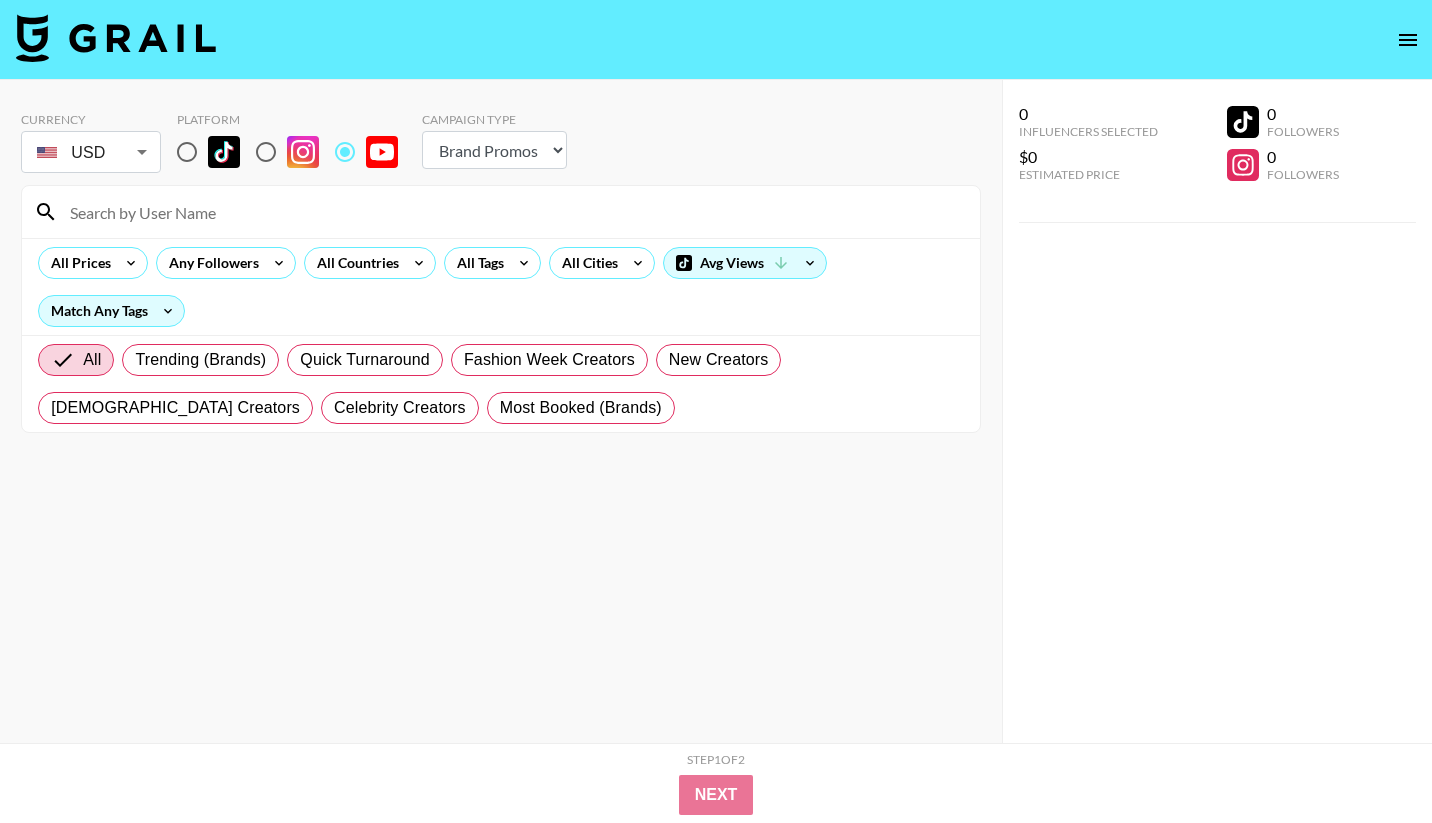 select on "Brand" 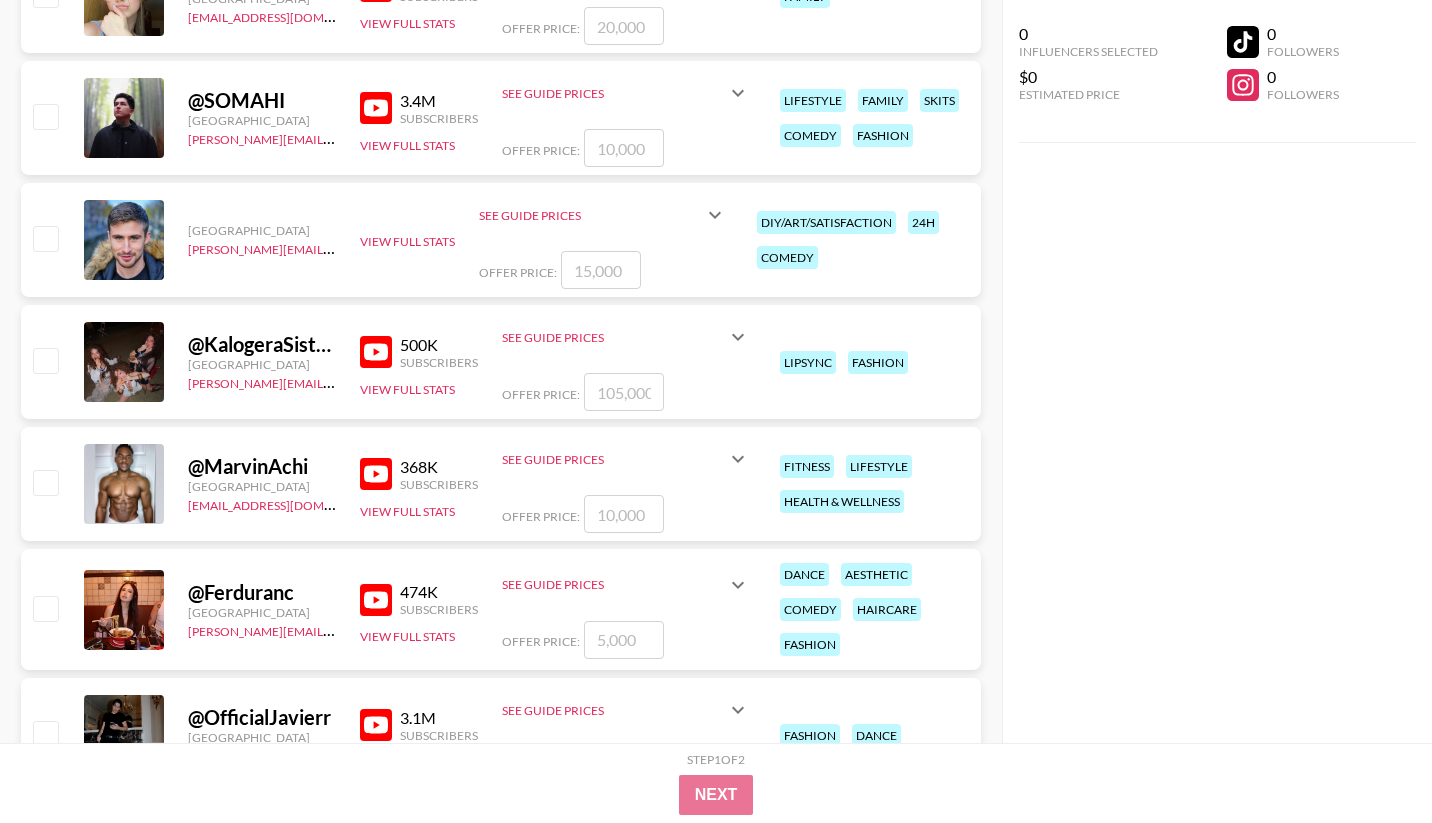 scroll, scrollTop: 770, scrollLeft: 0, axis: vertical 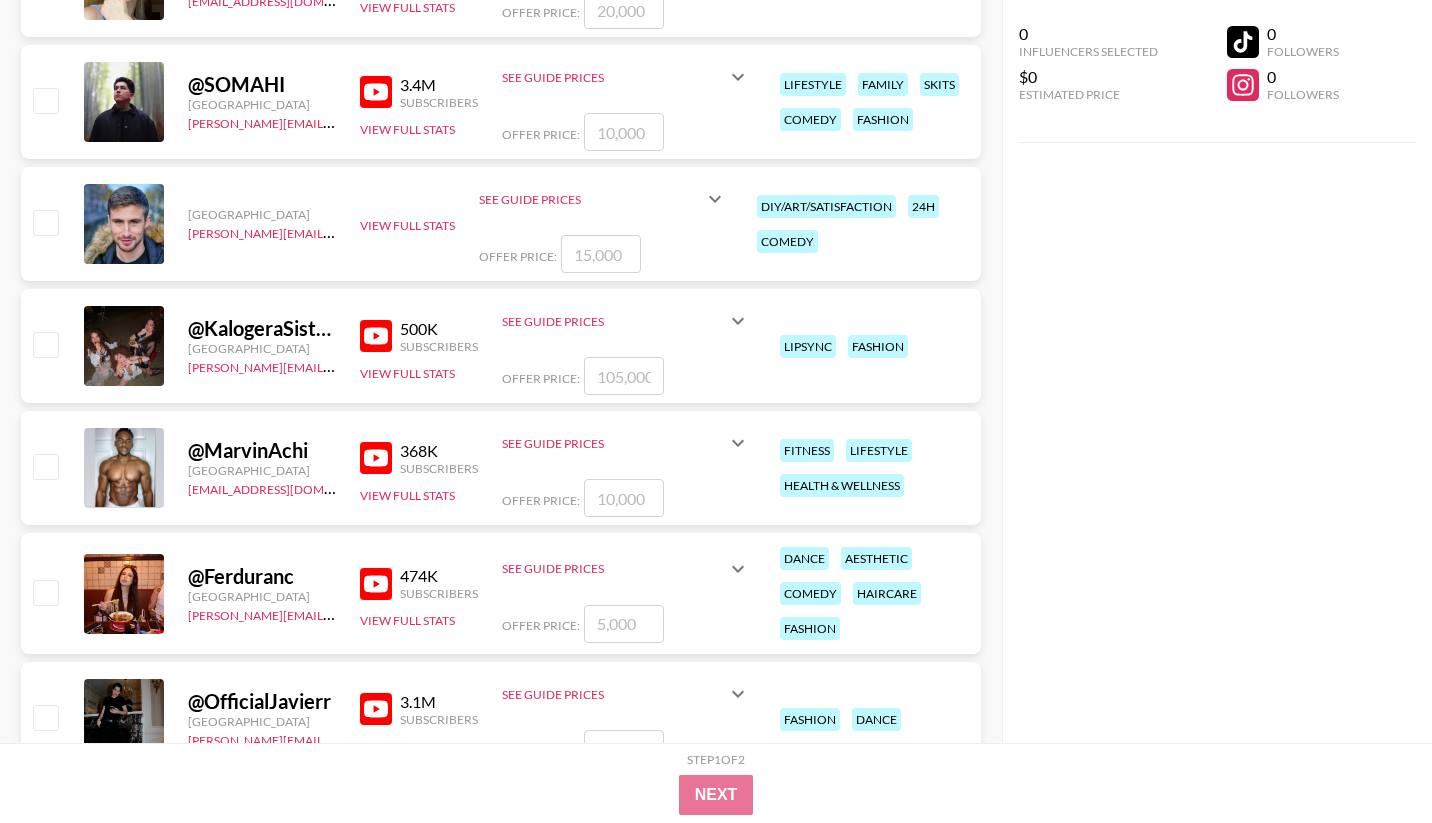 click at bounding box center [376, 458] 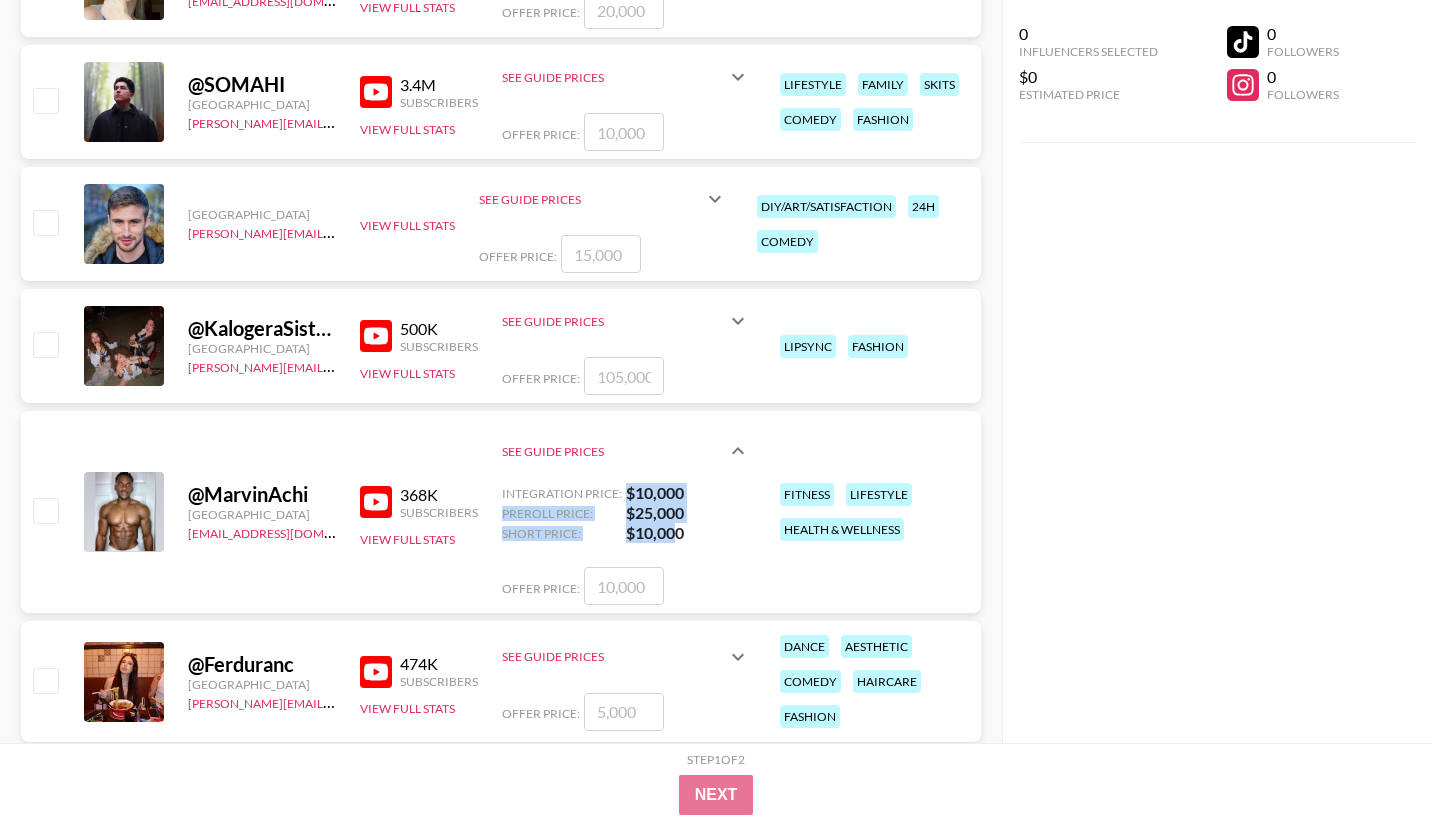 drag, startPoint x: 628, startPoint y: 489, endPoint x: 678, endPoint y: 536, distance: 68.622154 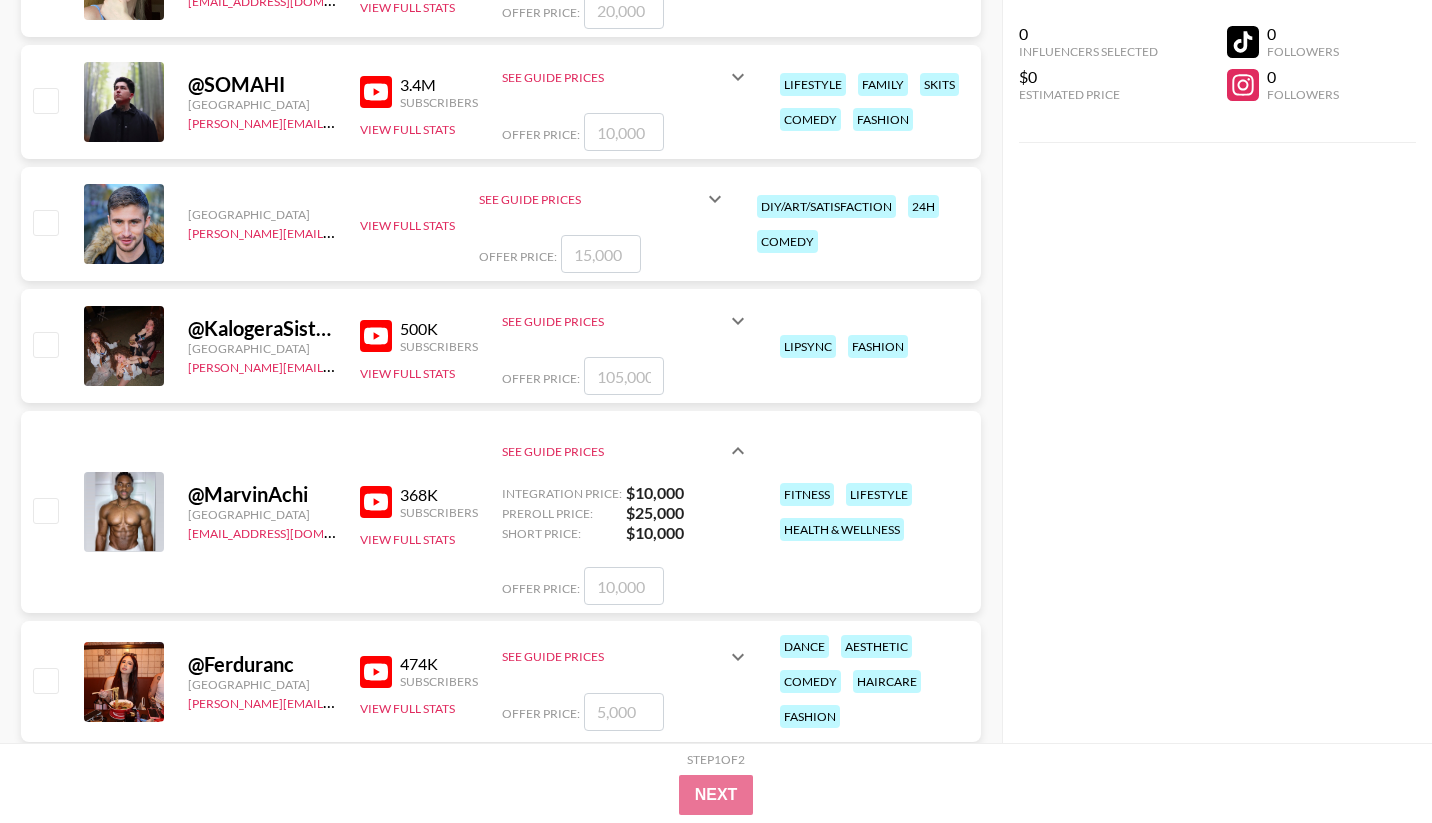 click at bounding box center (624, 586) 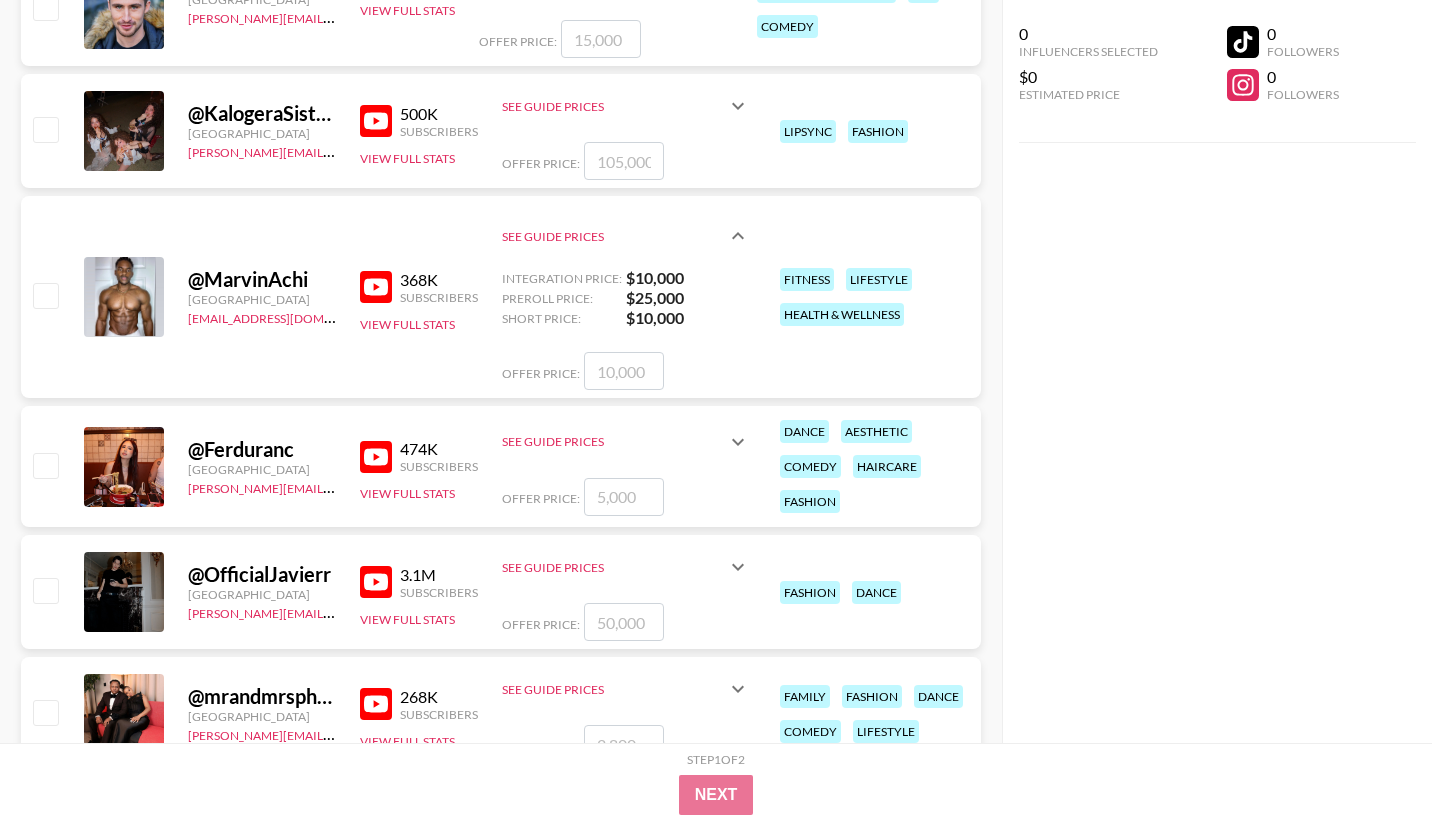 scroll, scrollTop: 1025, scrollLeft: 0, axis: vertical 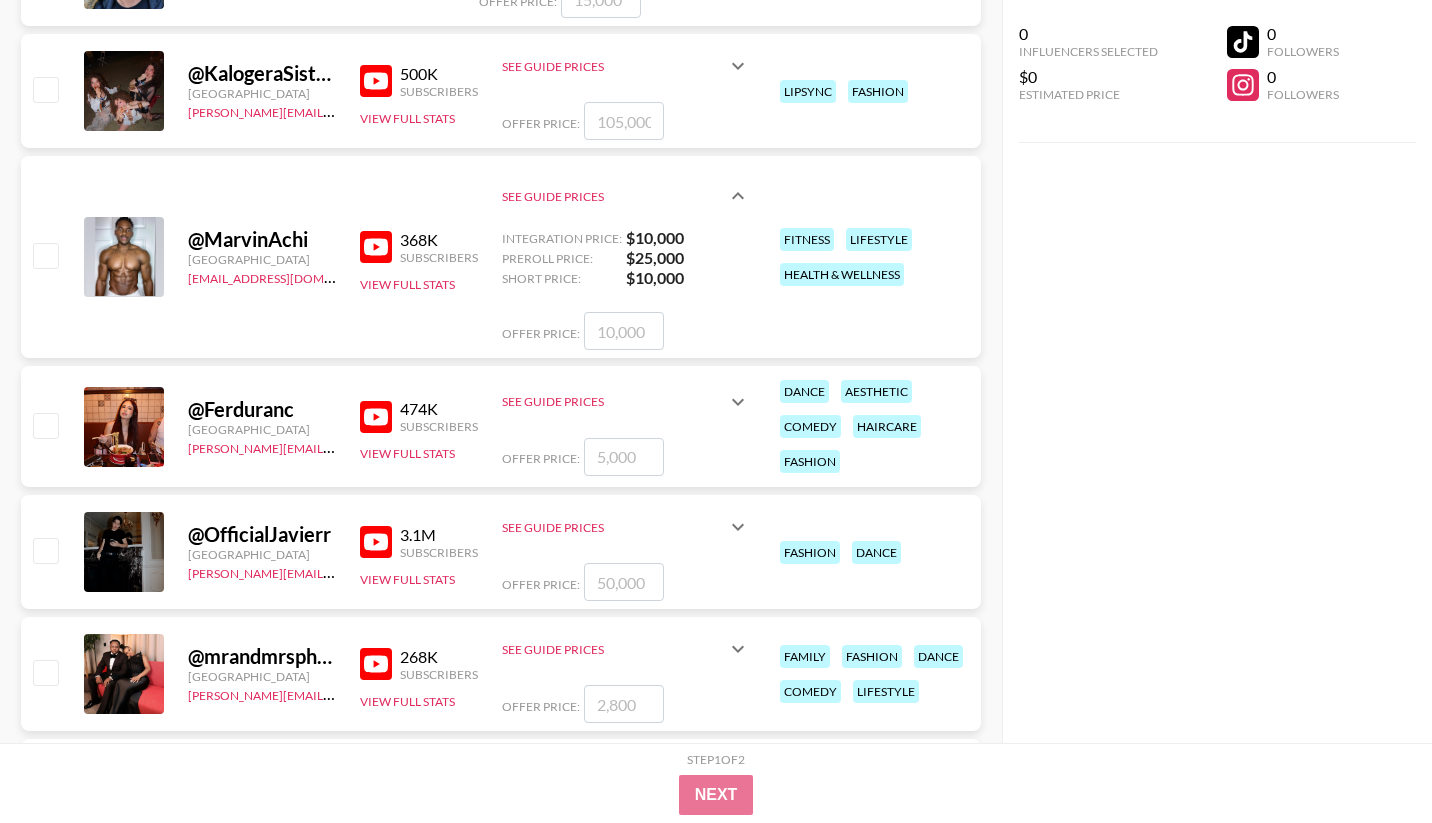 click on "0 Influencers Selected $0 Estimated Price 0 Followers 0 Followers" at bounding box center [1217, 371] 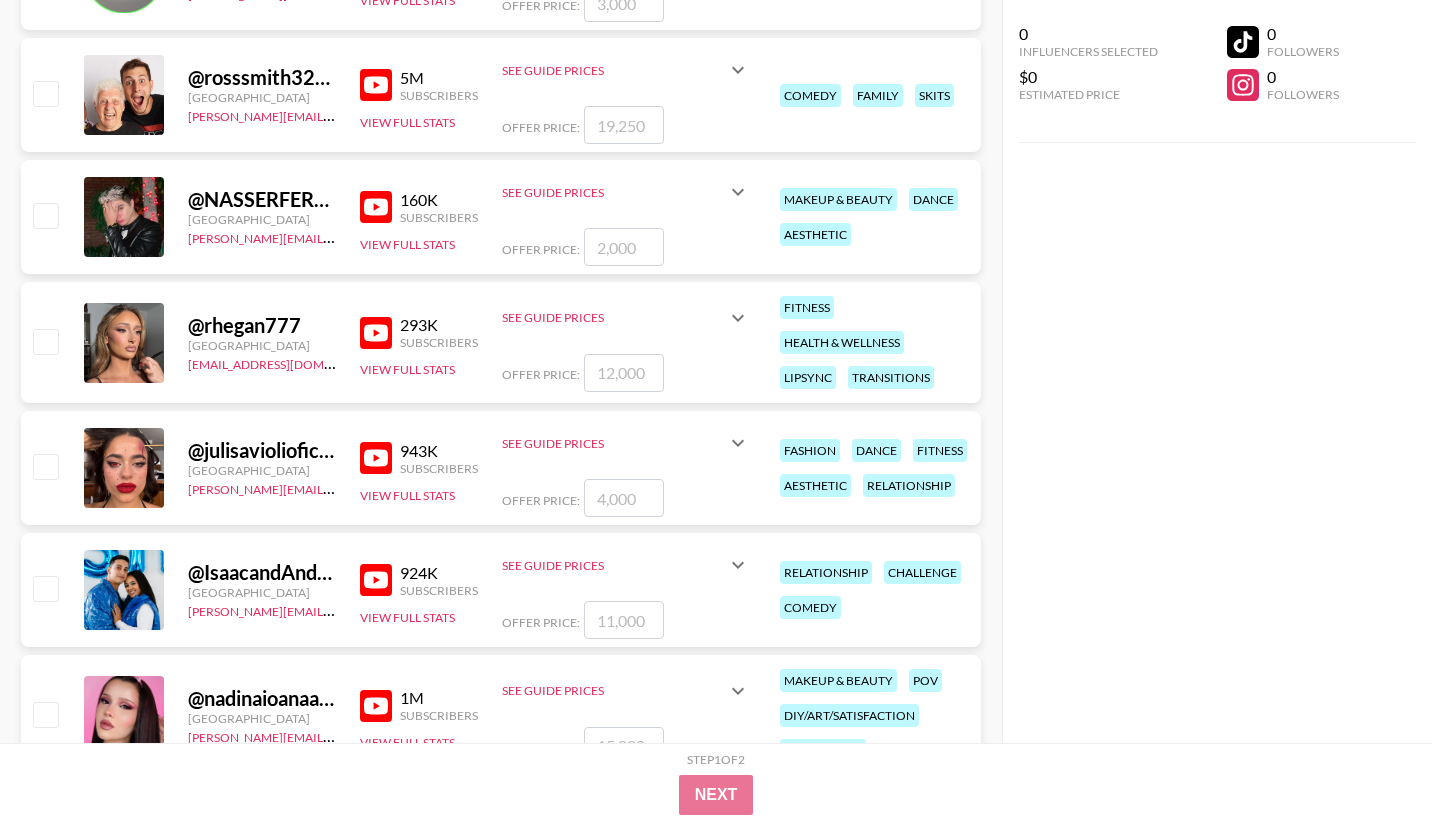 scroll, scrollTop: 4538, scrollLeft: 0, axis: vertical 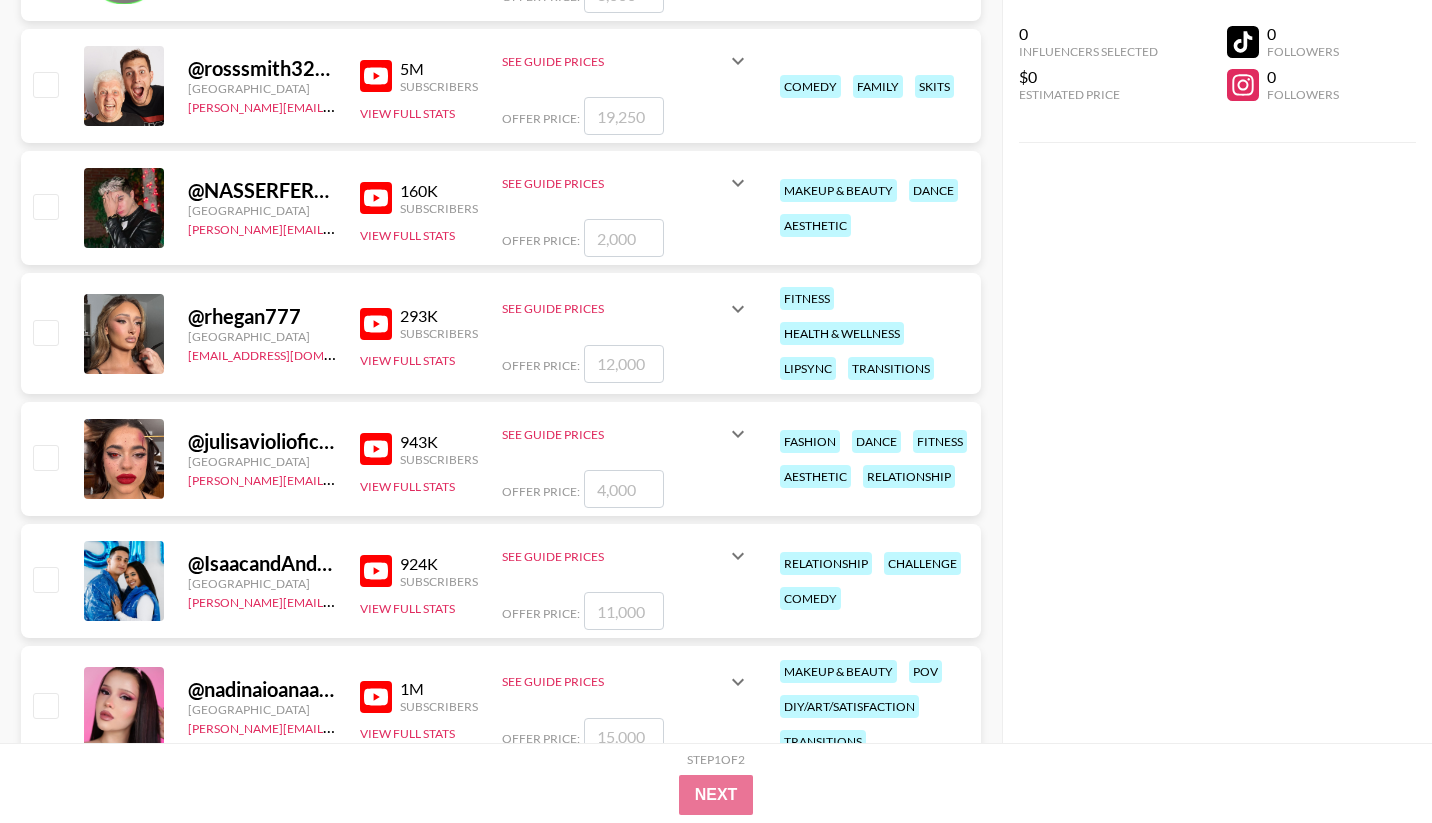click at bounding box center (124, 334) 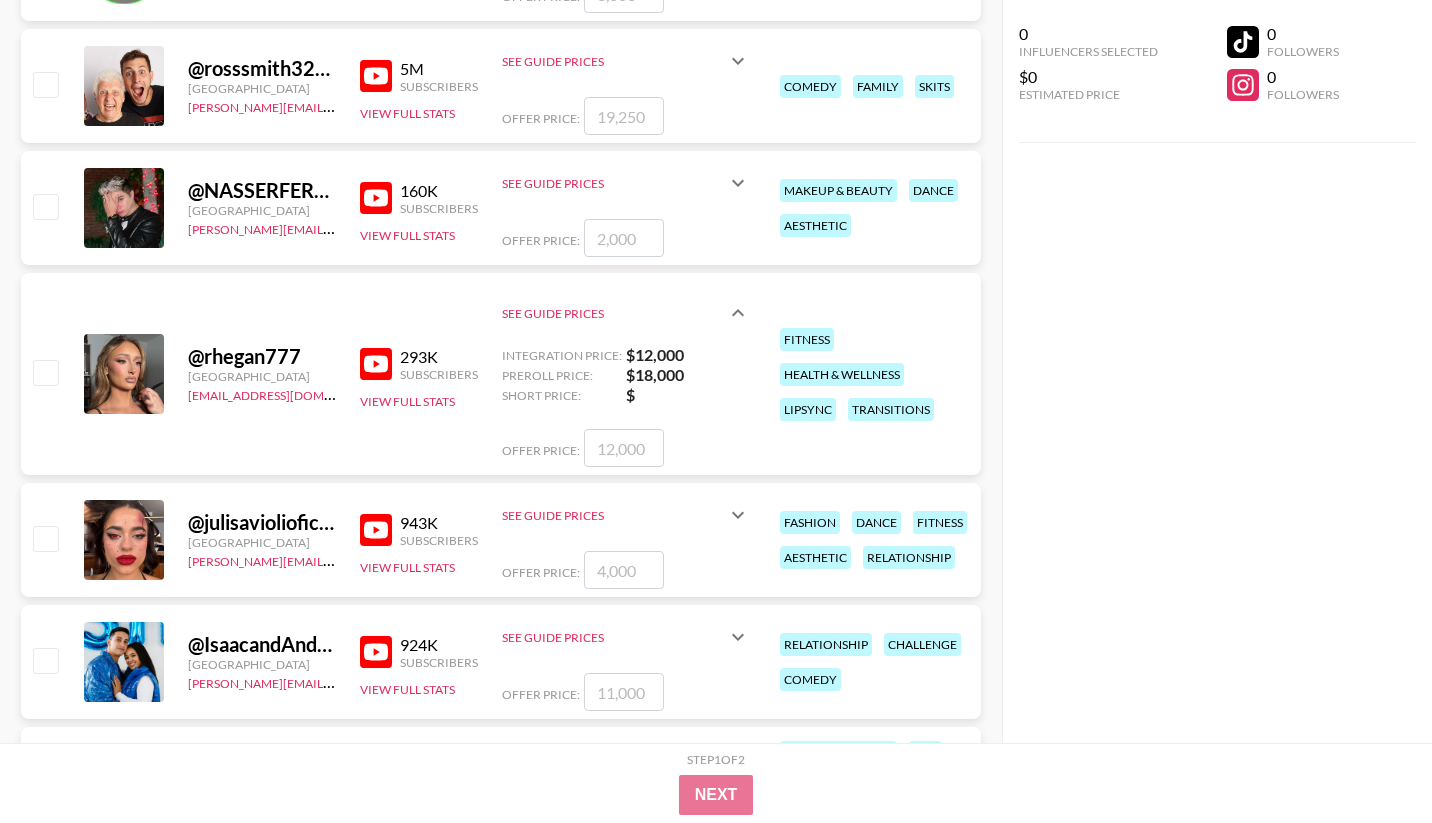 click at bounding box center [376, 530] 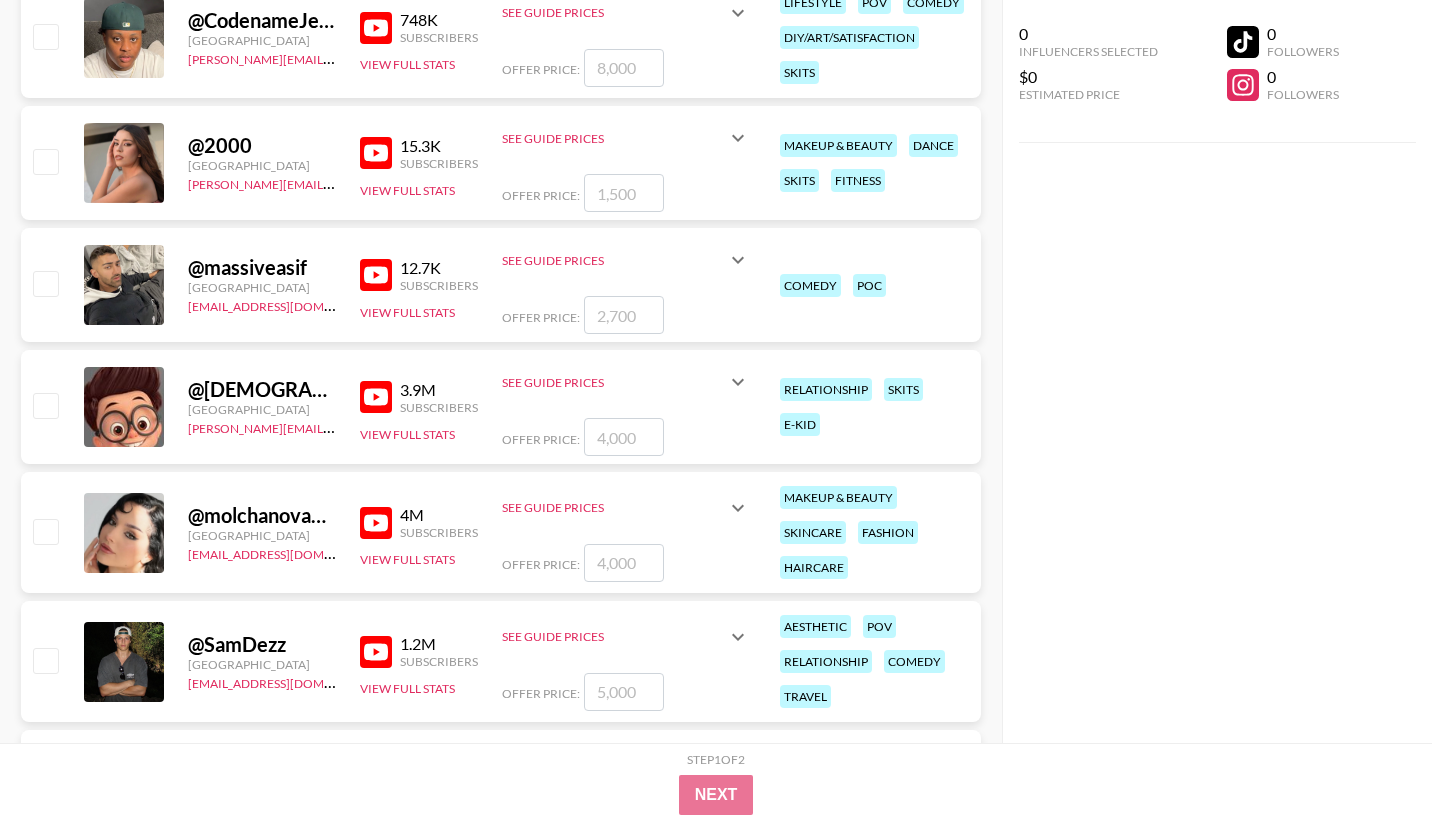 scroll, scrollTop: 5542, scrollLeft: 0, axis: vertical 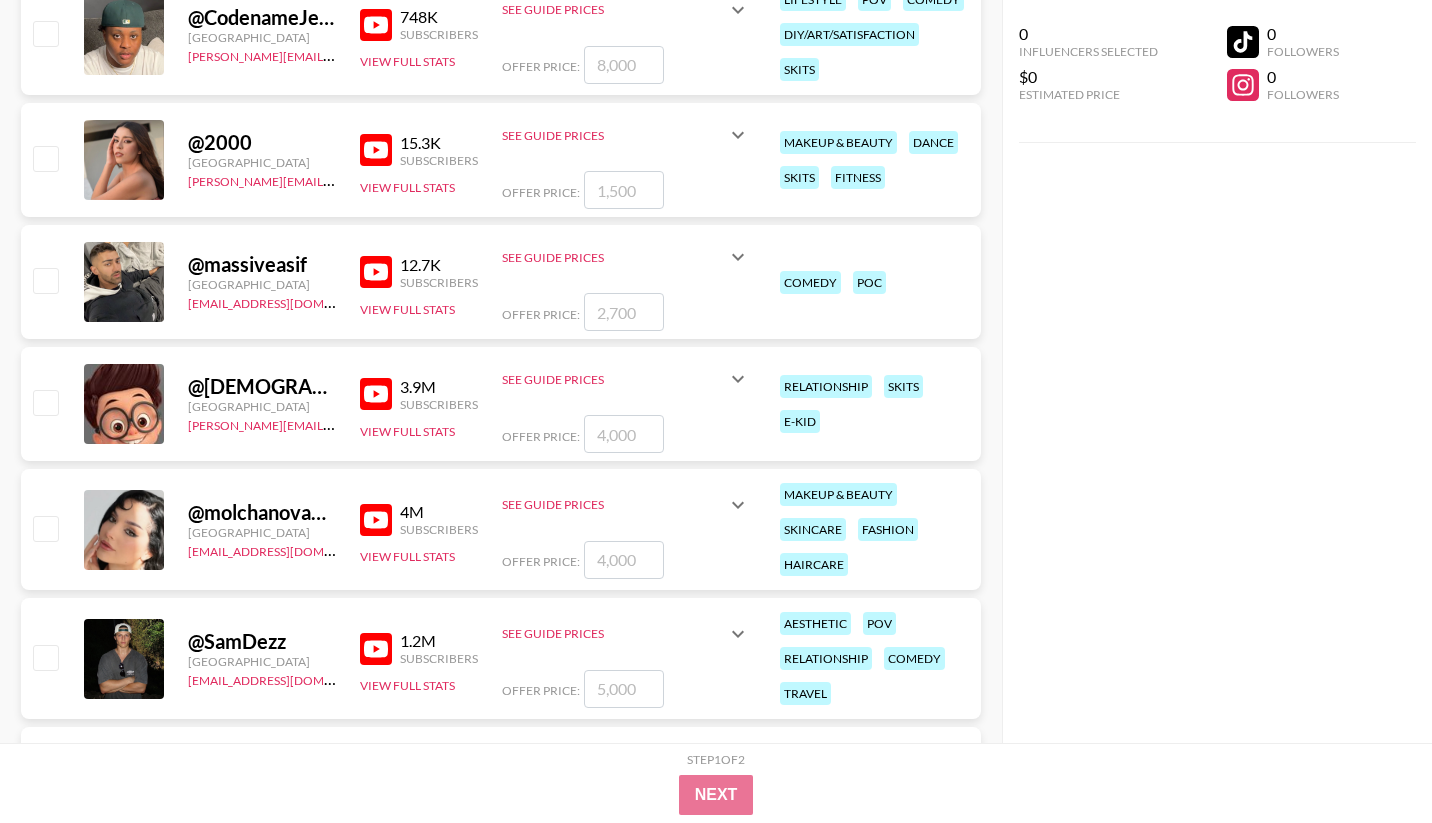 click at bounding box center (376, 649) 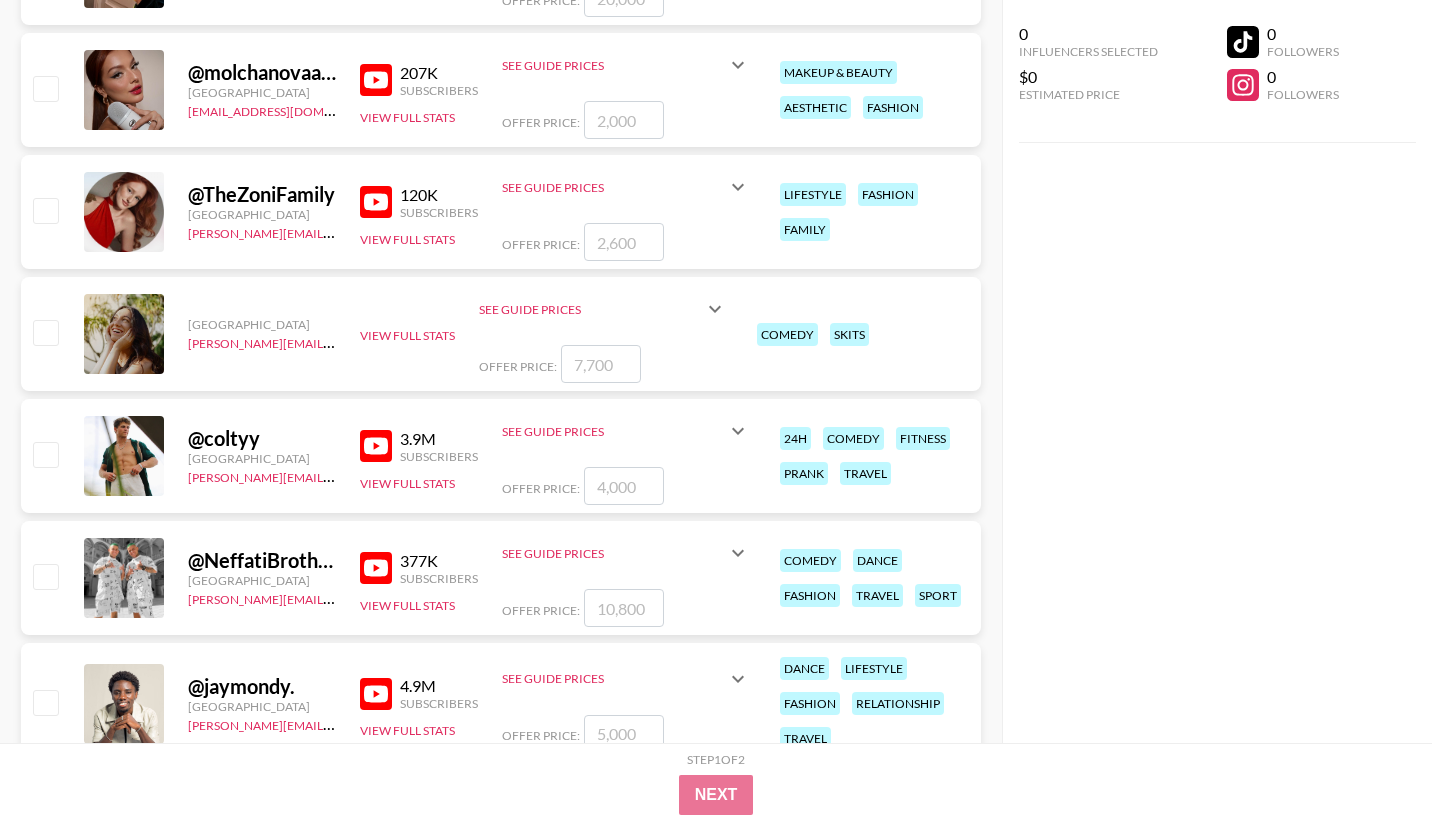 scroll, scrollTop: 6731, scrollLeft: 0, axis: vertical 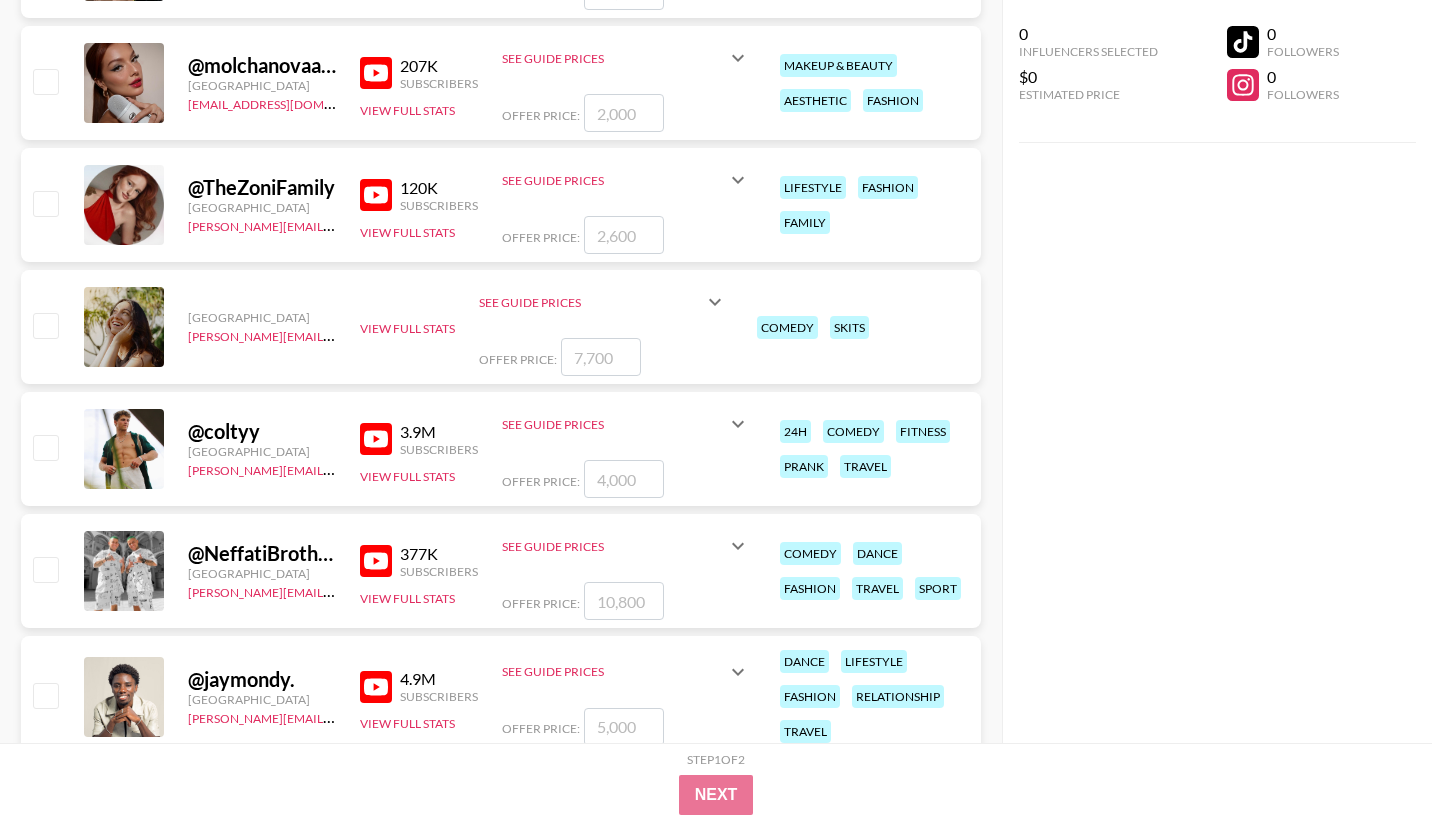 click at bounding box center [376, 439] 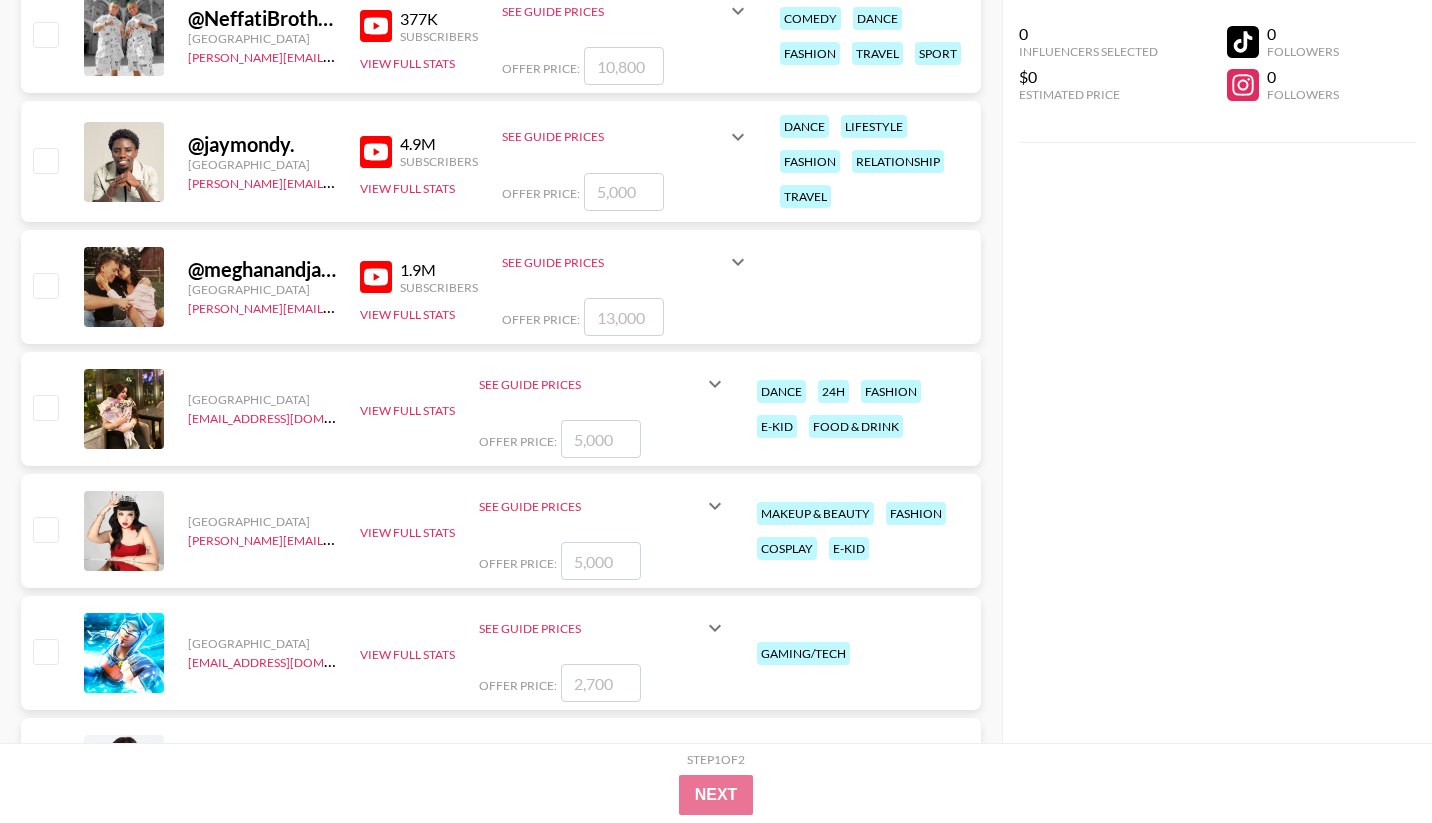 scroll, scrollTop: 7440, scrollLeft: 0, axis: vertical 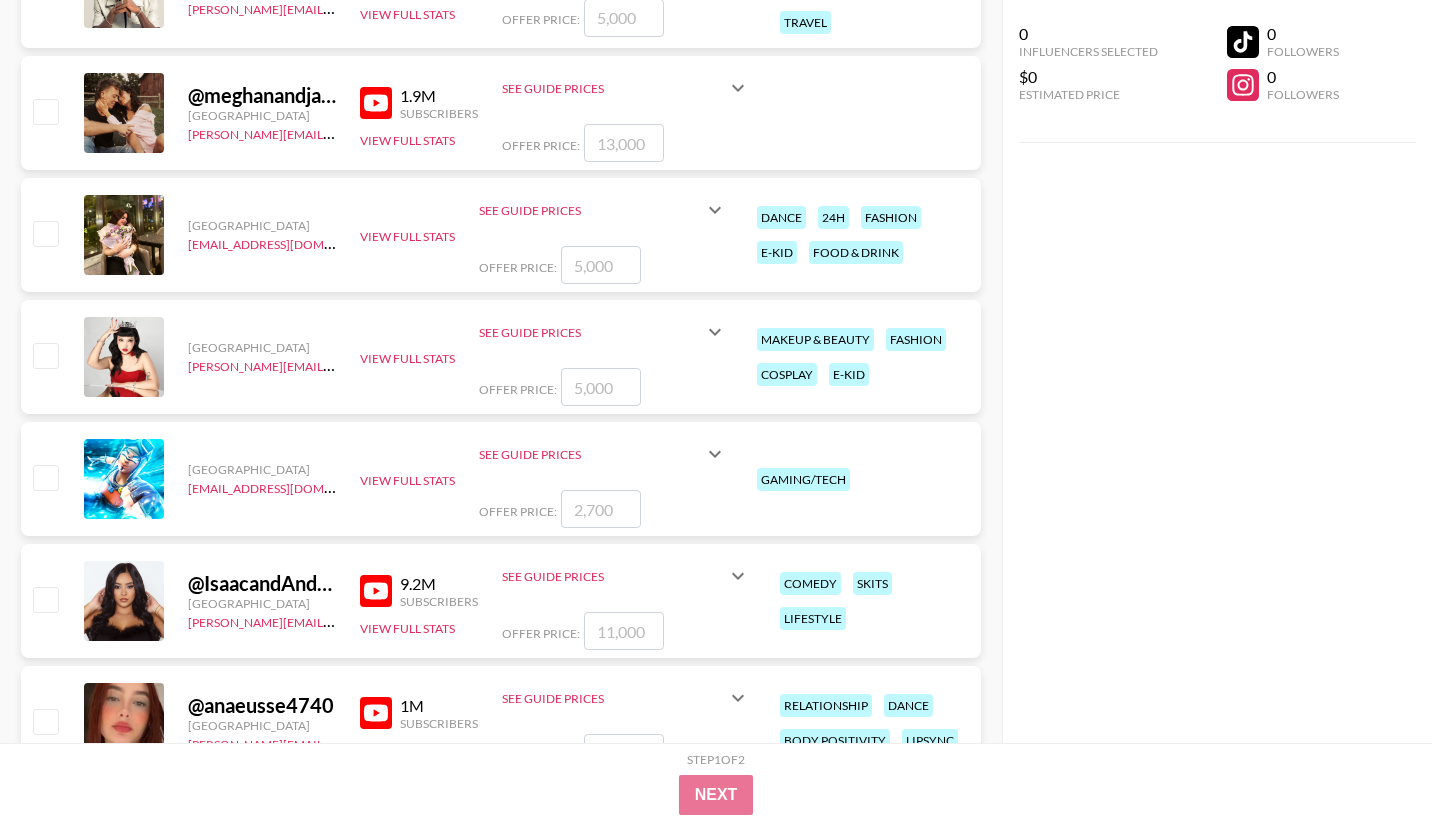 click on "[GEOGRAPHIC_DATA] [EMAIL_ADDRESS][DOMAIN_NAME] View Full Stats See Guide Prices Integration Price: $ 2,700 Preroll Price: $ 1,350 Short Price: $ 950 Offer Price: gaming/tech" at bounding box center [501, 479] 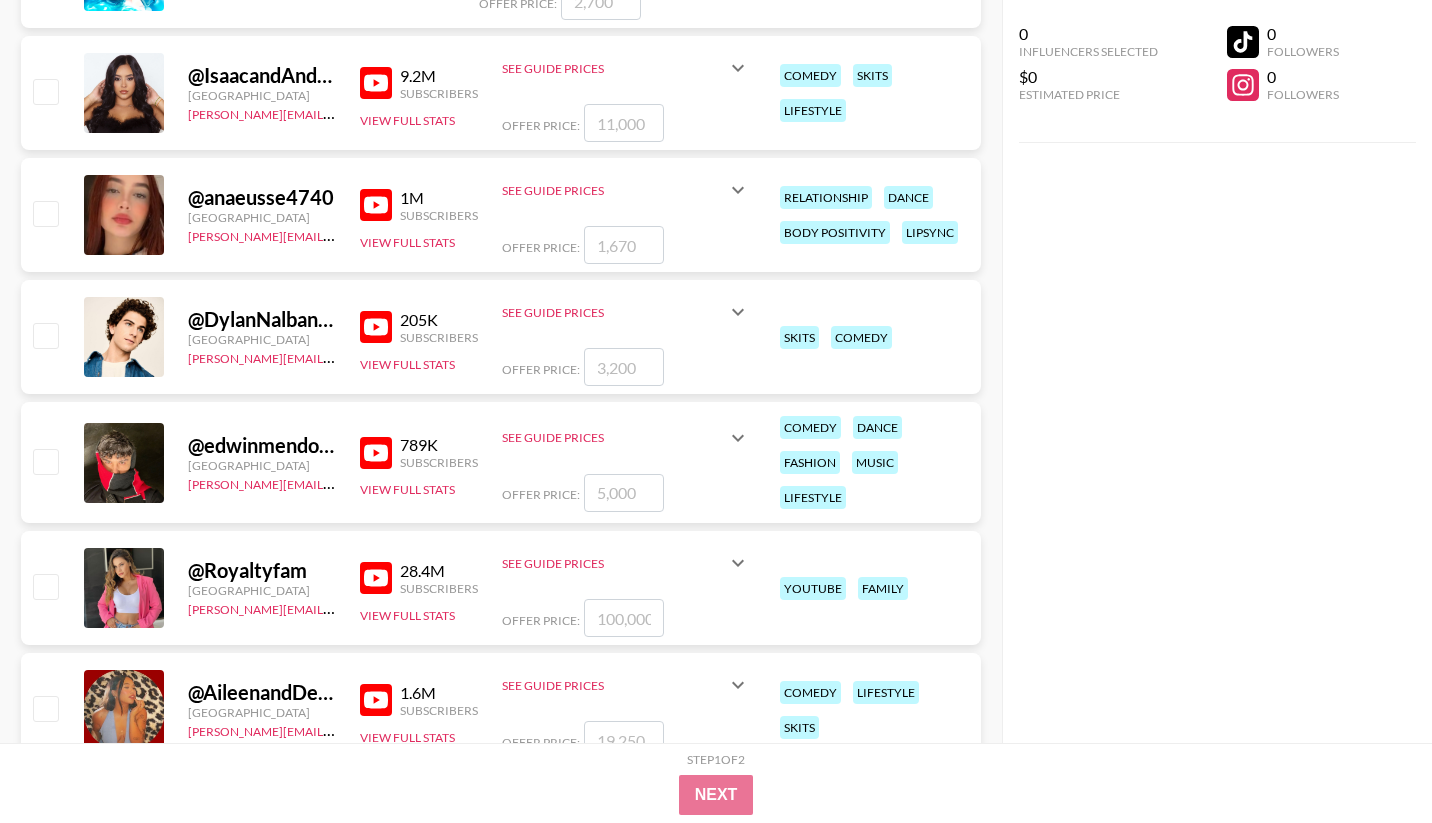 scroll, scrollTop: 7957, scrollLeft: 0, axis: vertical 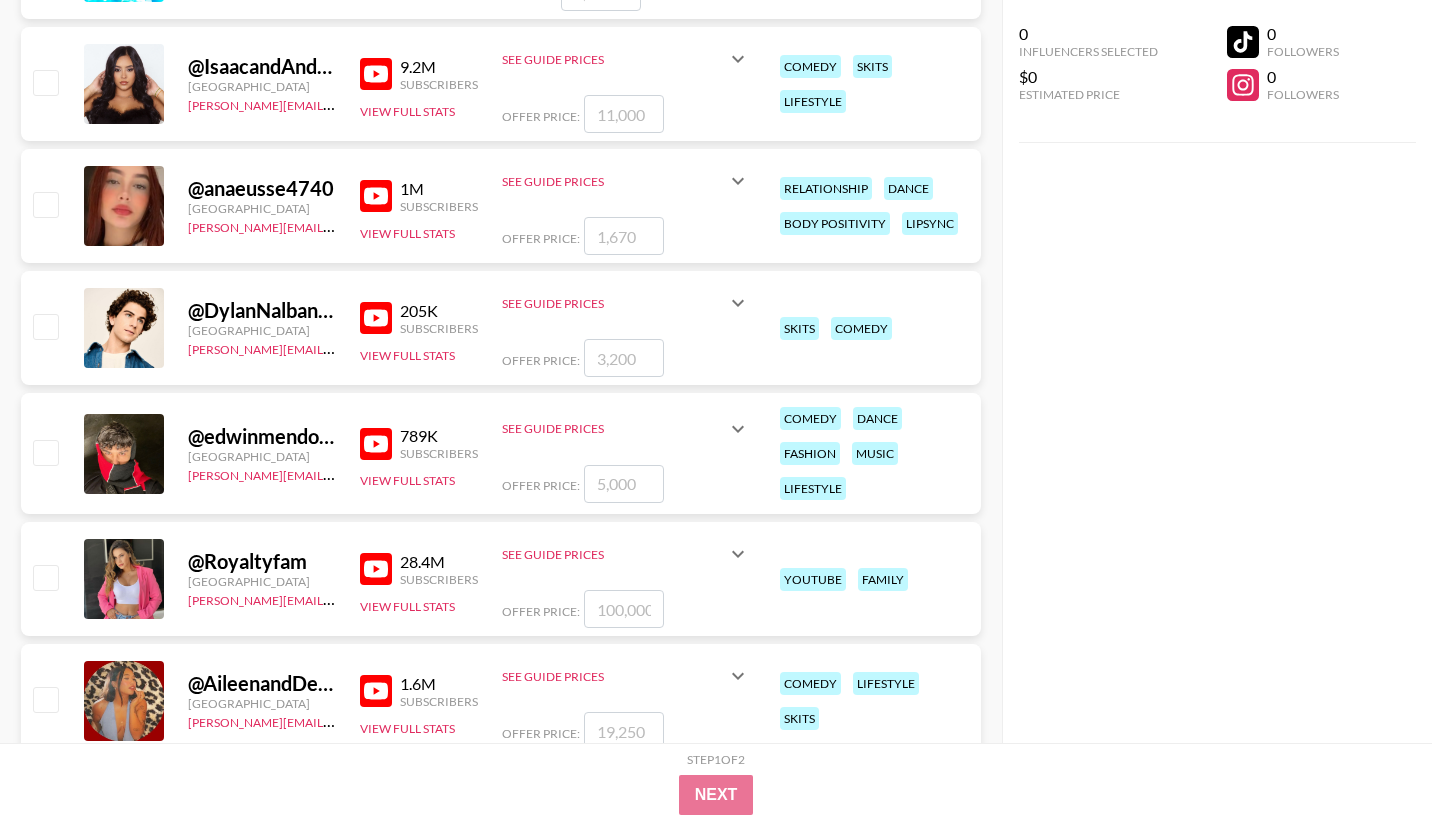 click on "0 Influencers Selected $0 Estimated Price 0 Followers 0 Followers" at bounding box center (1217, 371) 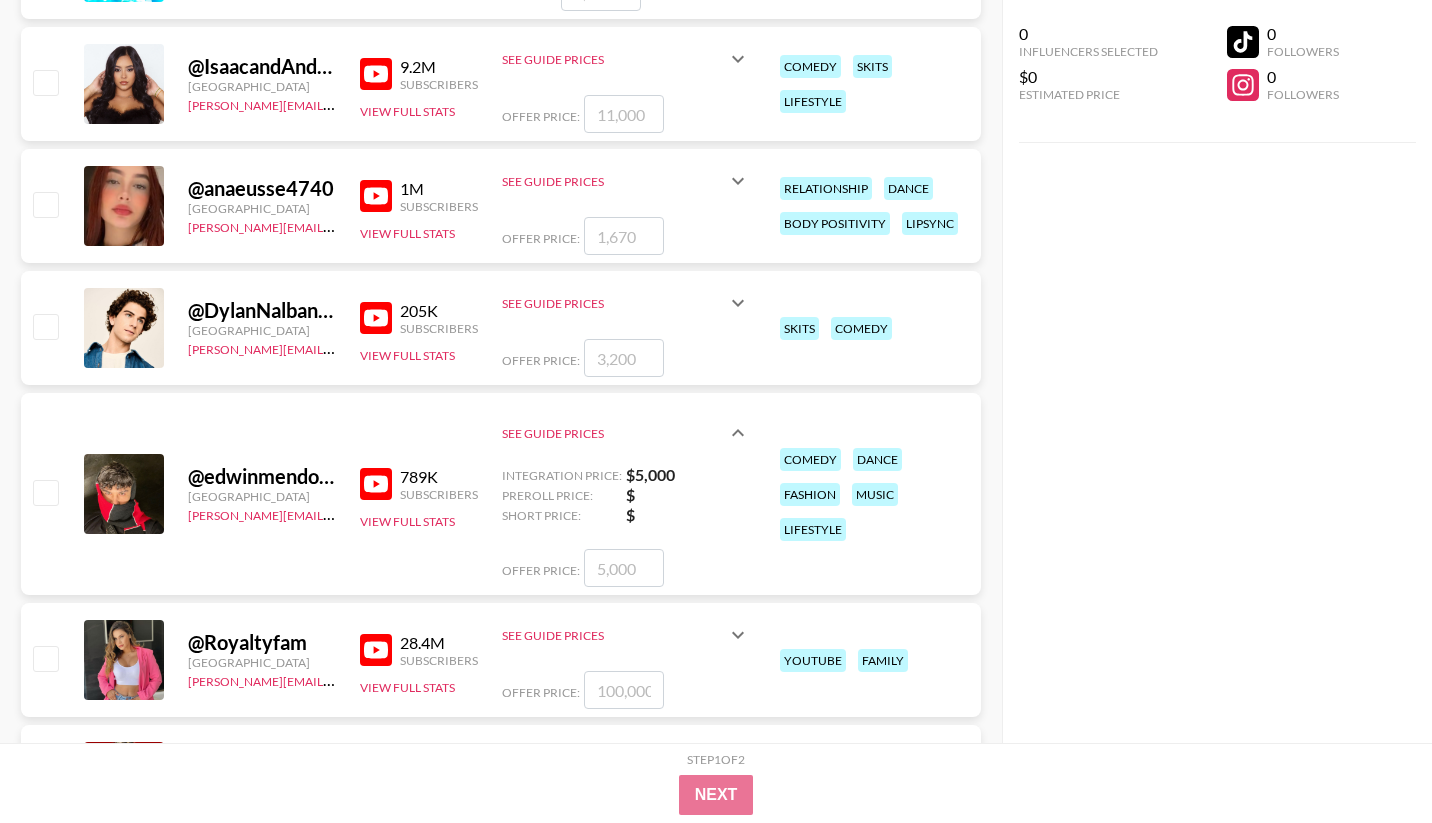 click 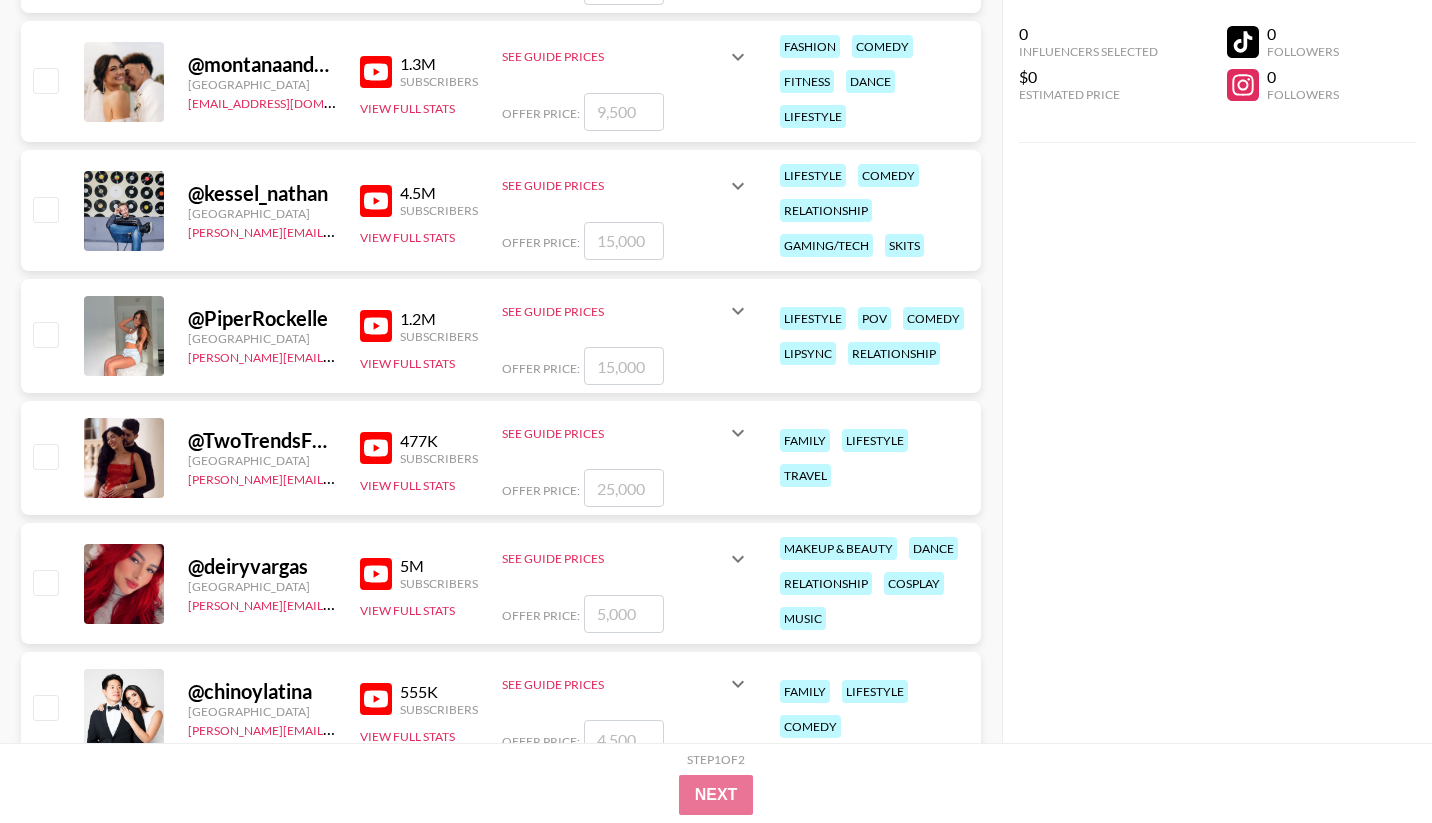 scroll, scrollTop: 8948, scrollLeft: 0, axis: vertical 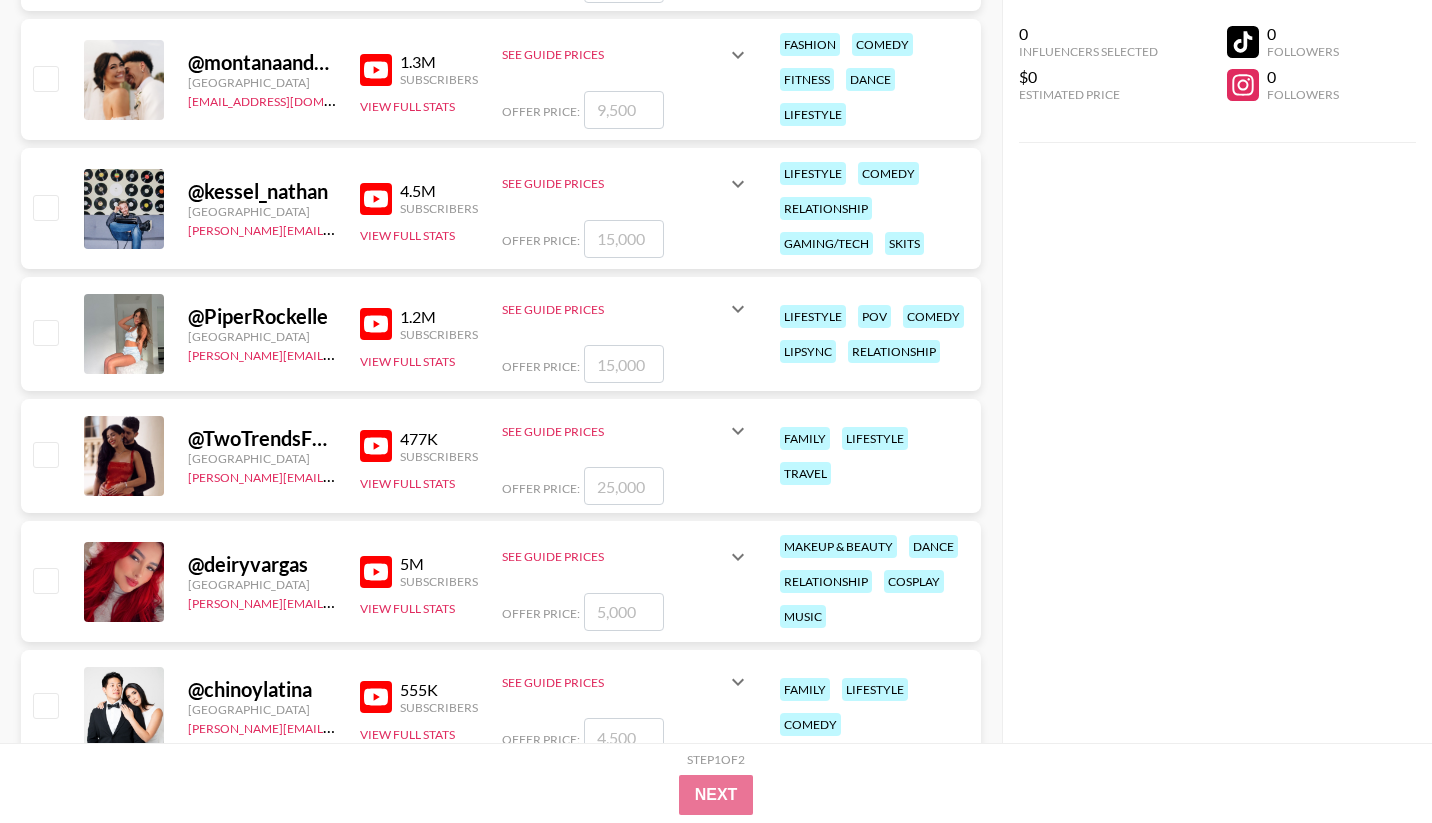 click at bounding box center (376, 324) 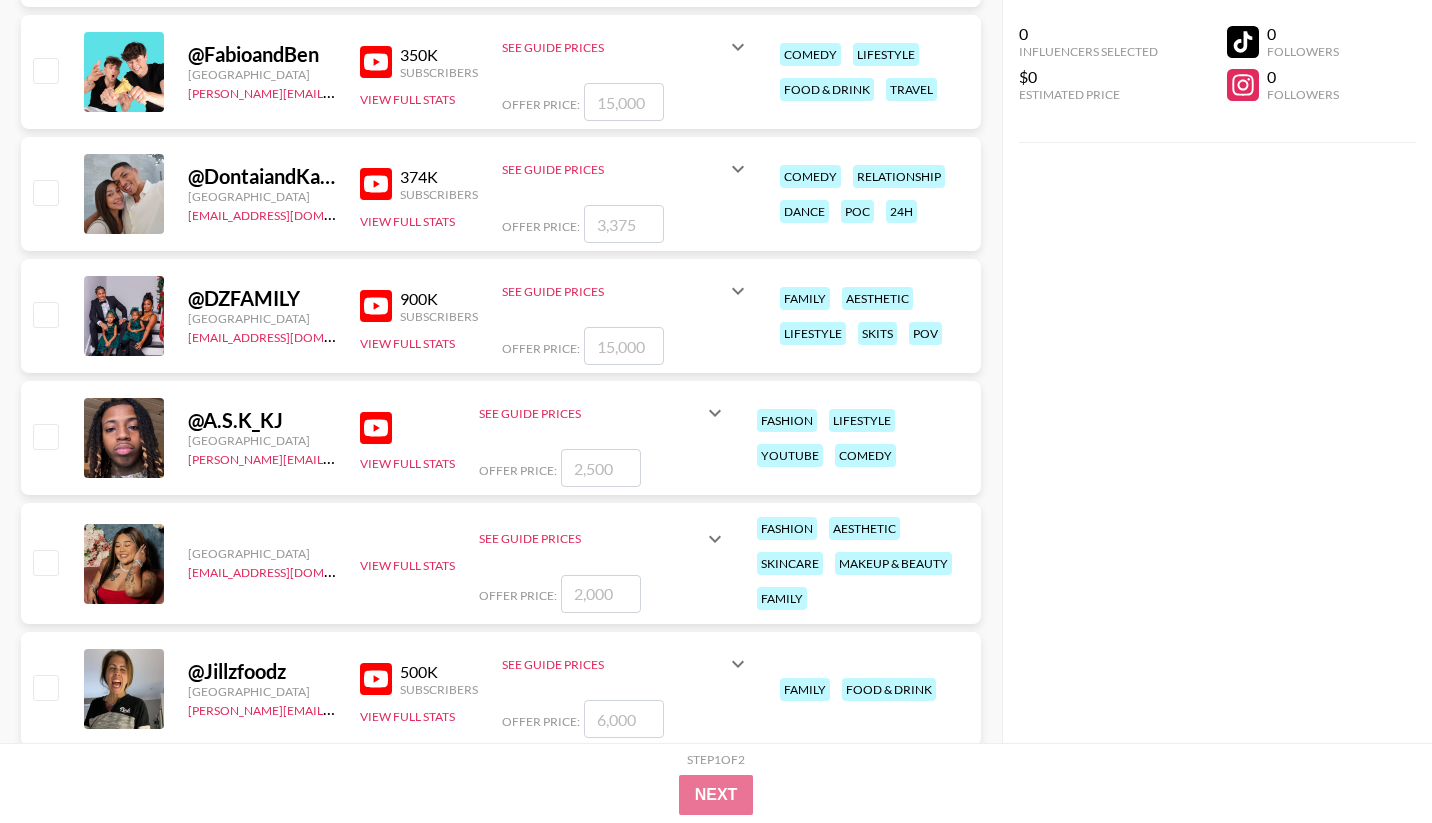 scroll, scrollTop: 18559, scrollLeft: 0, axis: vertical 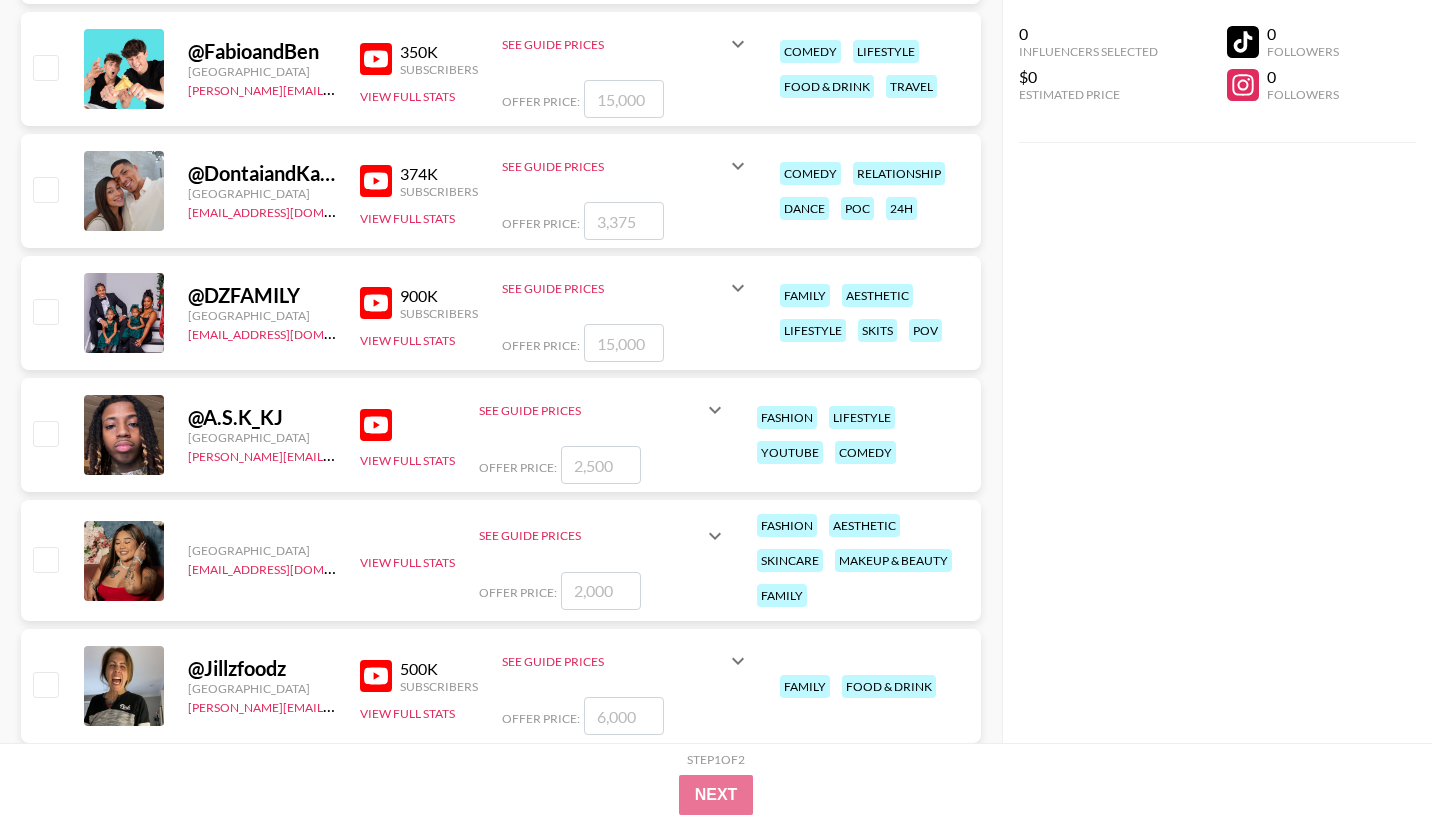 click at bounding box center (376, 425) 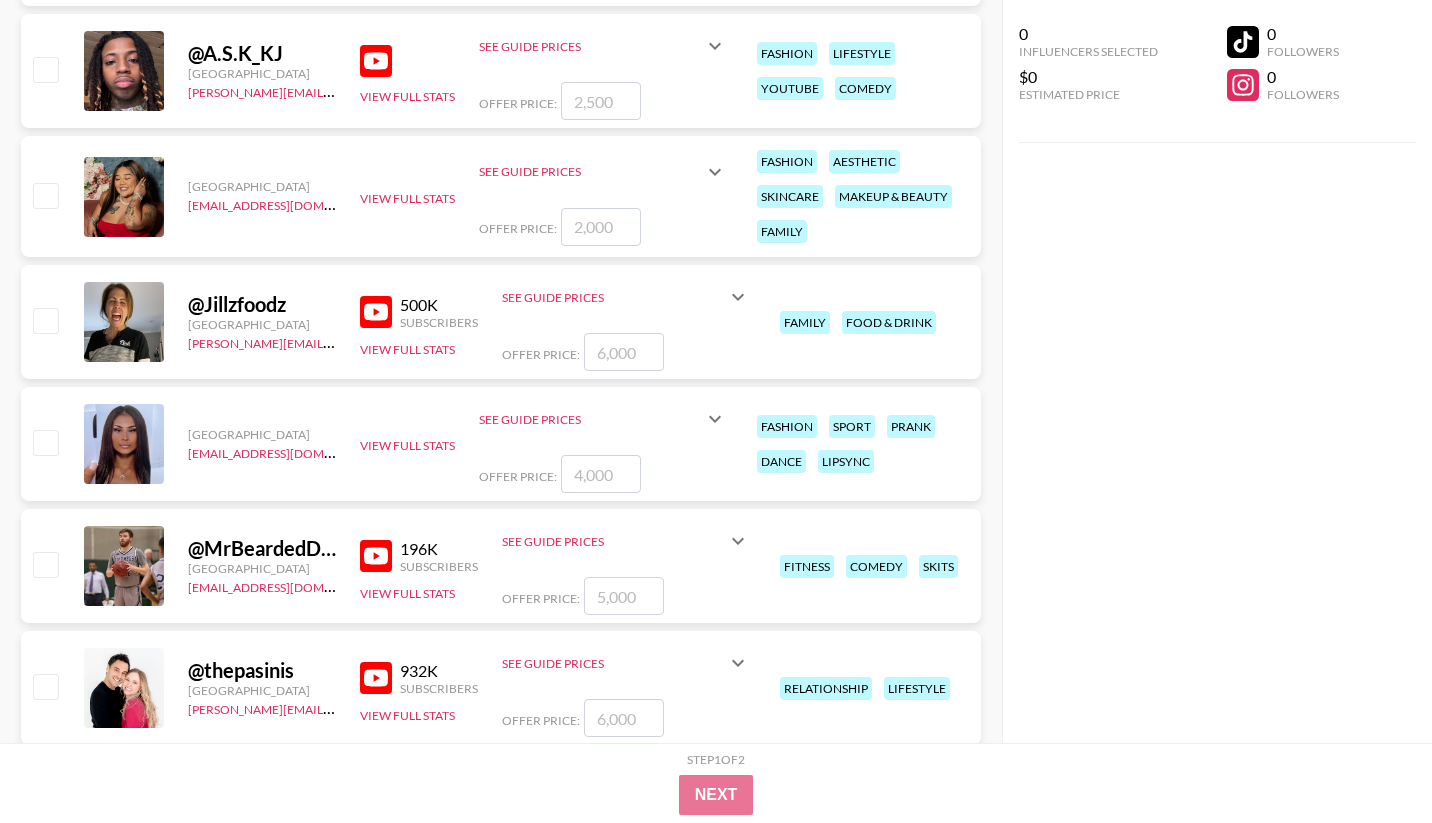 scroll, scrollTop: 18930, scrollLeft: 0, axis: vertical 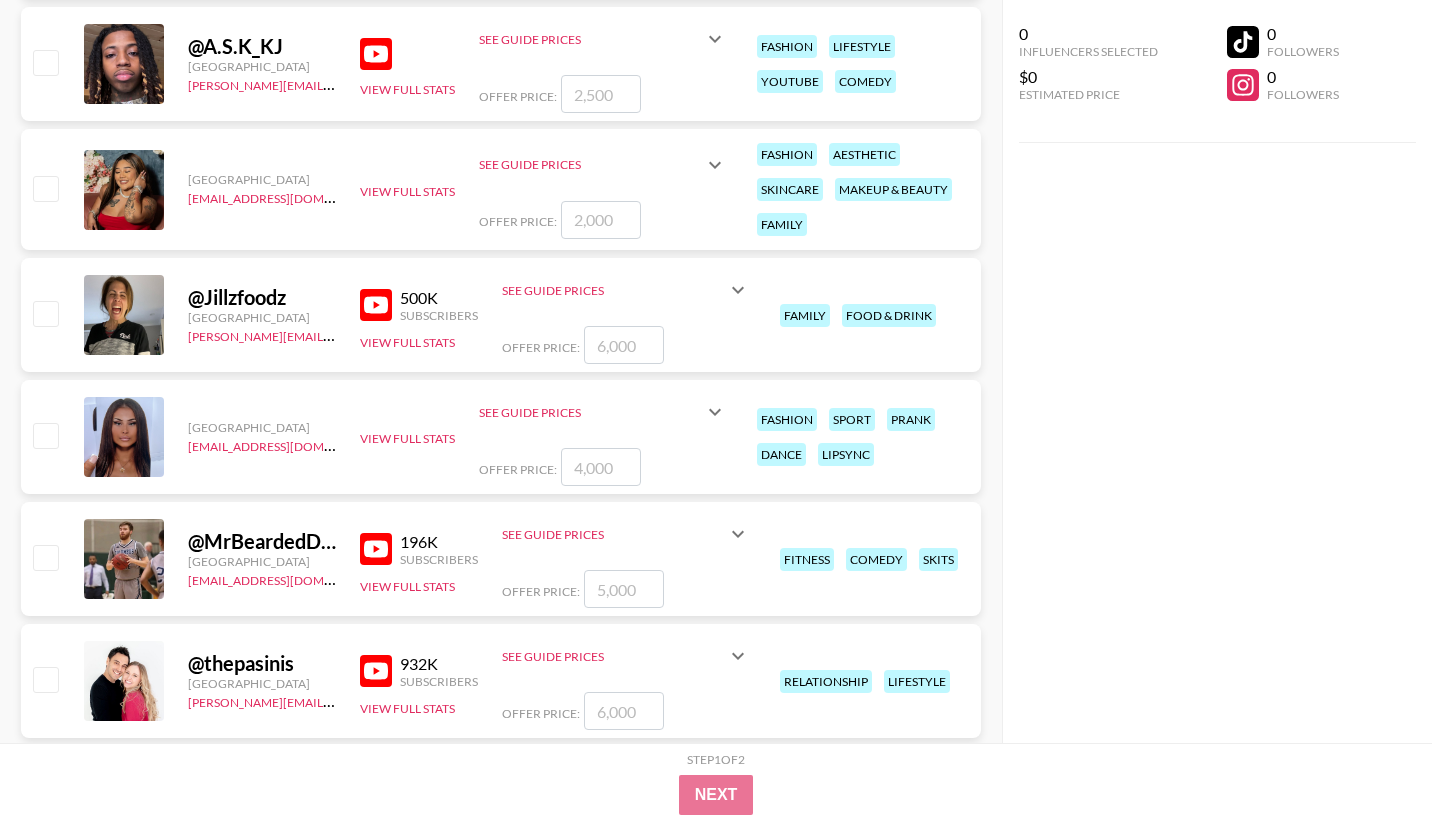 click at bounding box center (376, 305) 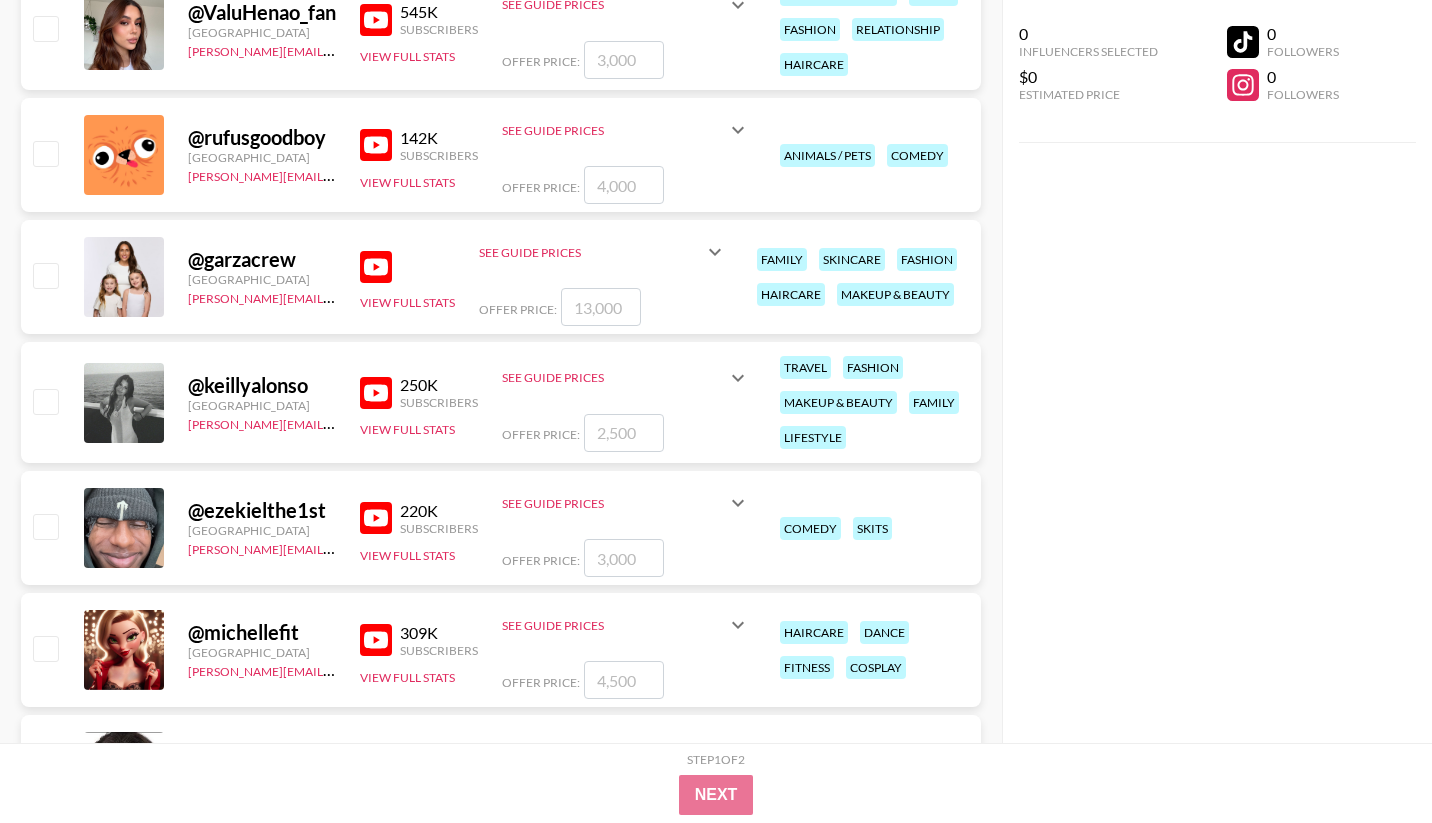 scroll, scrollTop: 19710, scrollLeft: 0, axis: vertical 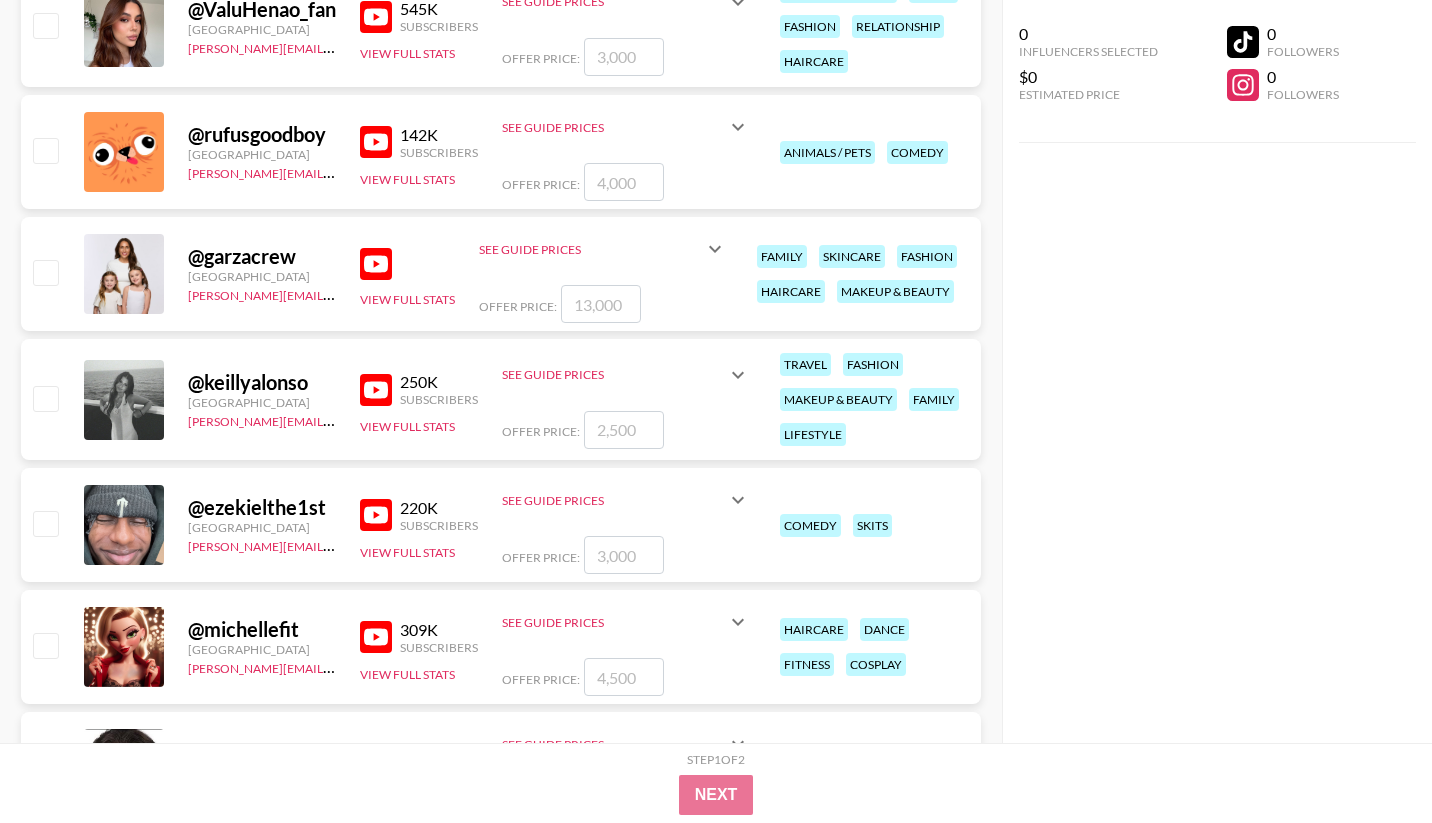 click at bounding box center [376, 390] 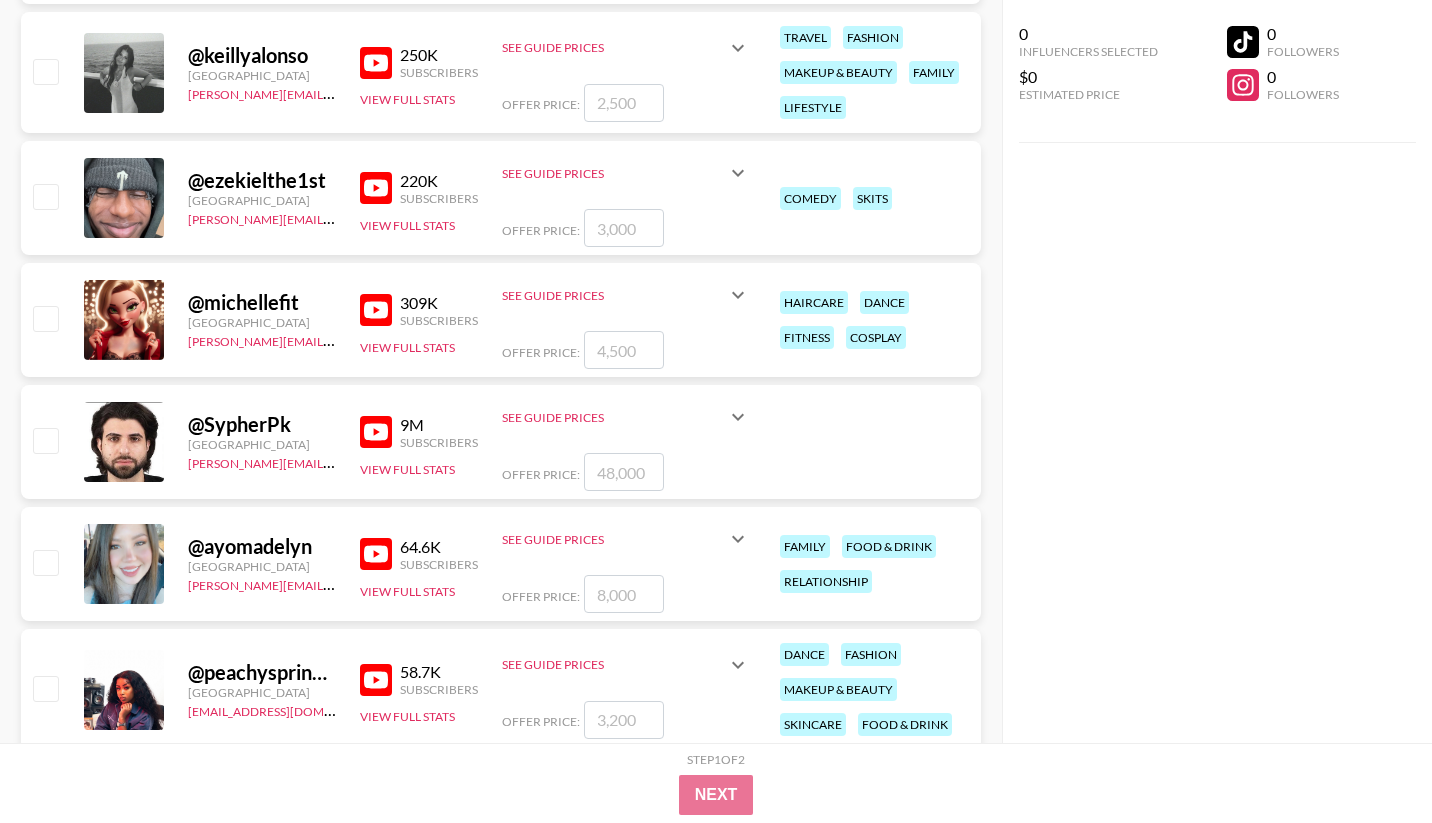 scroll, scrollTop: 20047, scrollLeft: 0, axis: vertical 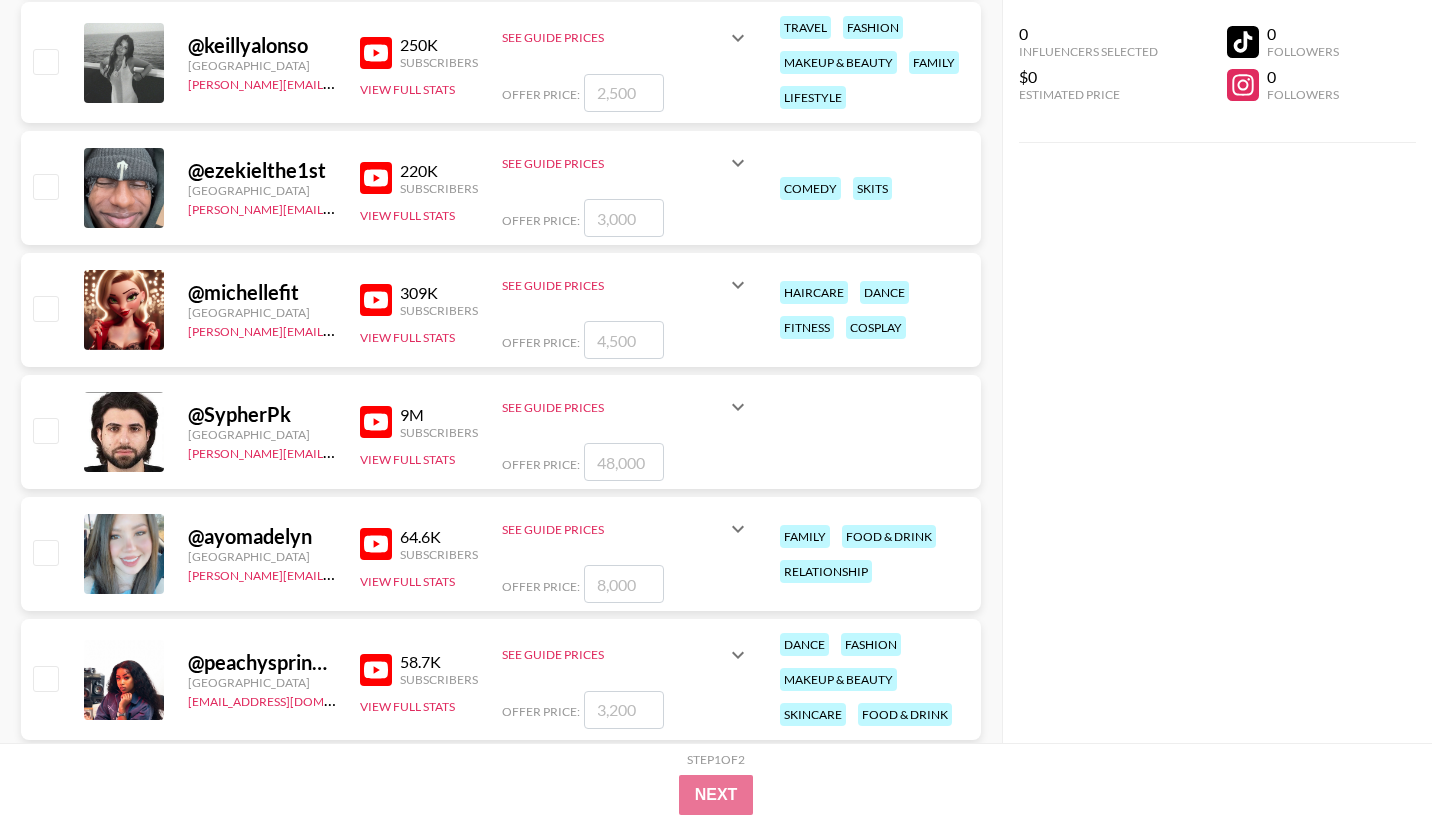 click at bounding box center [376, 300] 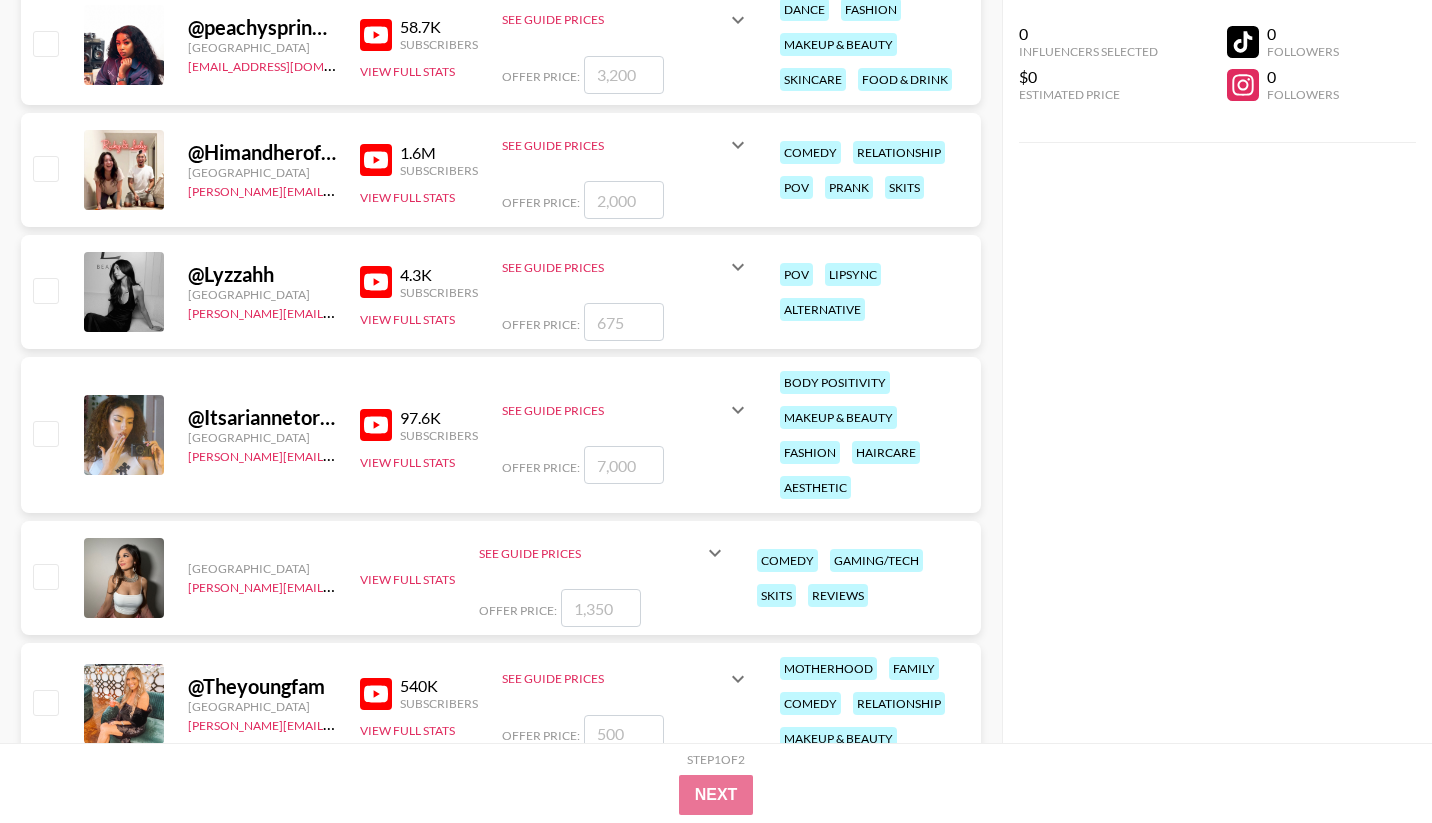 scroll, scrollTop: 20691, scrollLeft: 0, axis: vertical 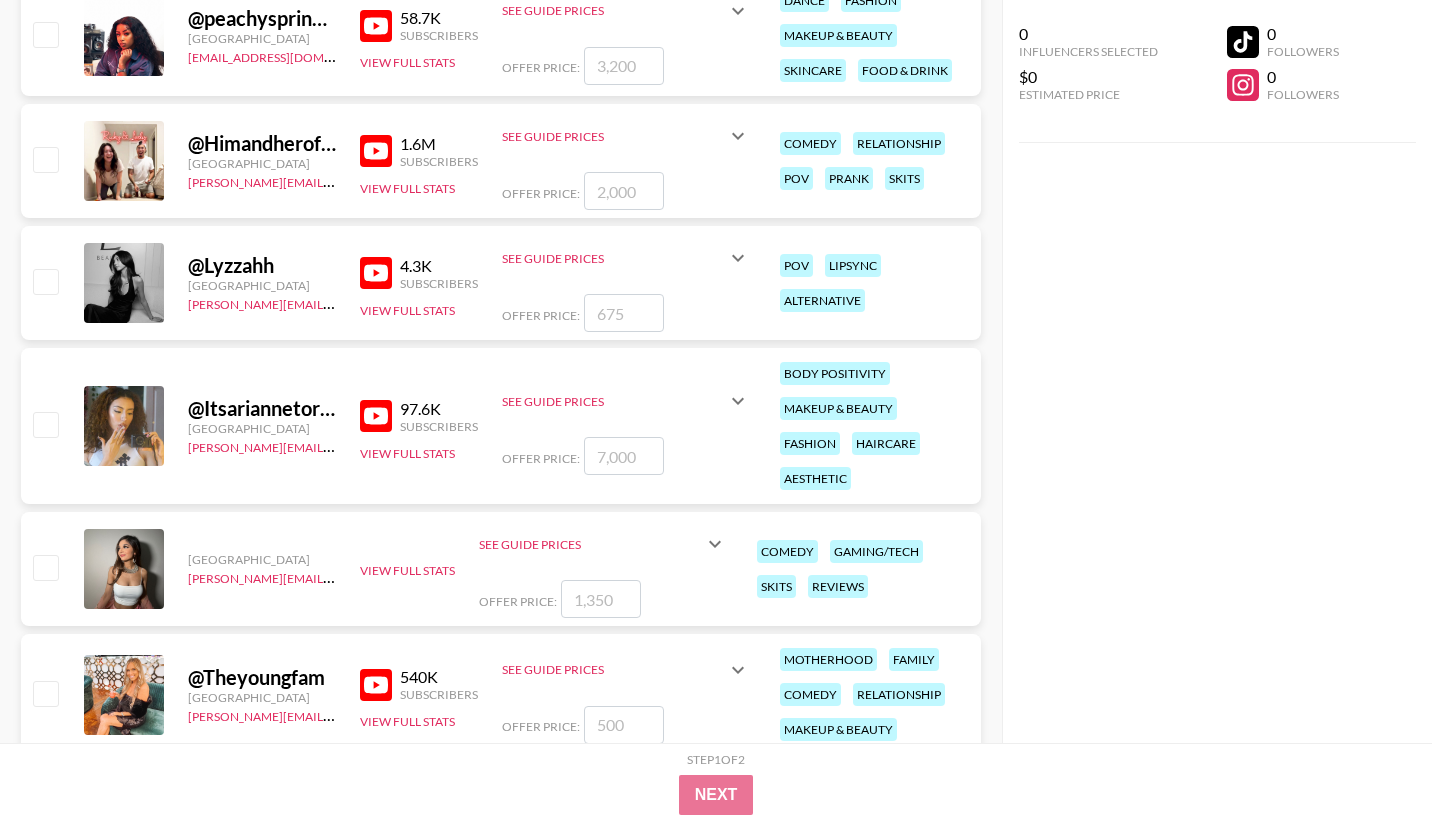 click on "97.6K Subscribers" at bounding box center [419, 416] 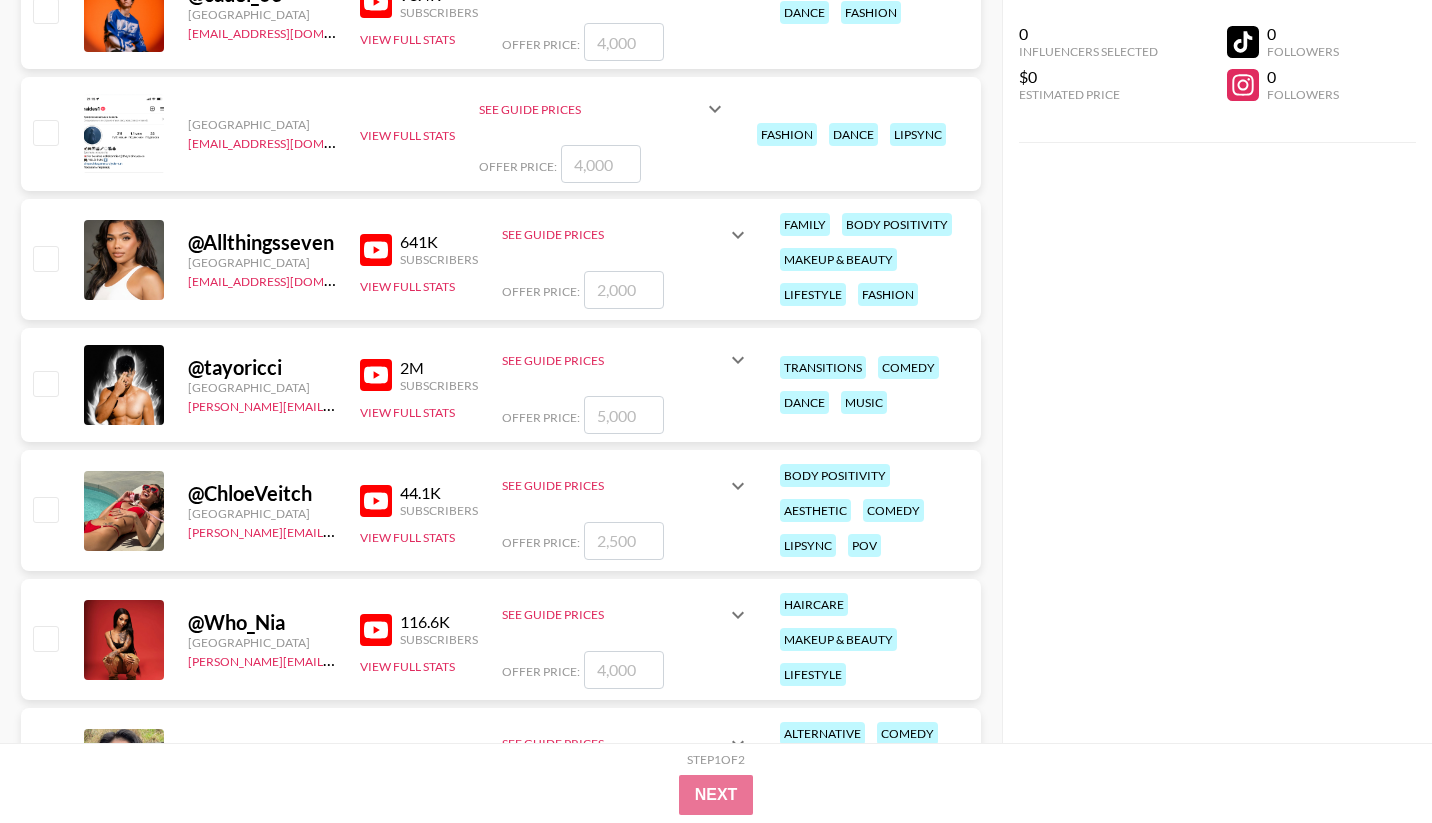 scroll, scrollTop: 26678, scrollLeft: 0, axis: vertical 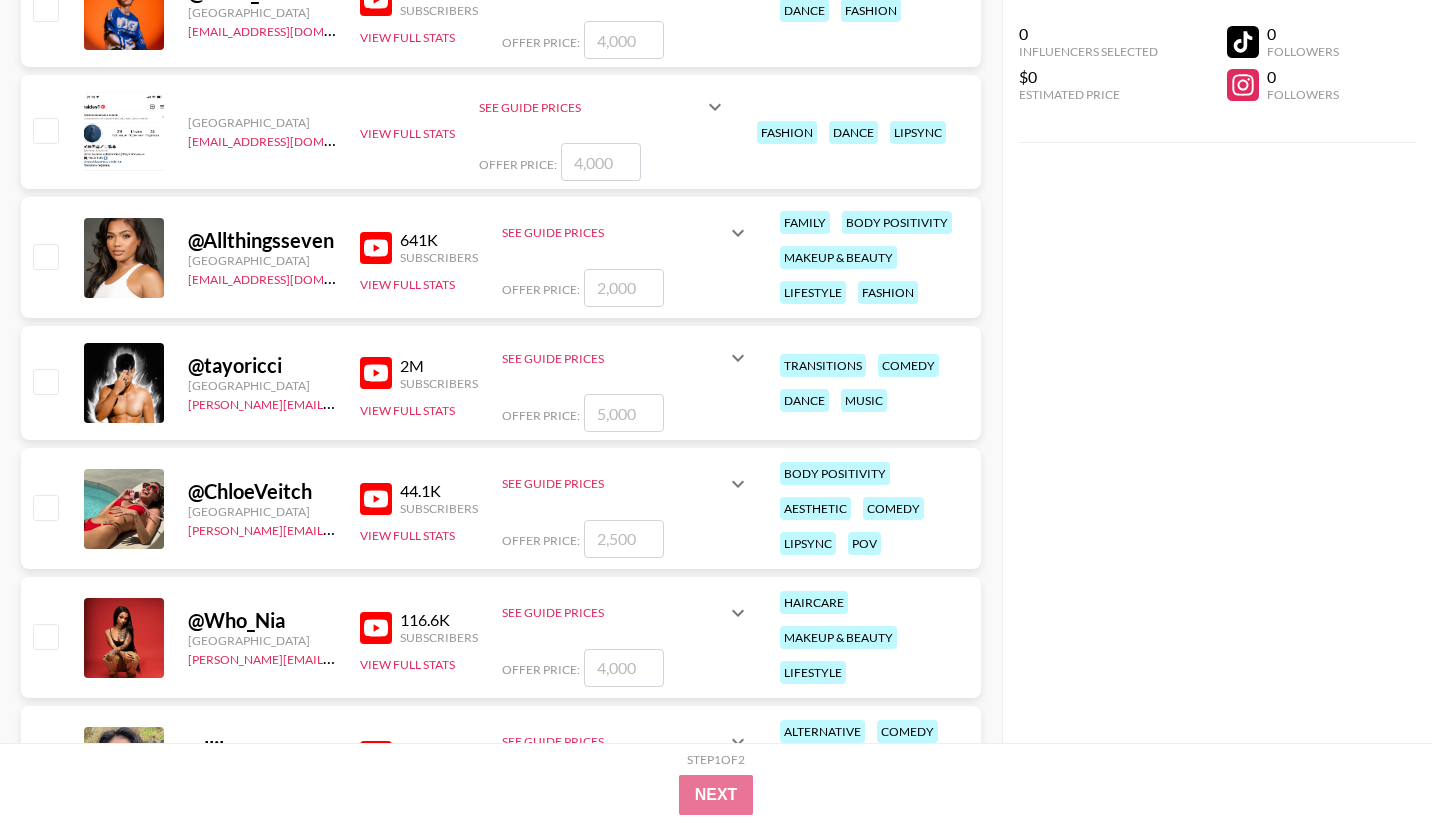 click on "@ tayoricci United States [PERSON_NAME][EMAIL_ADDRESS][DOMAIN_NAME] 2M Subscribers View Full Stats See Guide Prices Integration Price: $ 5,000 Preroll Price: $ 4,500 Short Price: $ 6,000 Offer Price: transitions comedy dance music" at bounding box center (501, 387) 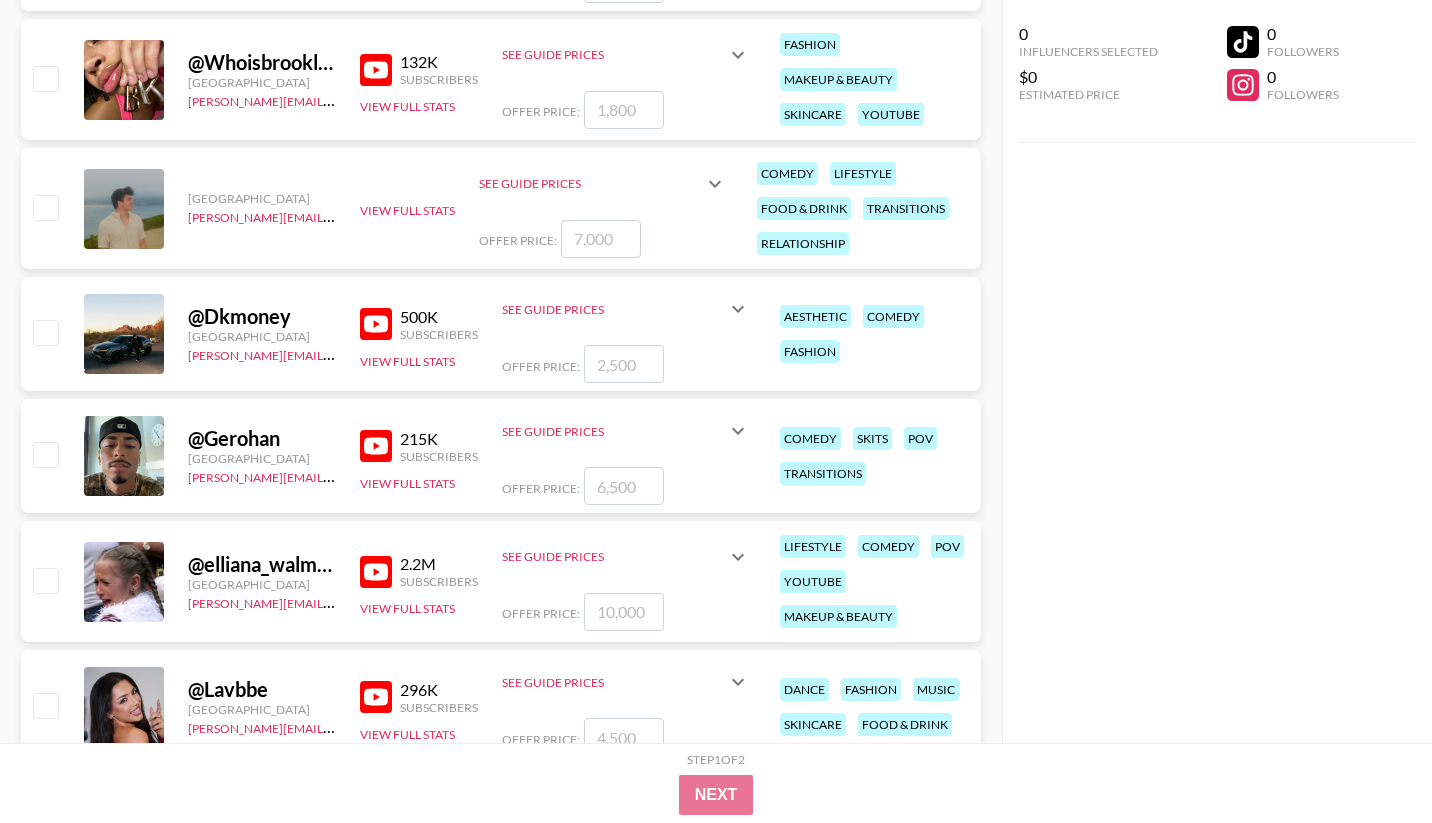scroll, scrollTop: 28275, scrollLeft: 0, axis: vertical 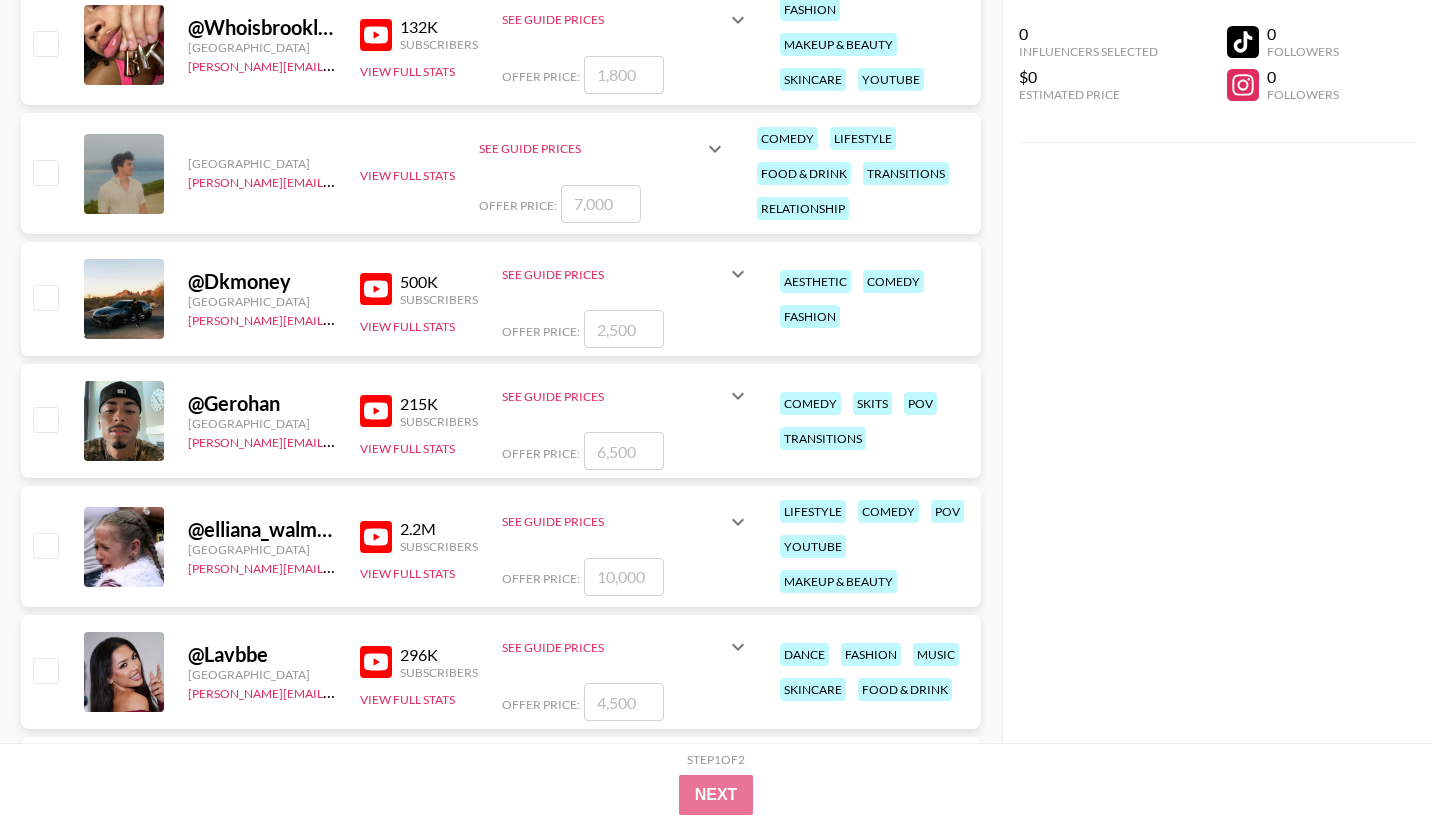 click at bounding box center [376, 411] 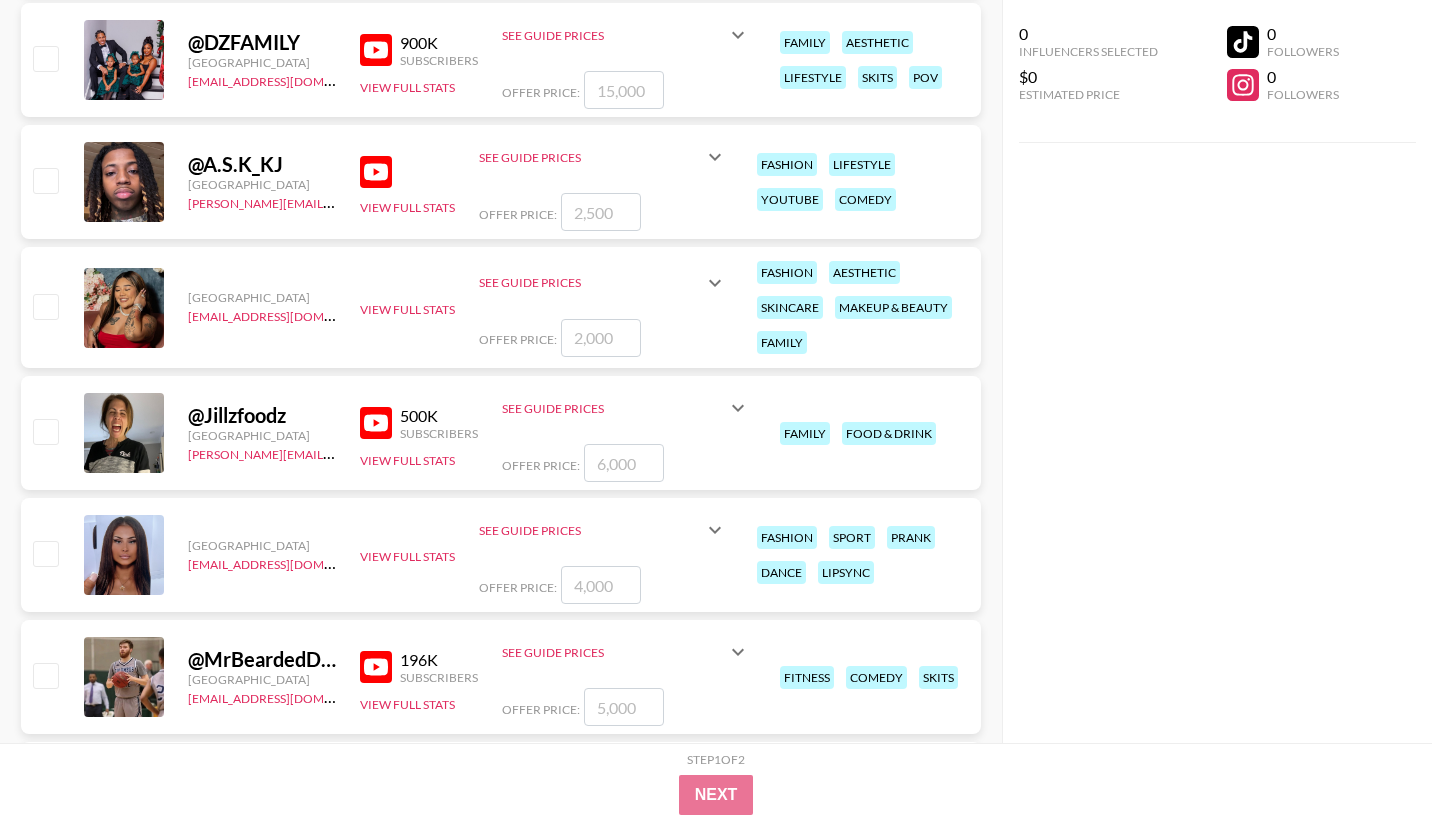 scroll, scrollTop: 18634, scrollLeft: 0, axis: vertical 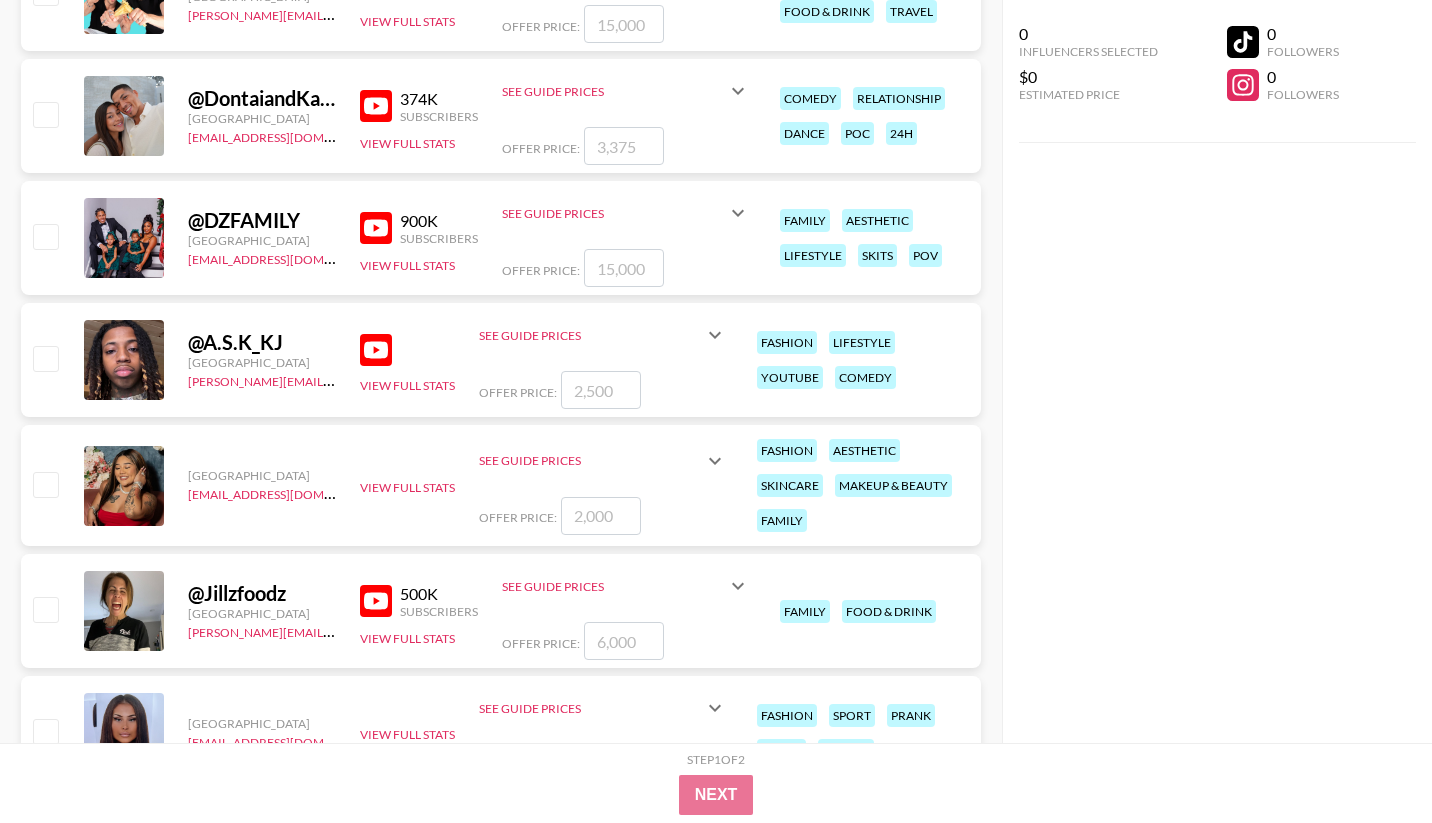 click at bounding box center (45, 358) 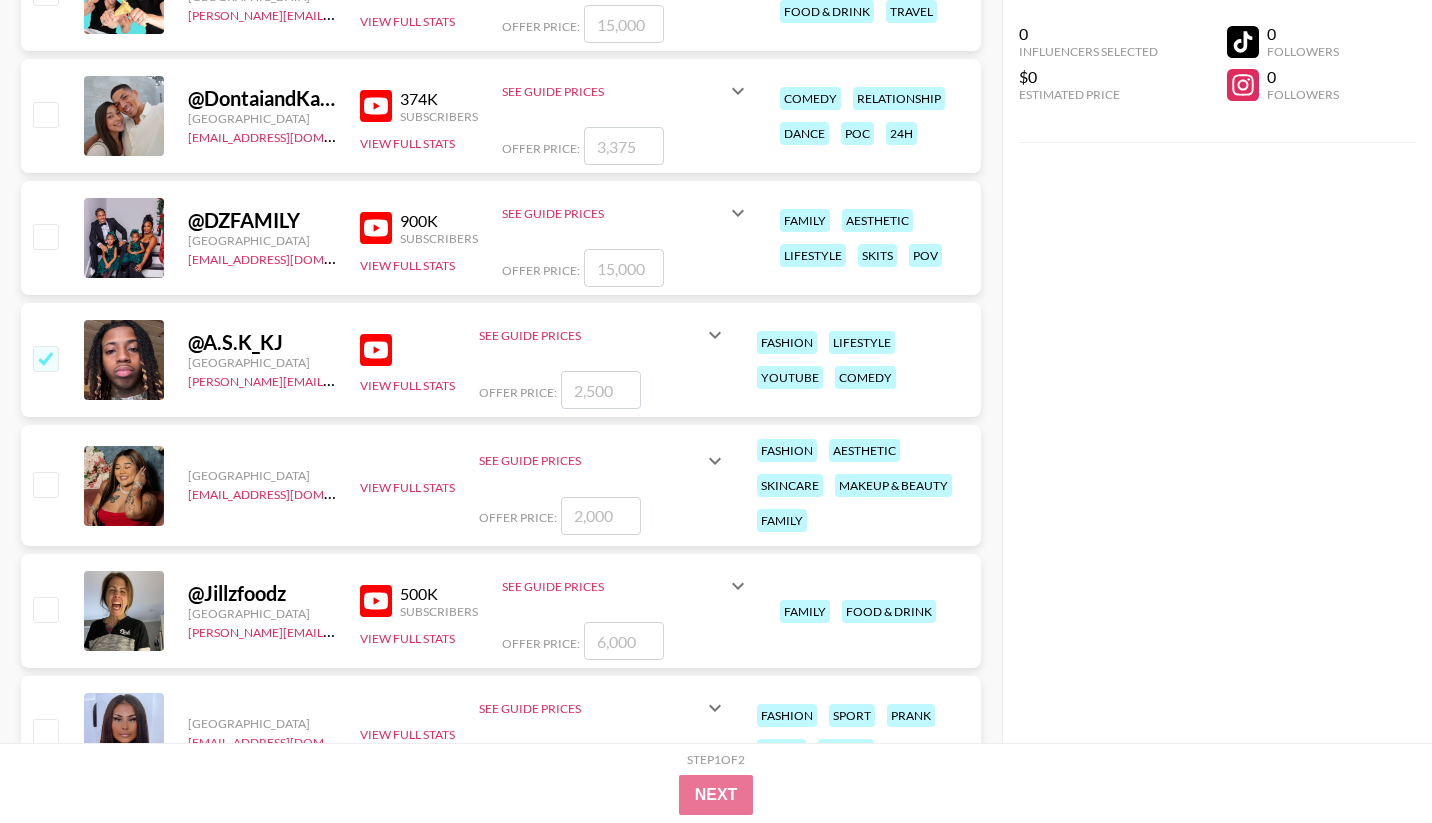 checkbox on "true" 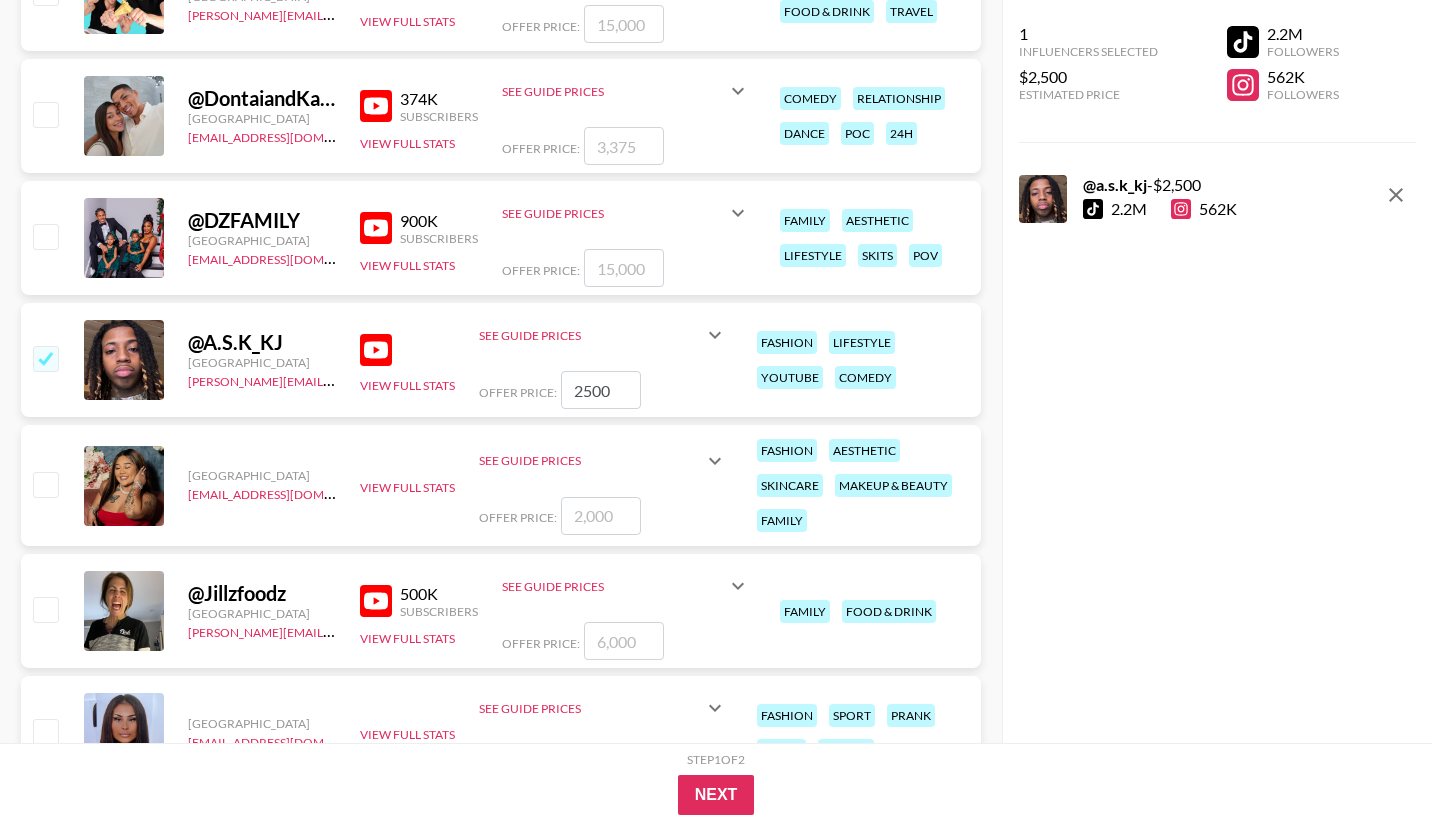 click at bounding box center [45, 358] 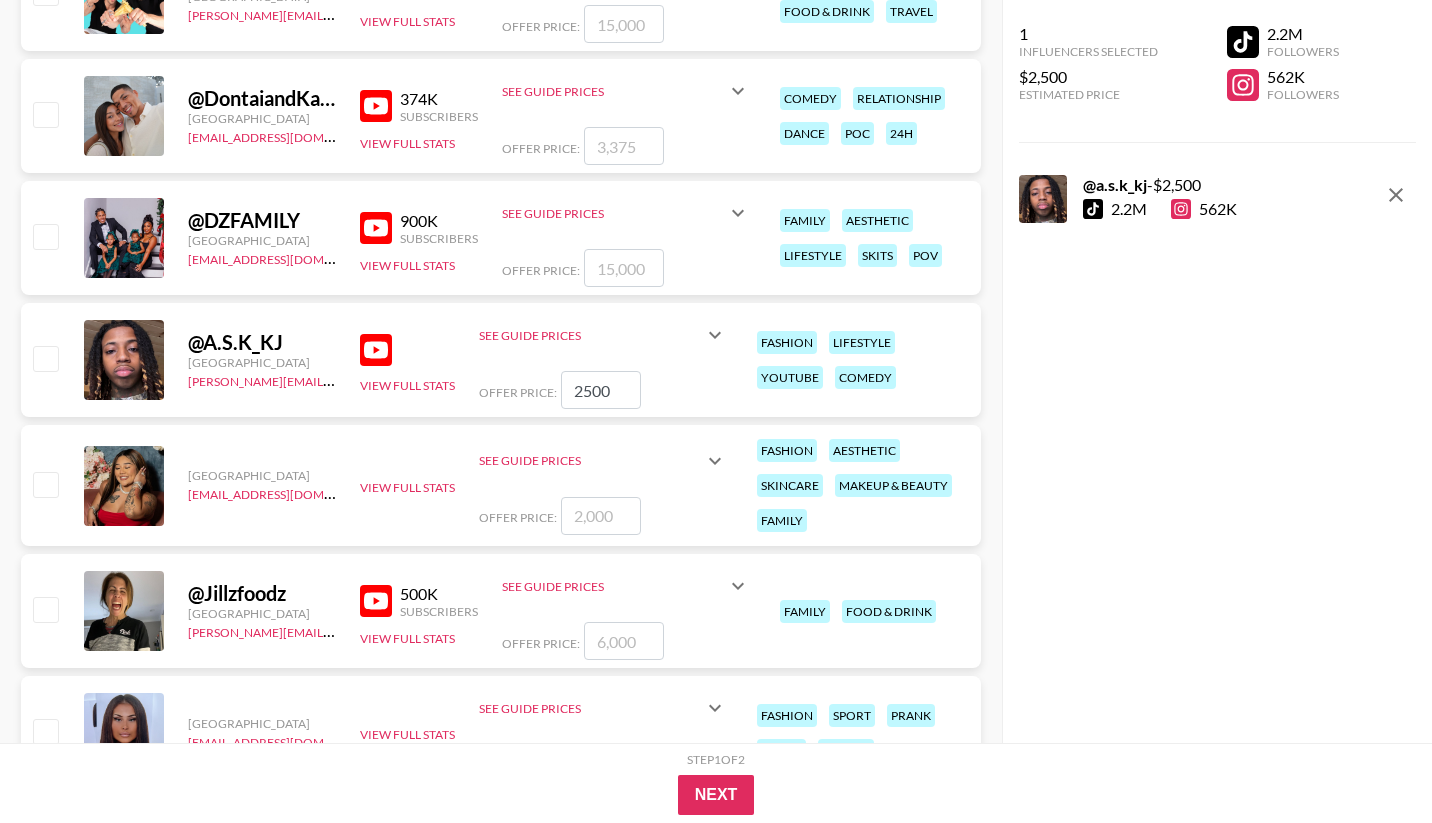 checkbox on "false" 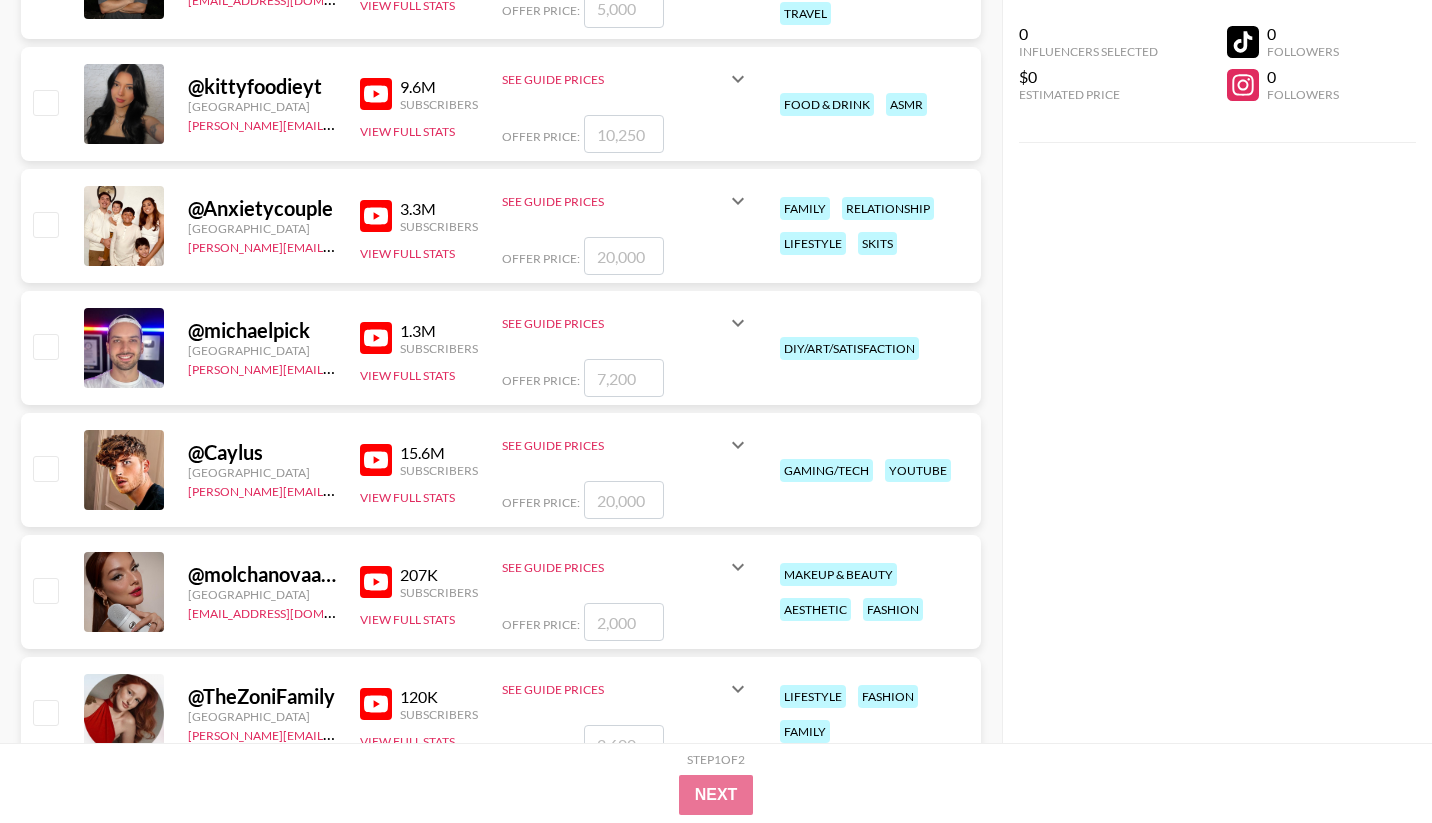 scroll, scrollTop: 5038, scrollLeft: 0, axis: vertical 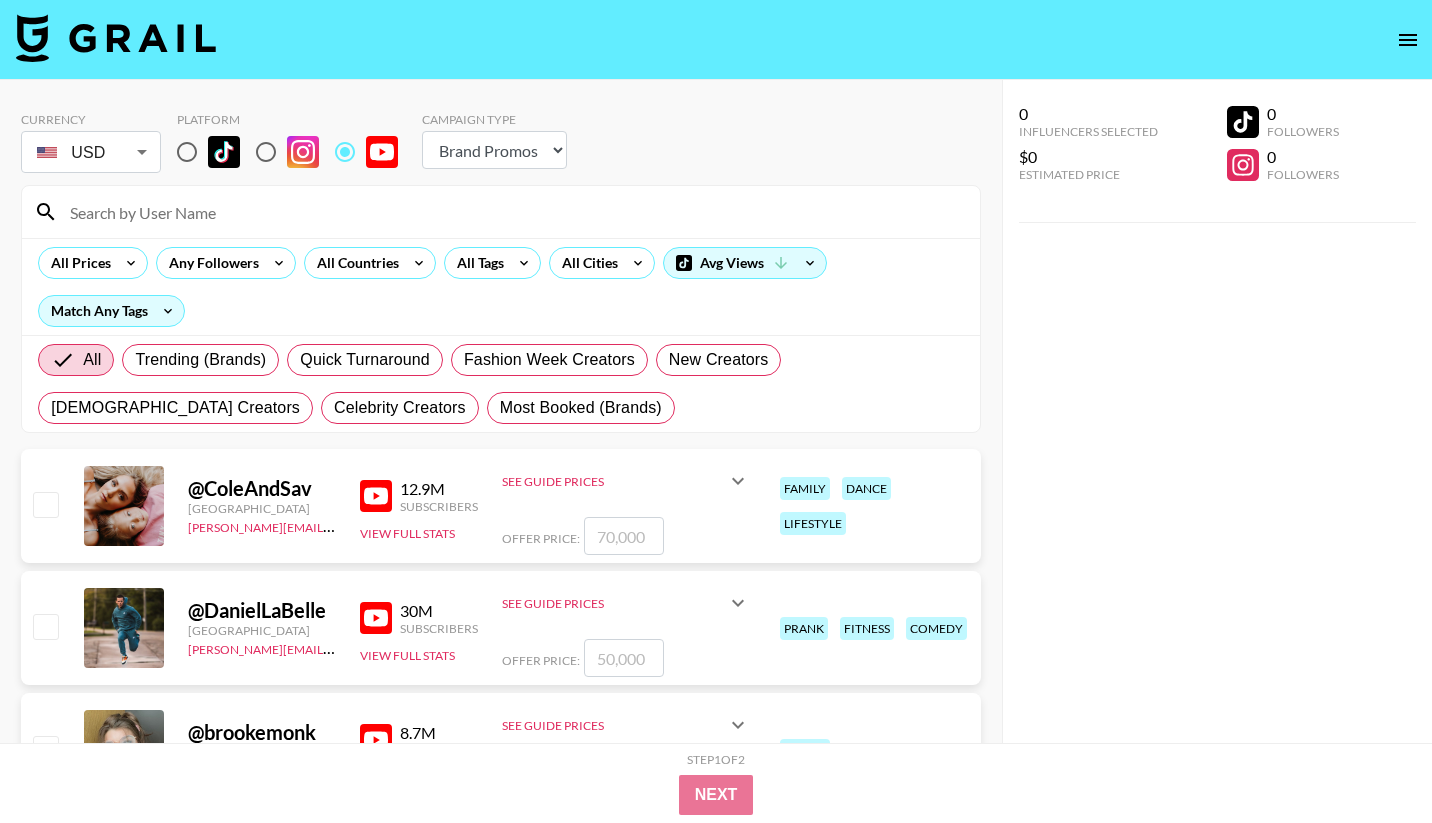 click on "0 Influencers Selected $0 Estimated Price 0 Followers 0 Followers" at bounding box center (1217, 451) 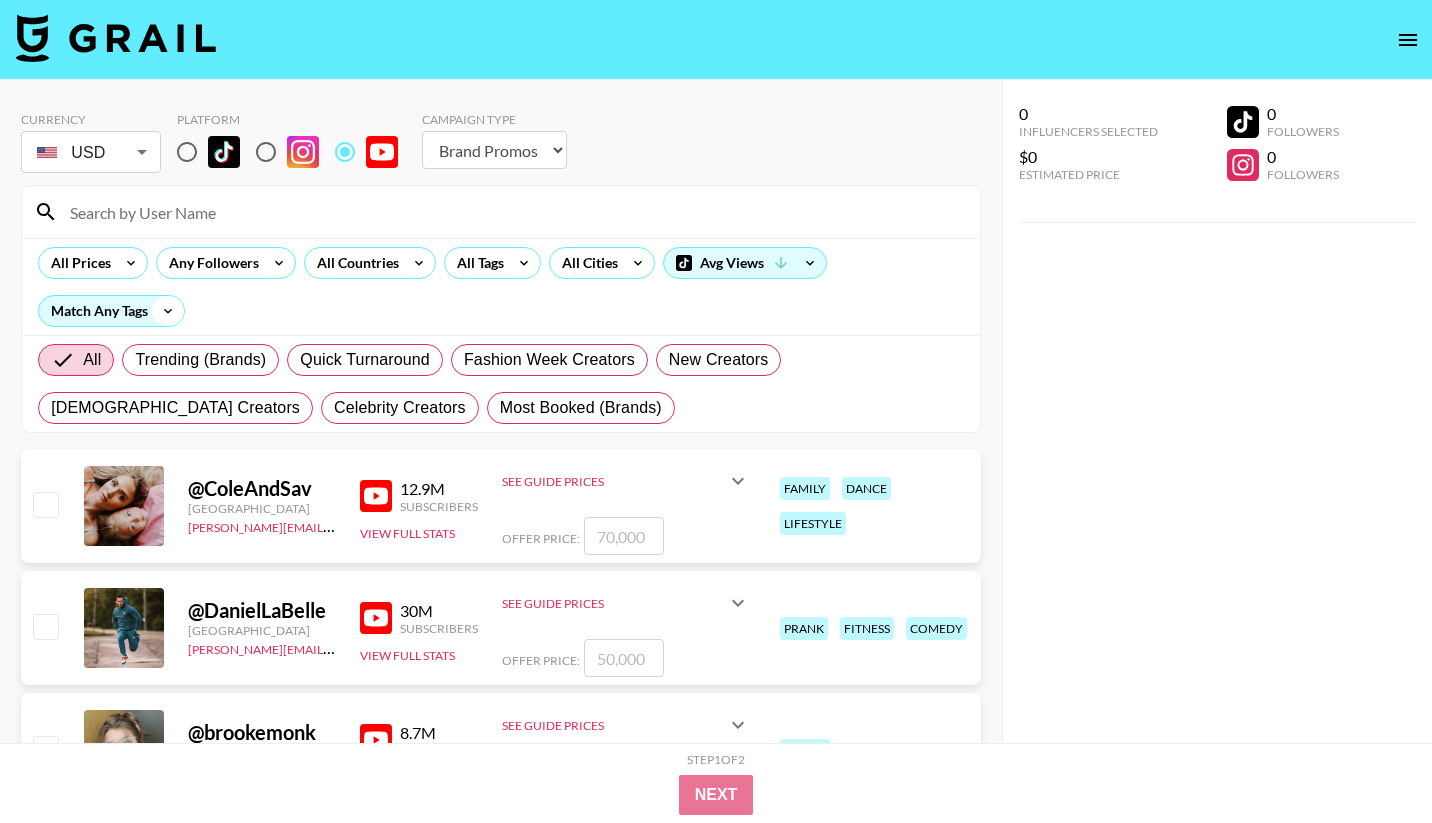 click 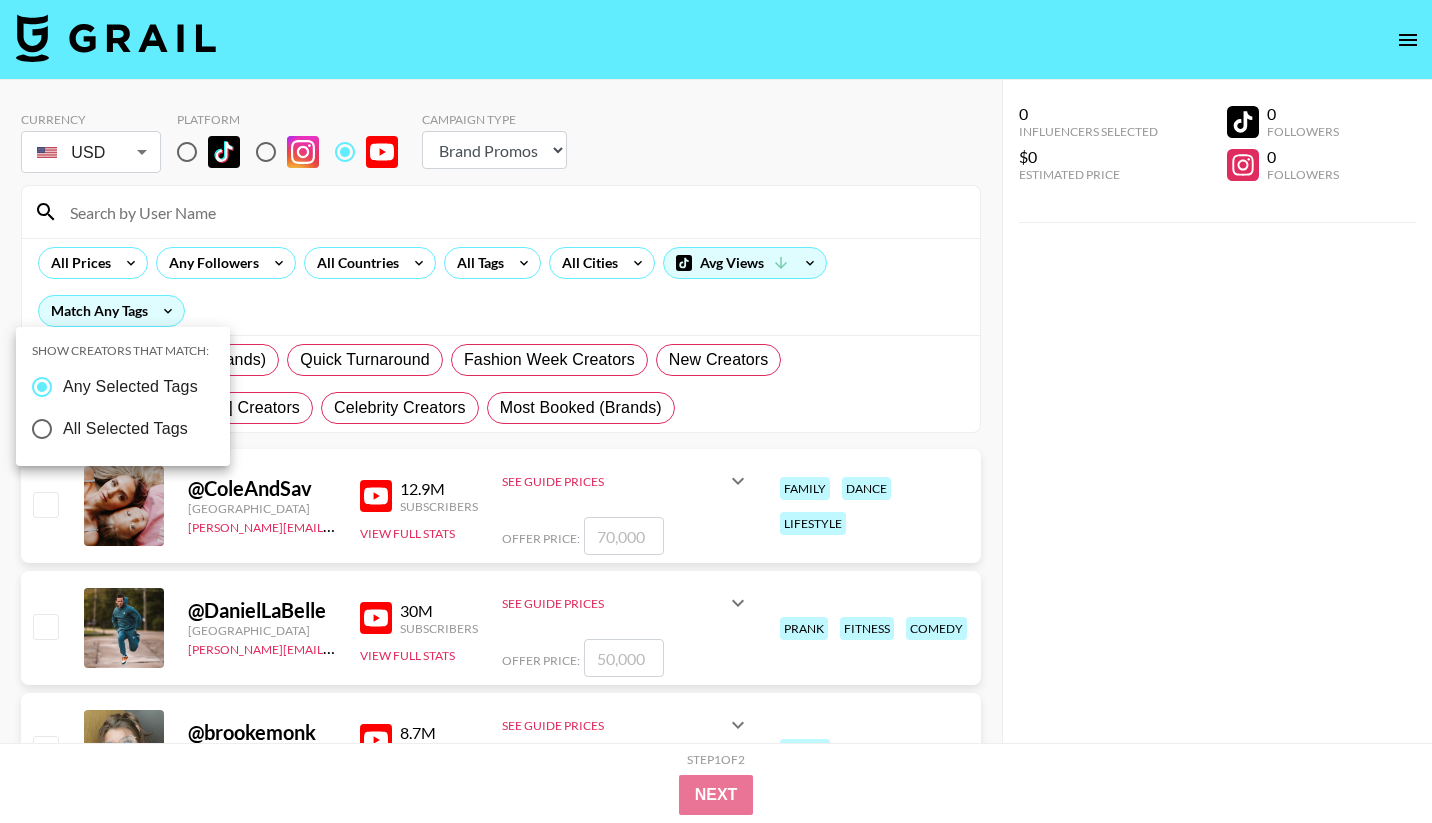 click at bounding box center [716, 411] 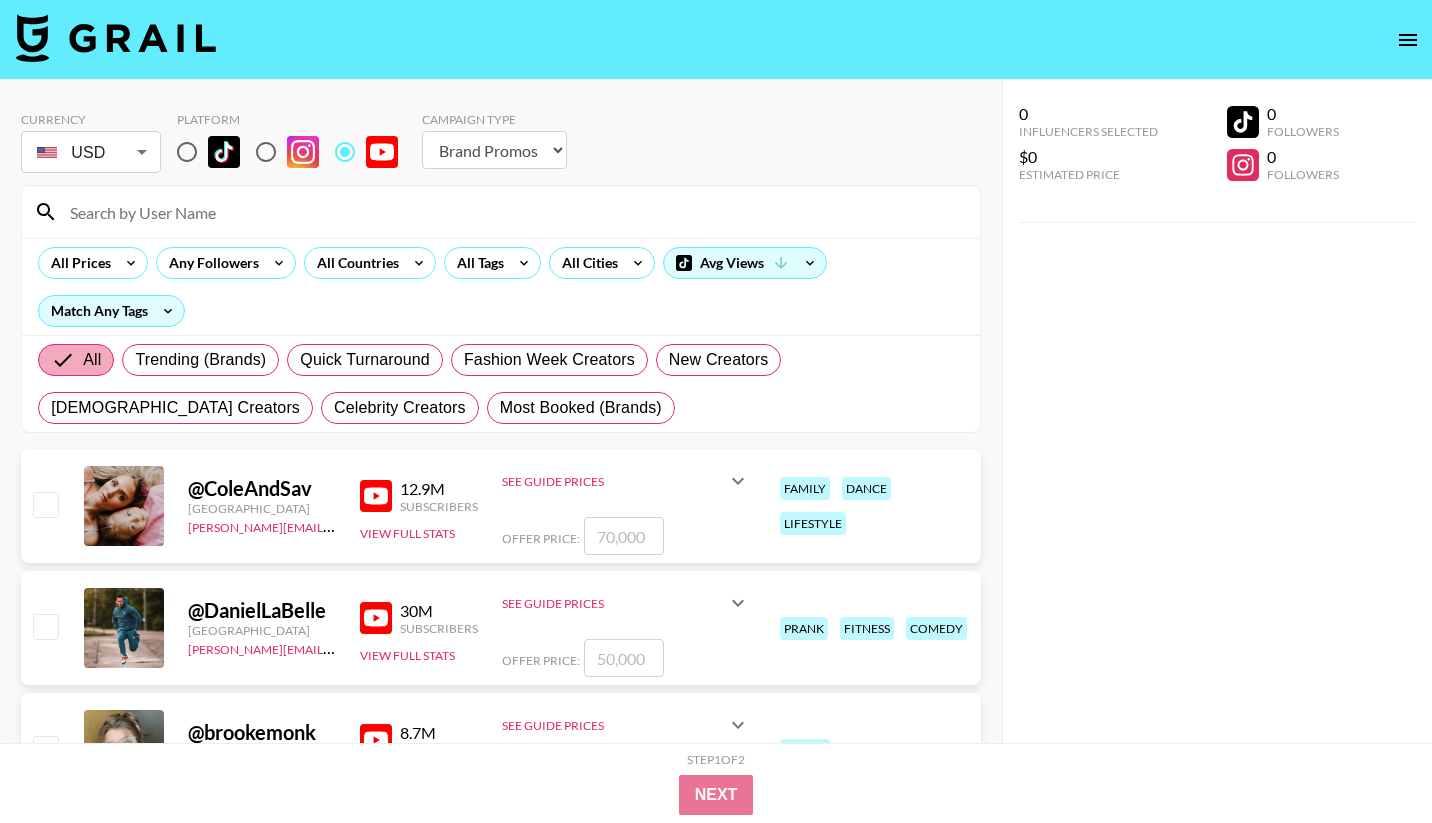click on "All" at bounding box center [92, 360] 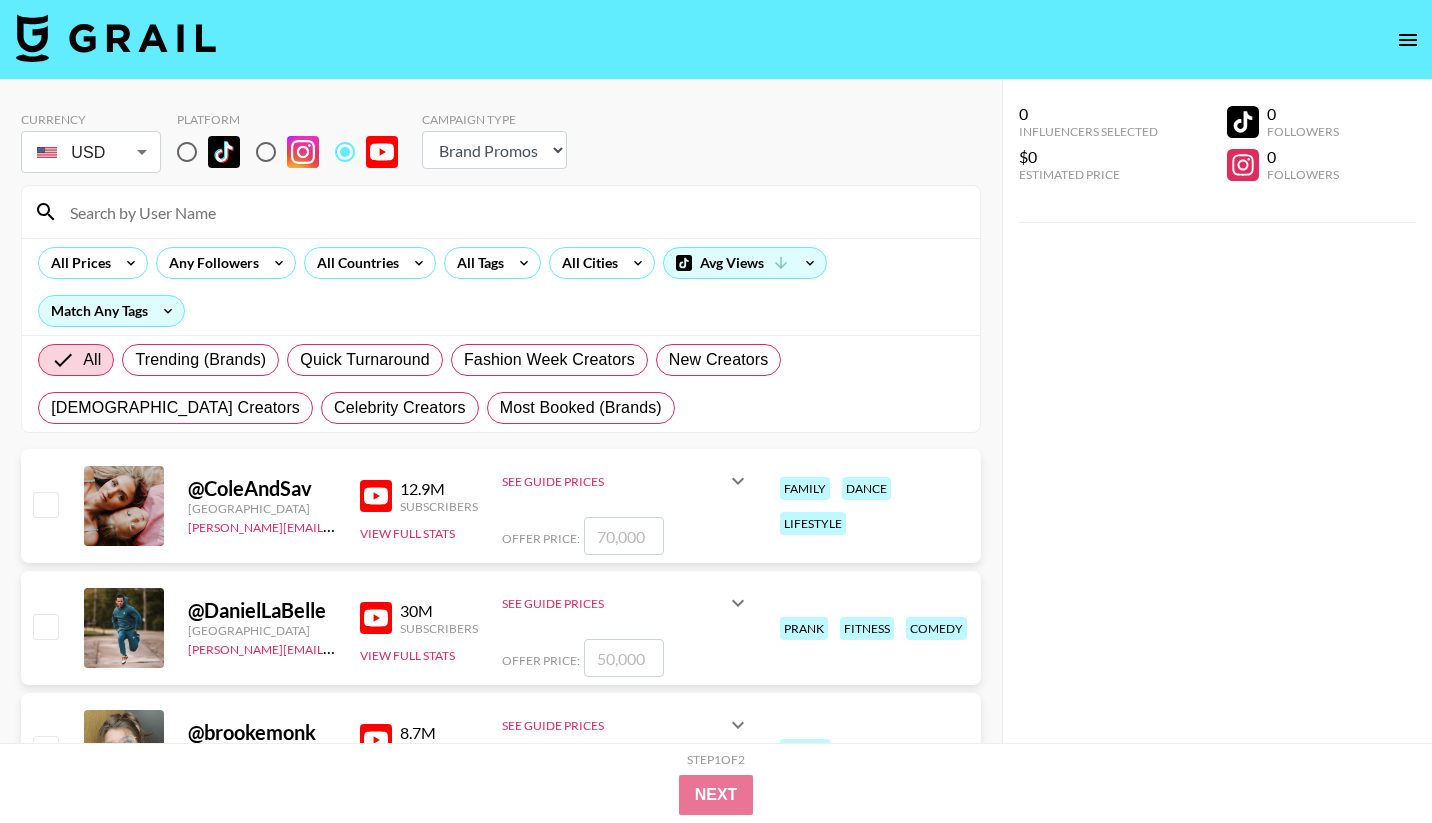 click on "All Trending (Brands) Quick Turnaround Fashion Week Creators New Creators [DEMOGRAPHIC_DATA] Creators Celebrity Creators Most Booked (Brands)" at bounding box center (501, 384) 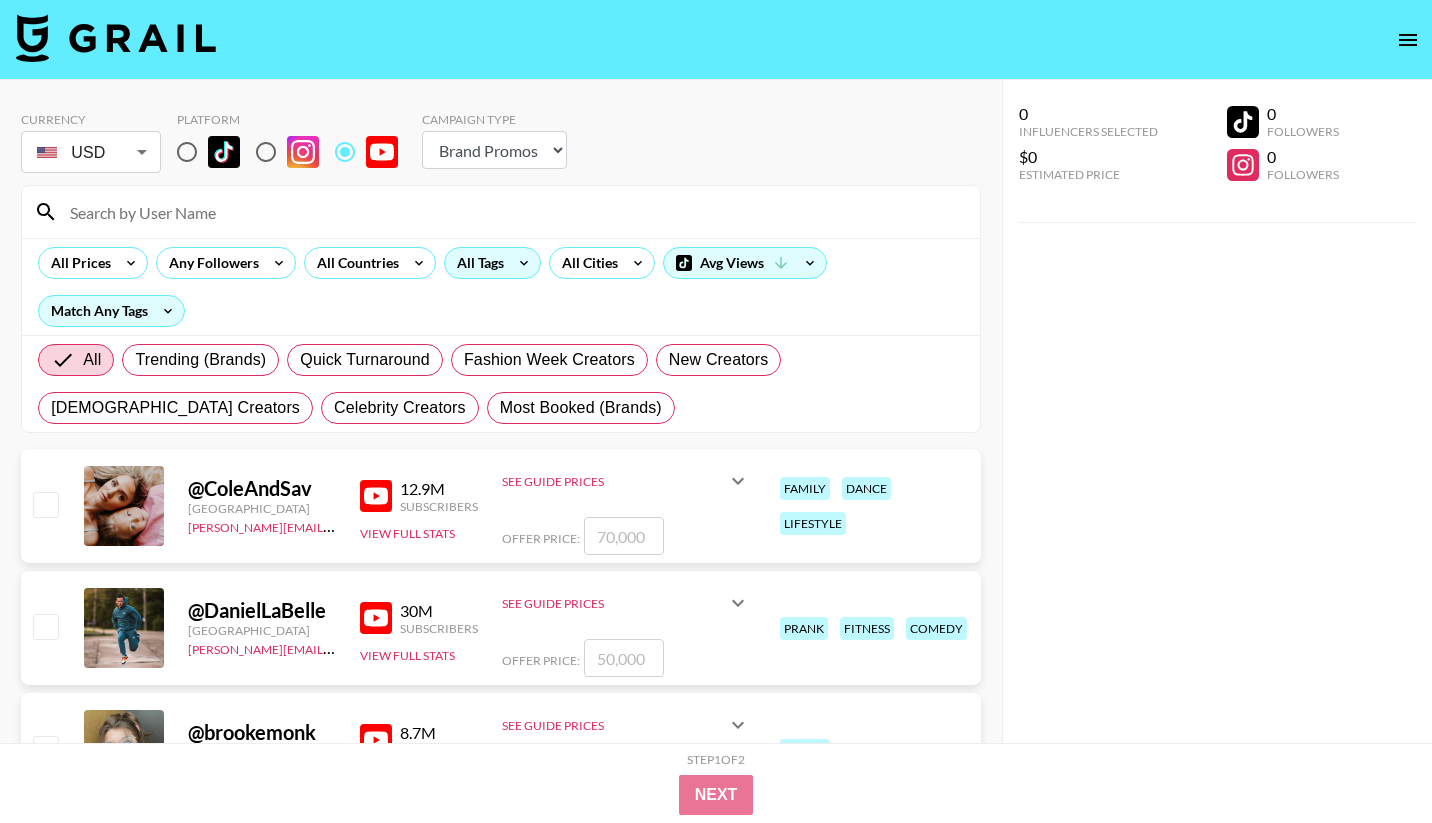 click 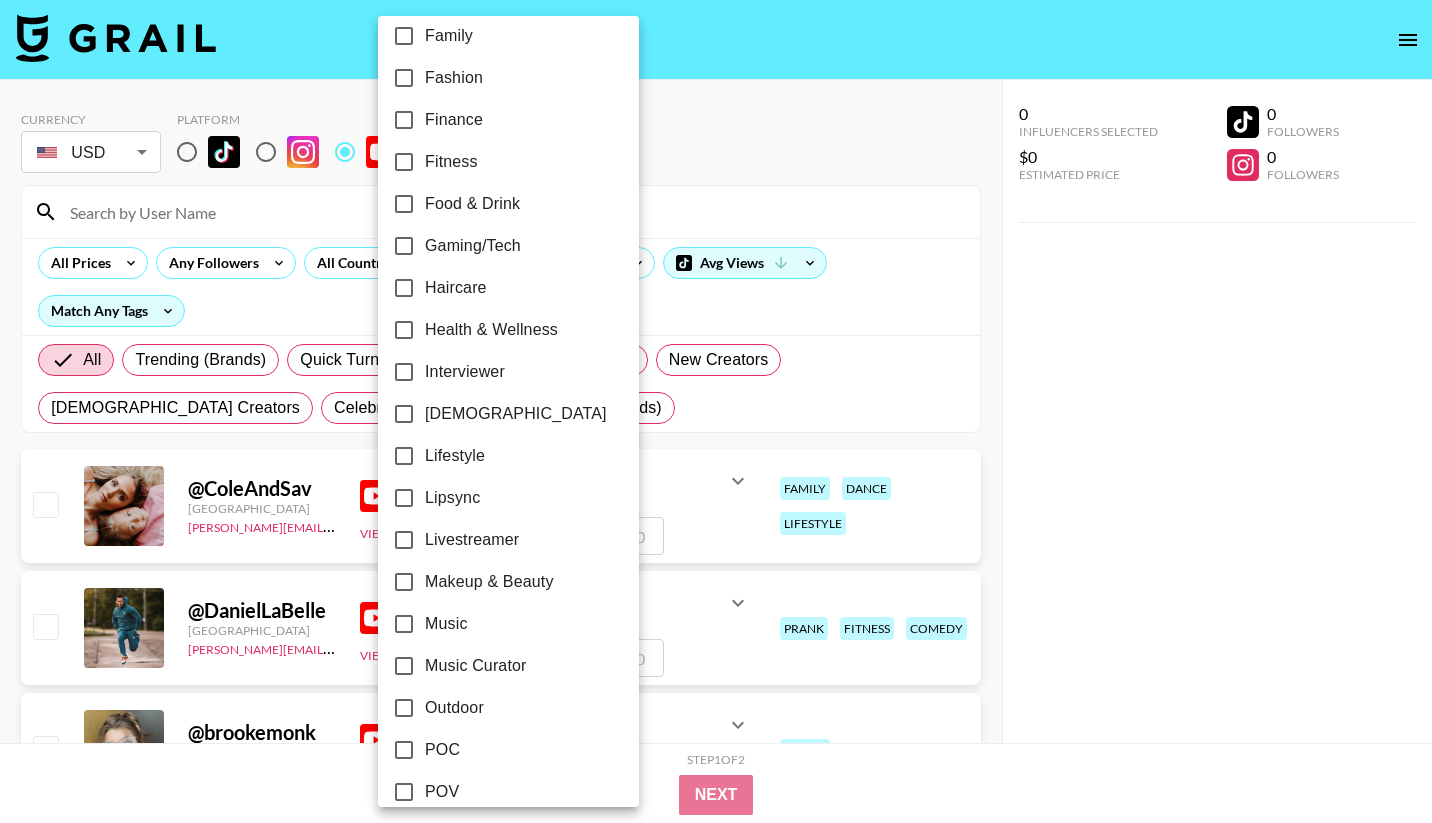scroll, scrollTop: 604, scrollLeft: 0, axis: vertical 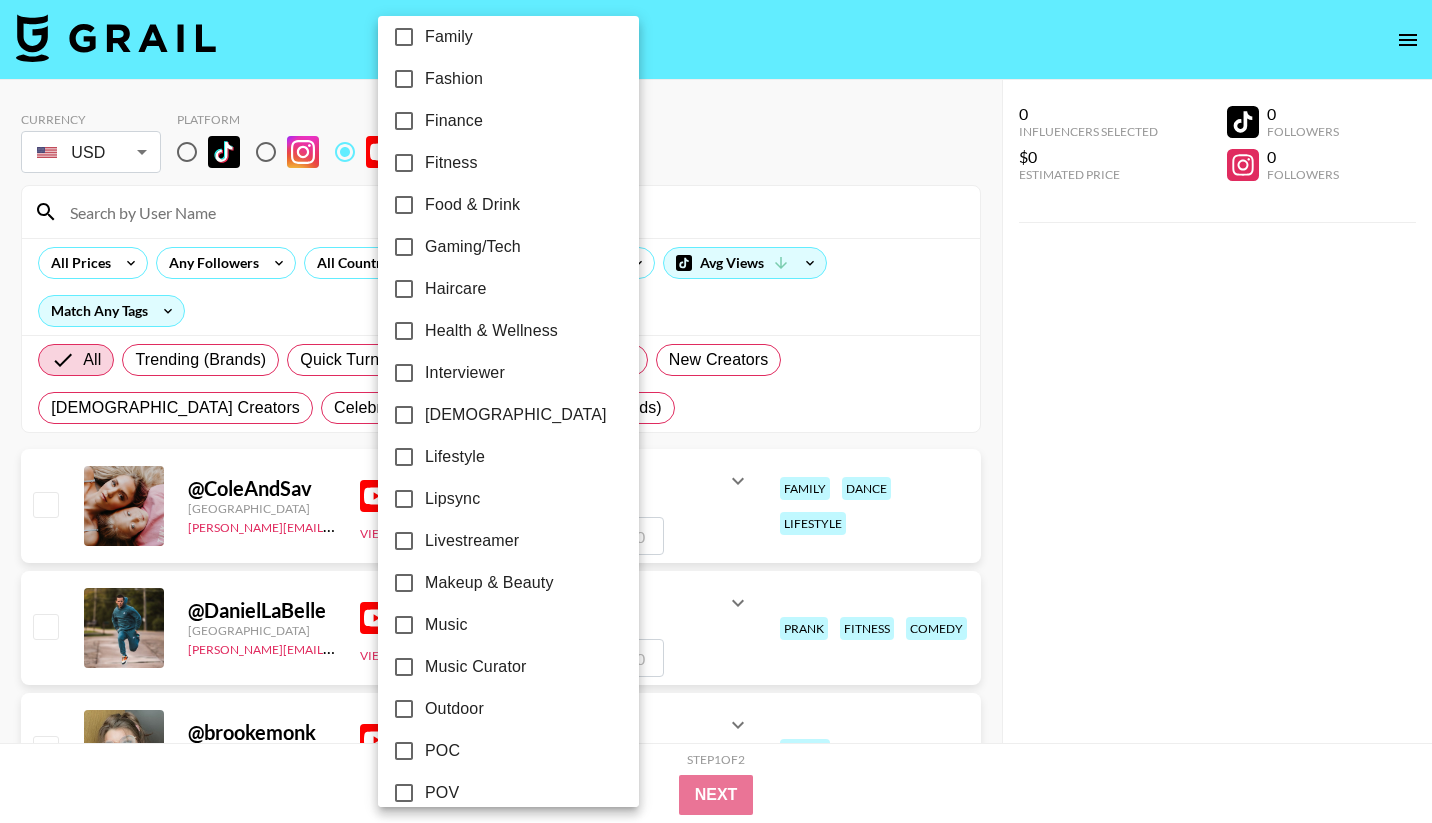 click on "Fitness" at bounding box center [451, 163] 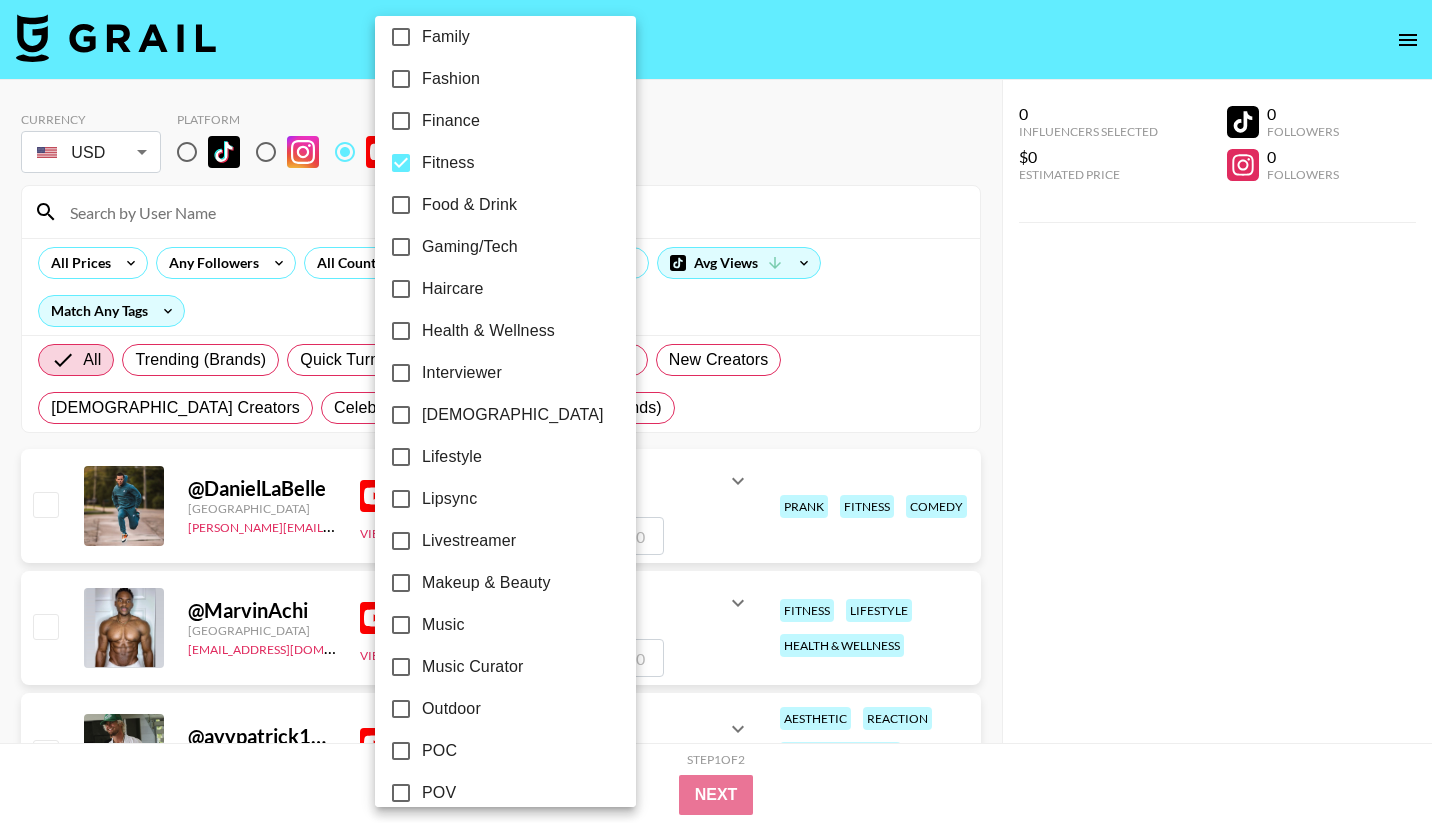 click on "Food & Drink" at bounding box center (401, 205) 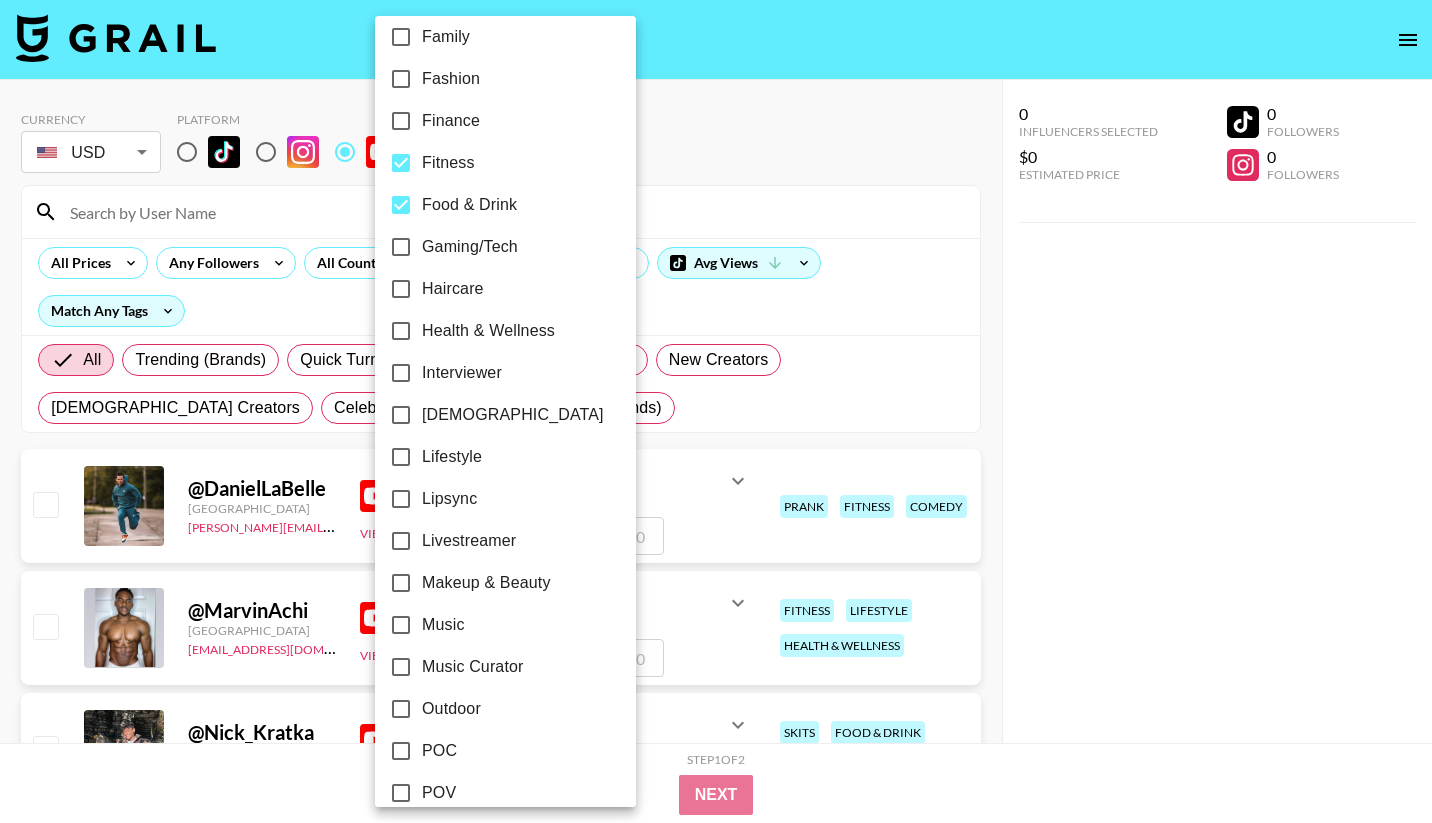 click at bounding box center [716, 411] 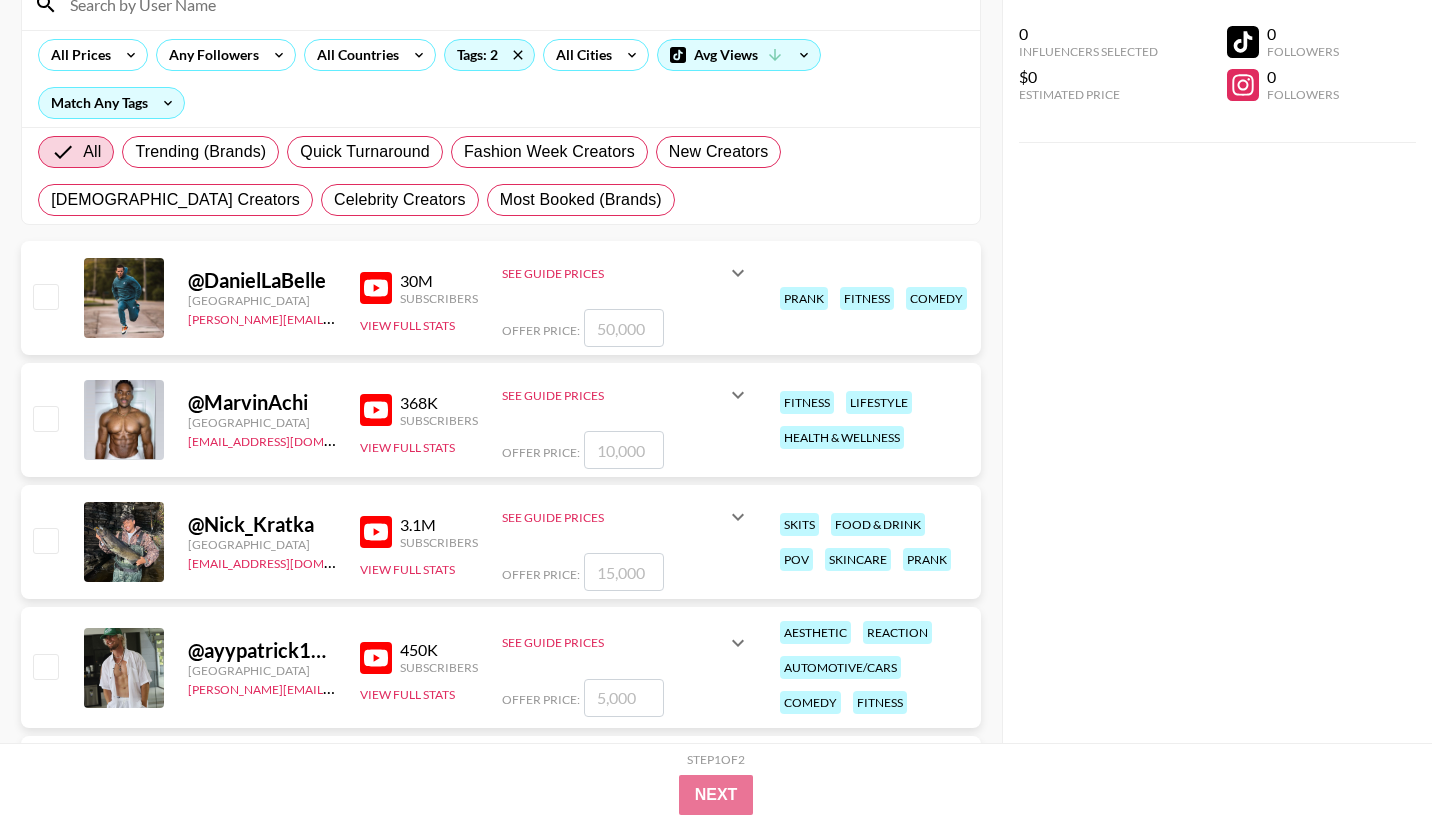 scroll, scrollTop: 231, scrollLeft: 0, axis: vertical 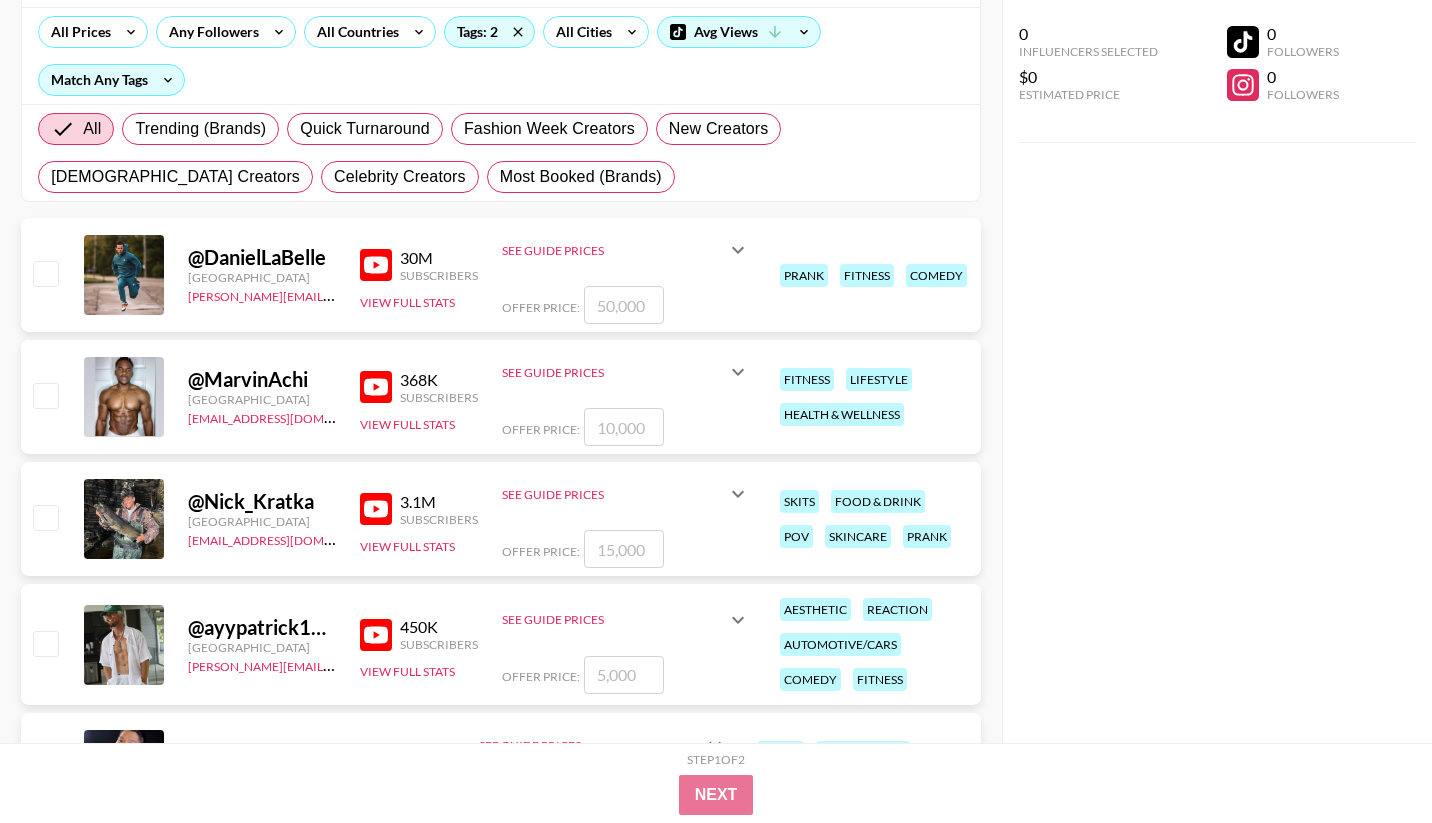 click at bounding box center [45, 395] 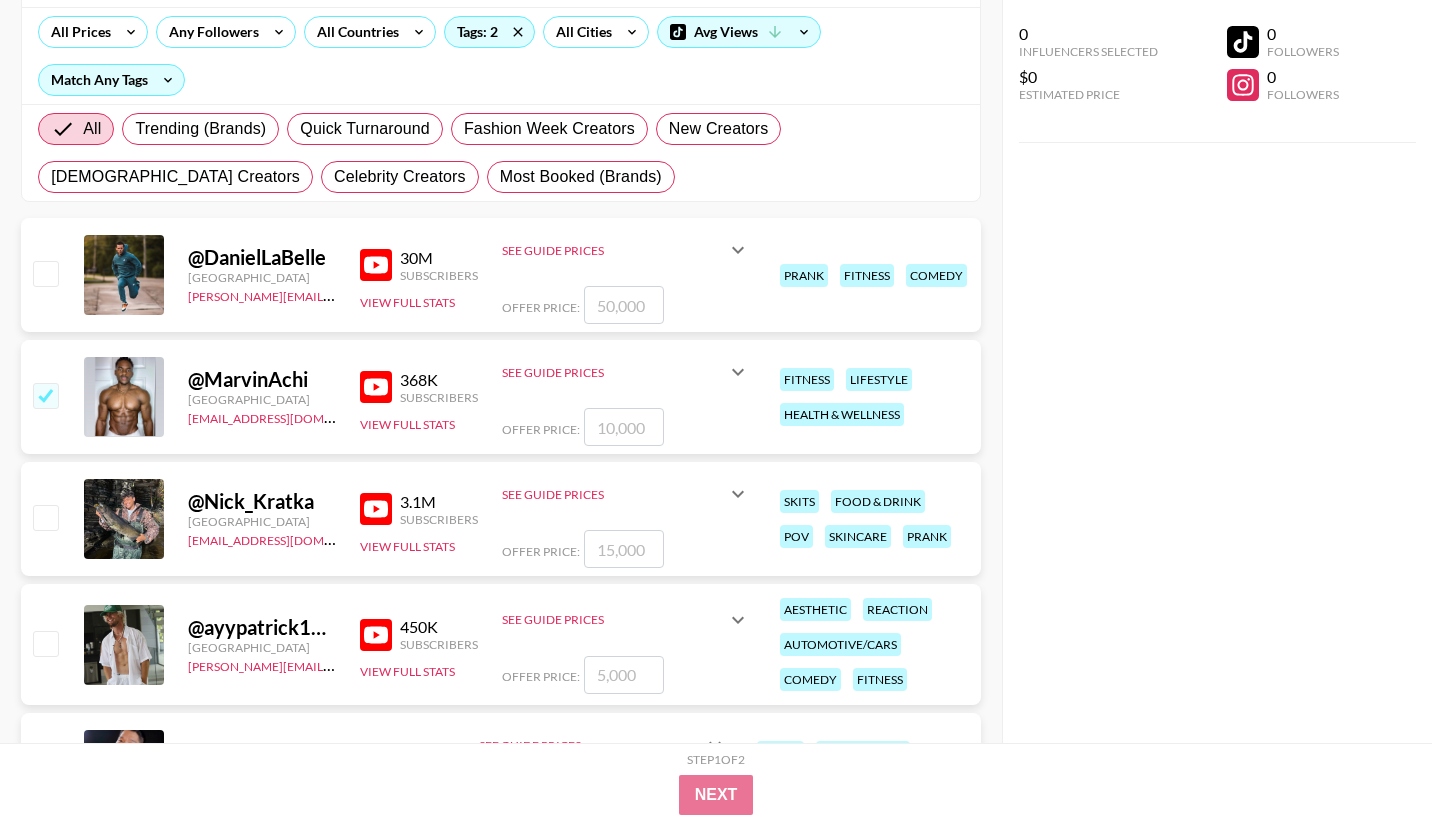 checkbox on "true" 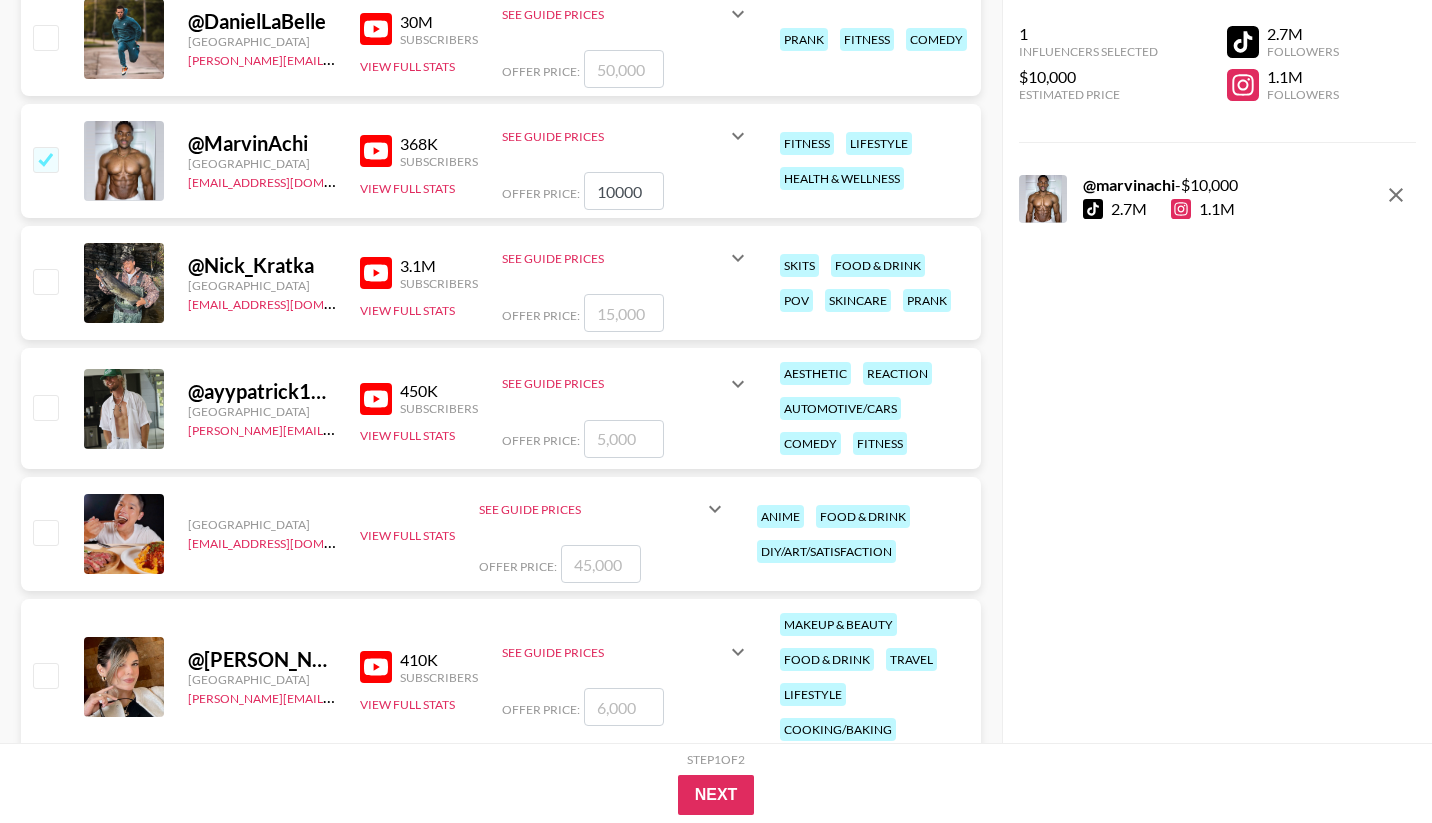 scroll, scrollTop: 480, scrollLeft: 0, axis: vertical 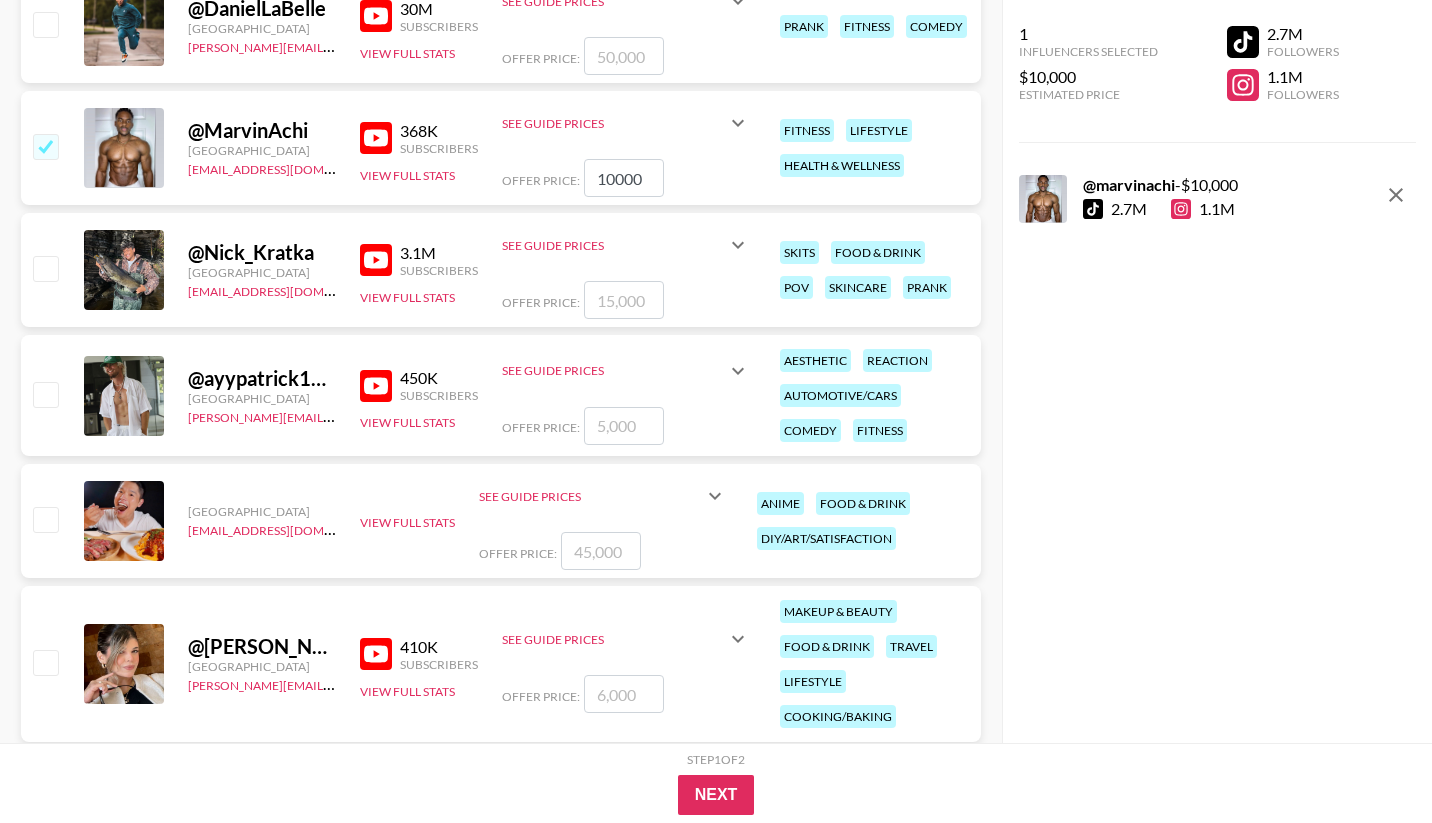 click at bounding box center (45, 268) 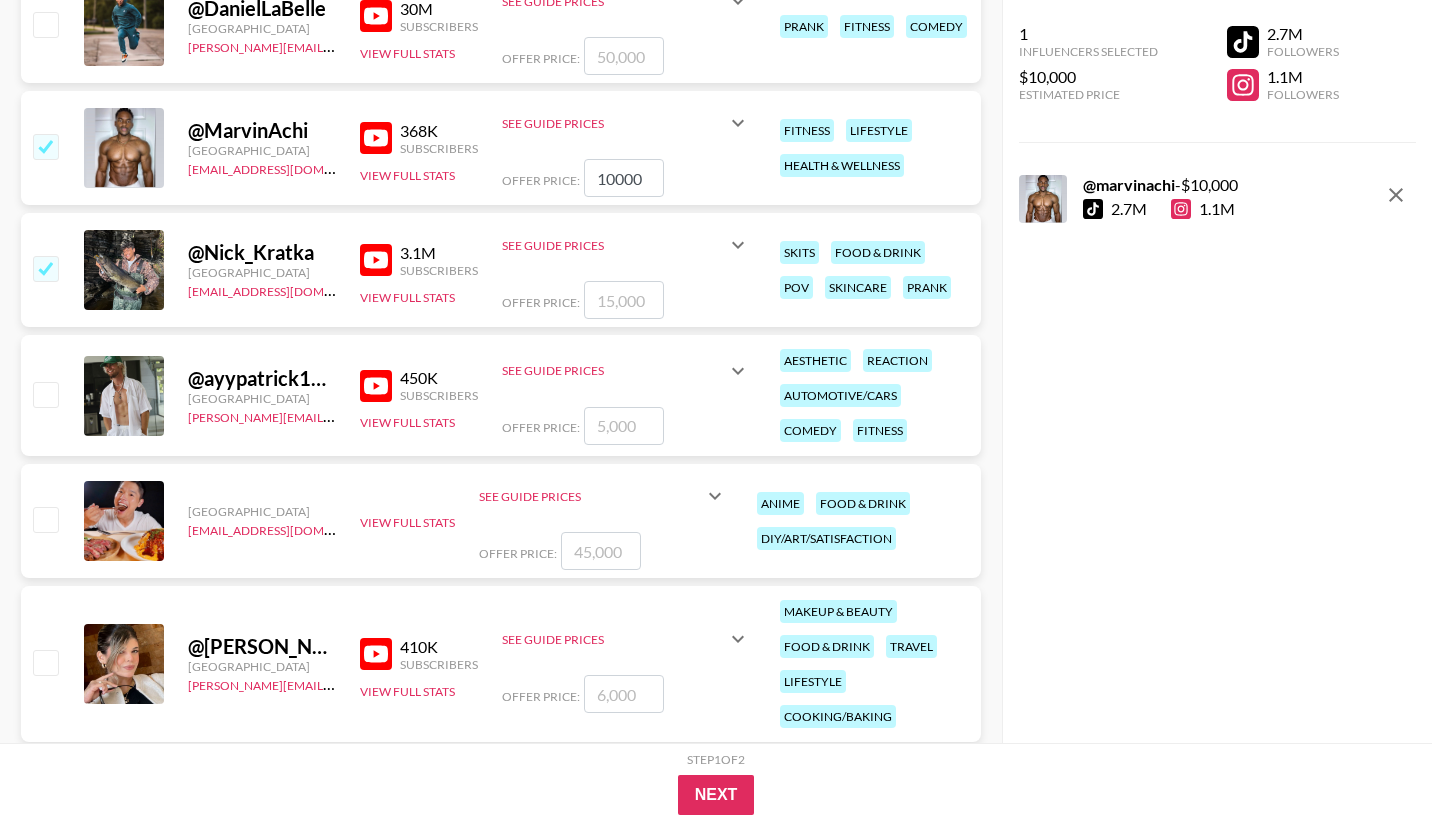 checkbox on "true" 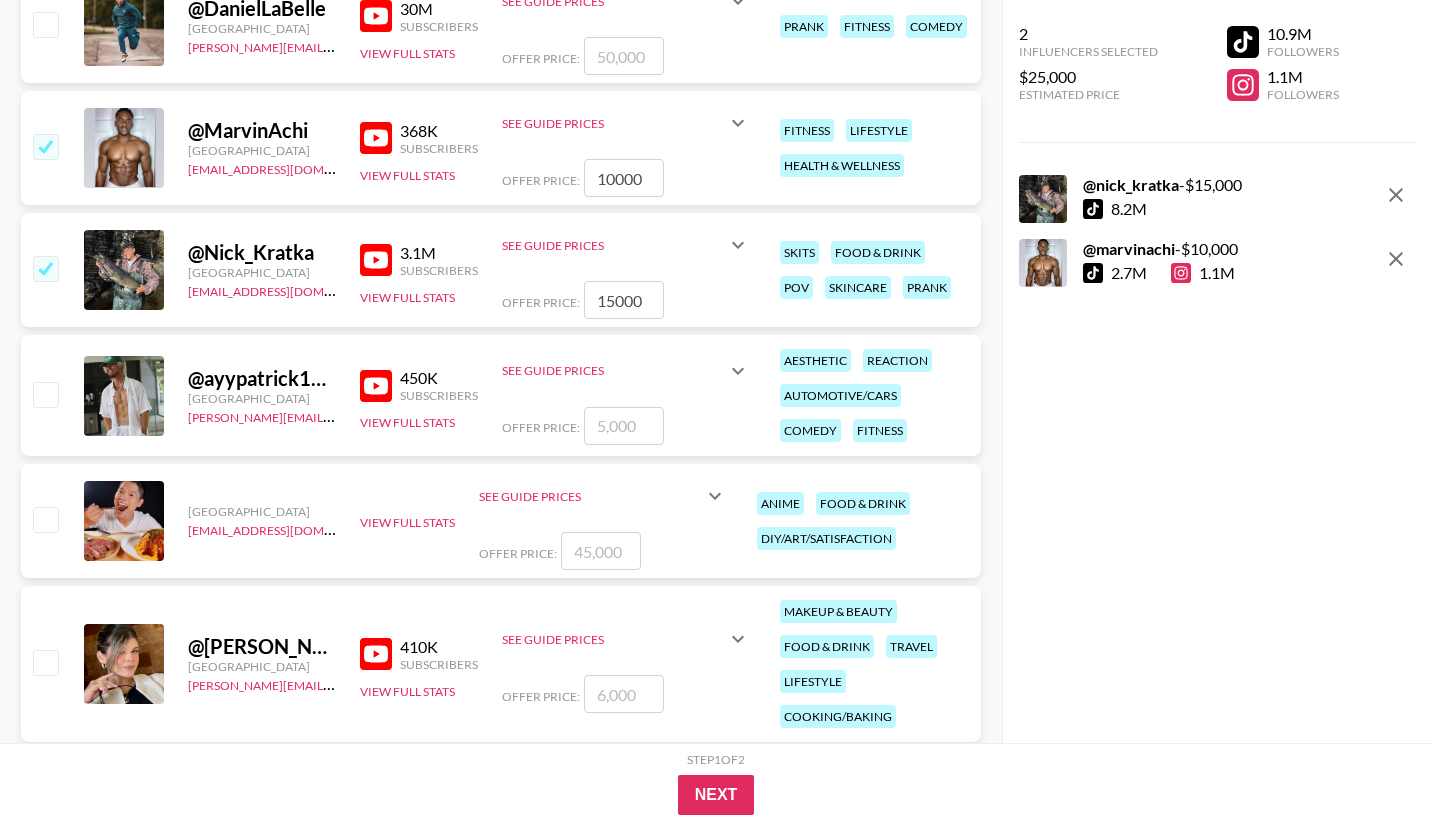 click at bounding box center (45, 394) 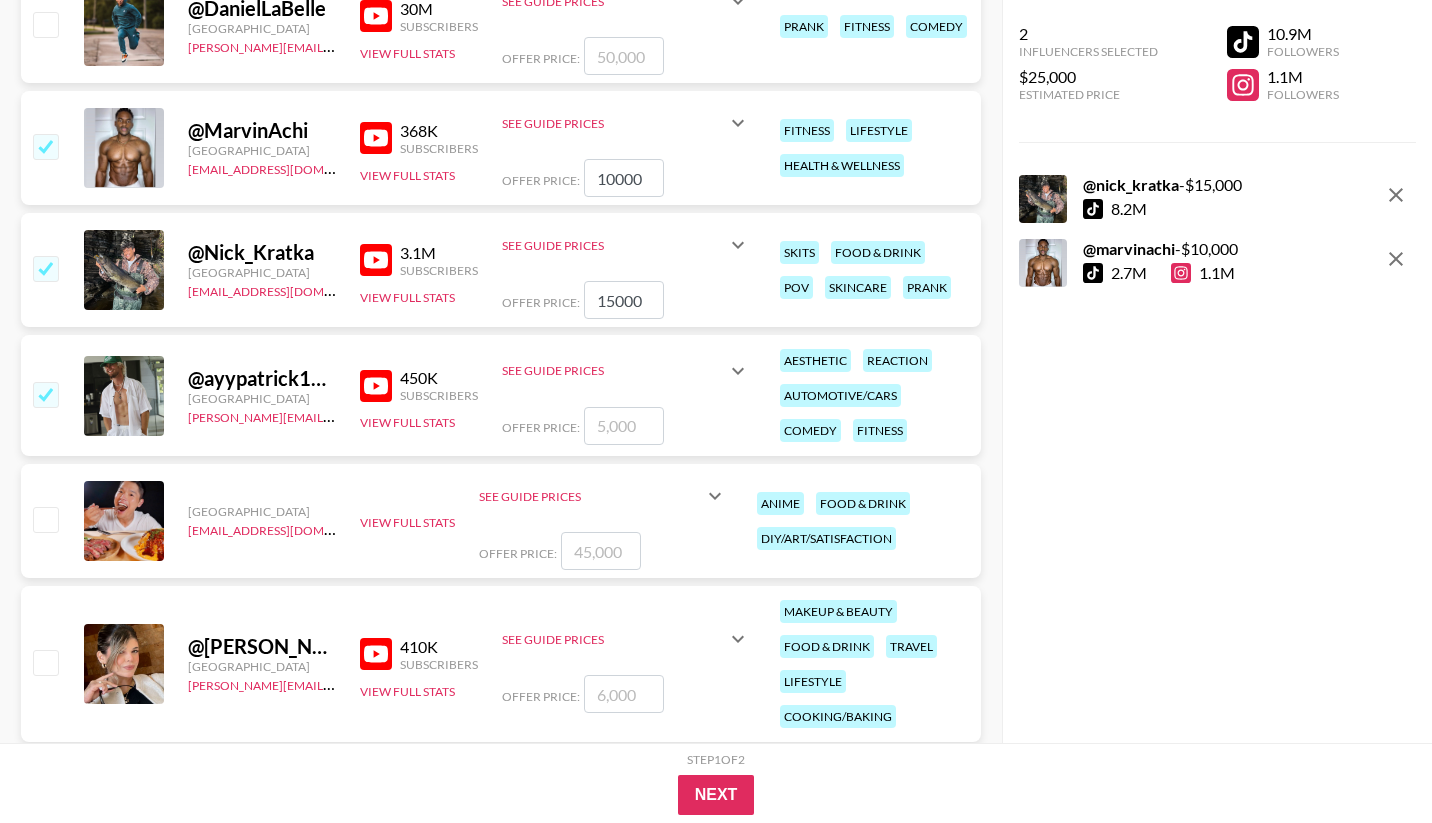 checkbox on "true" 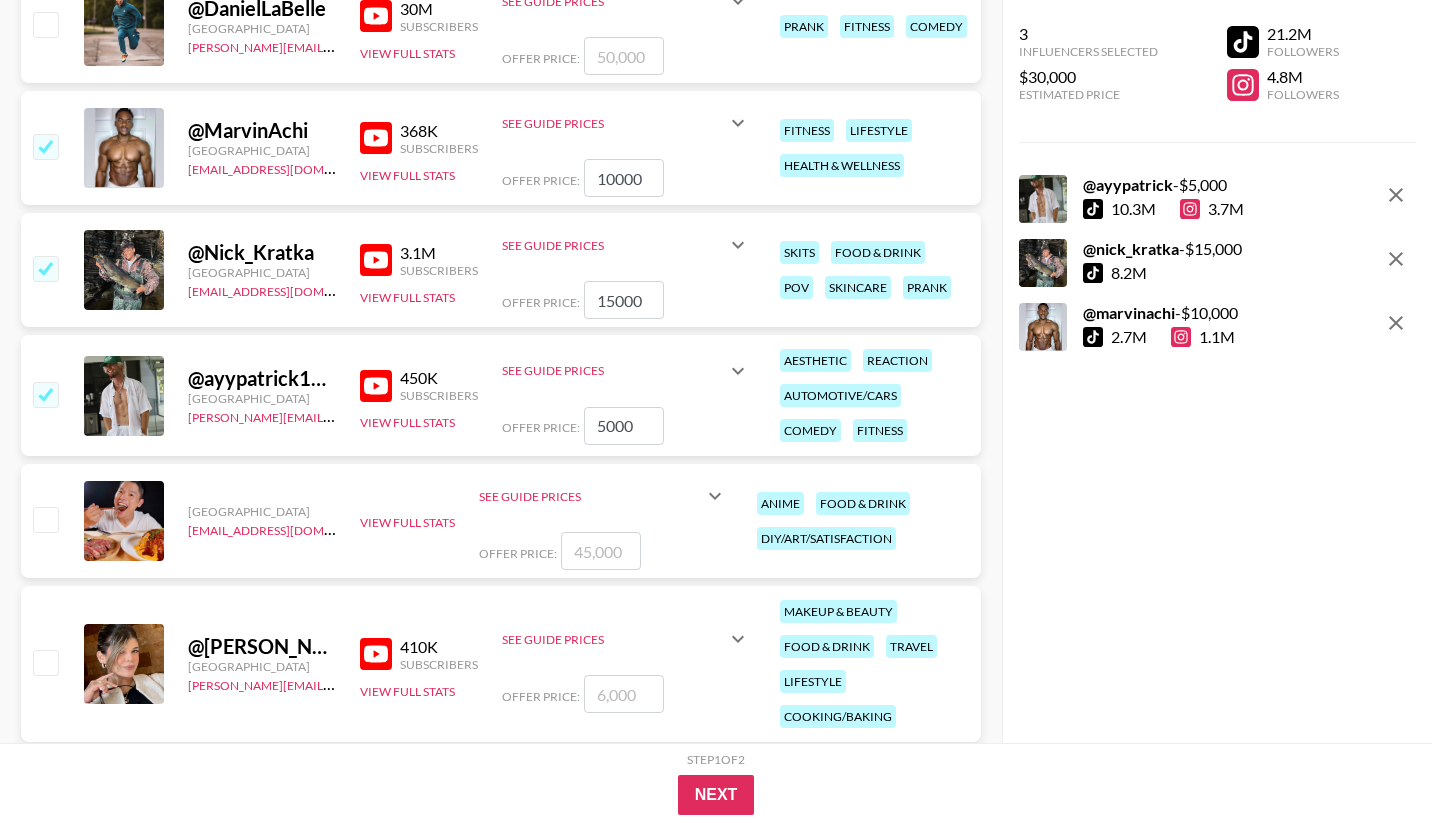 click at bounding box center (376, 386) 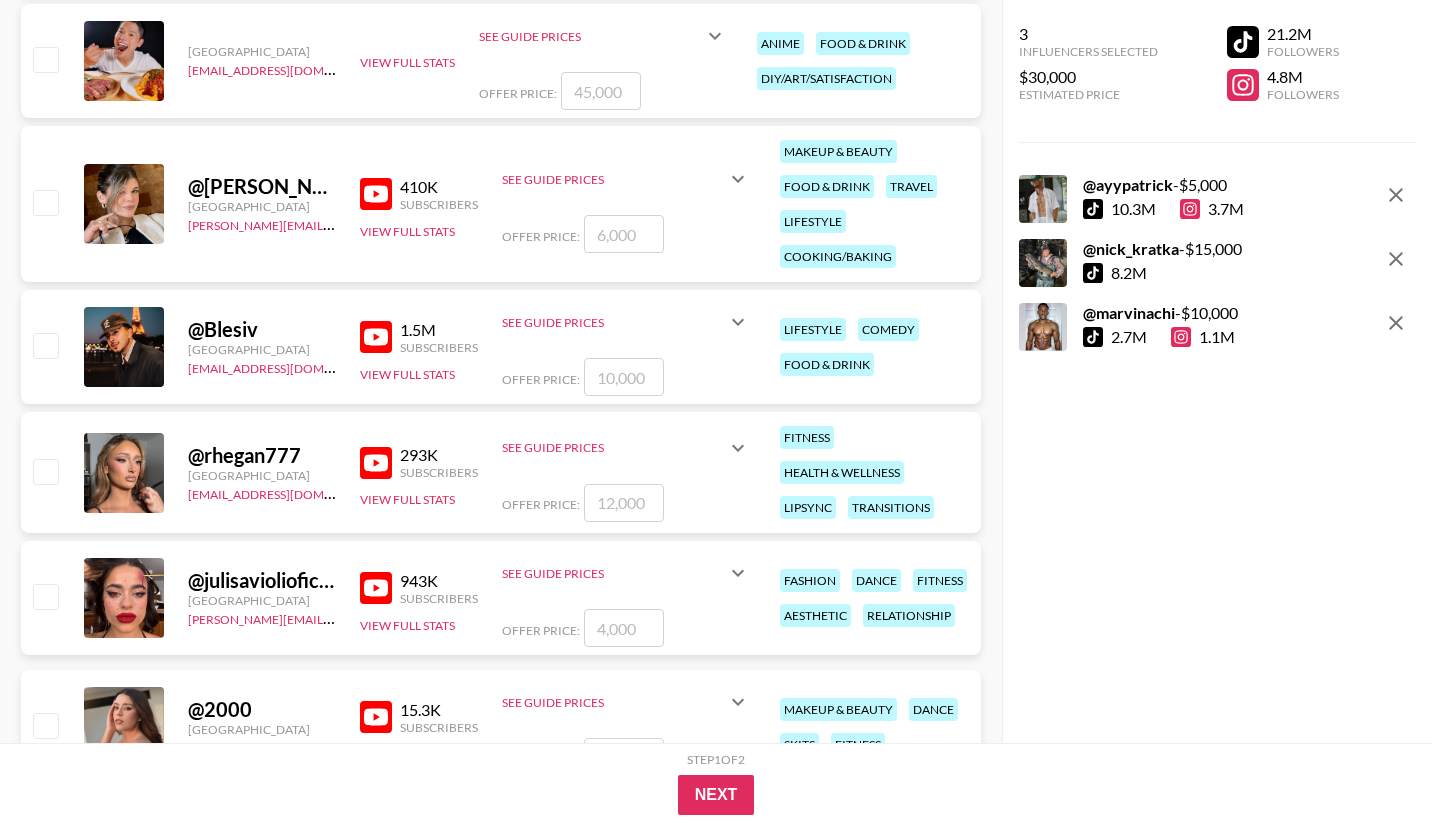 scroll, scrollTop: 942, scrollLeft: 0, axis: vertical 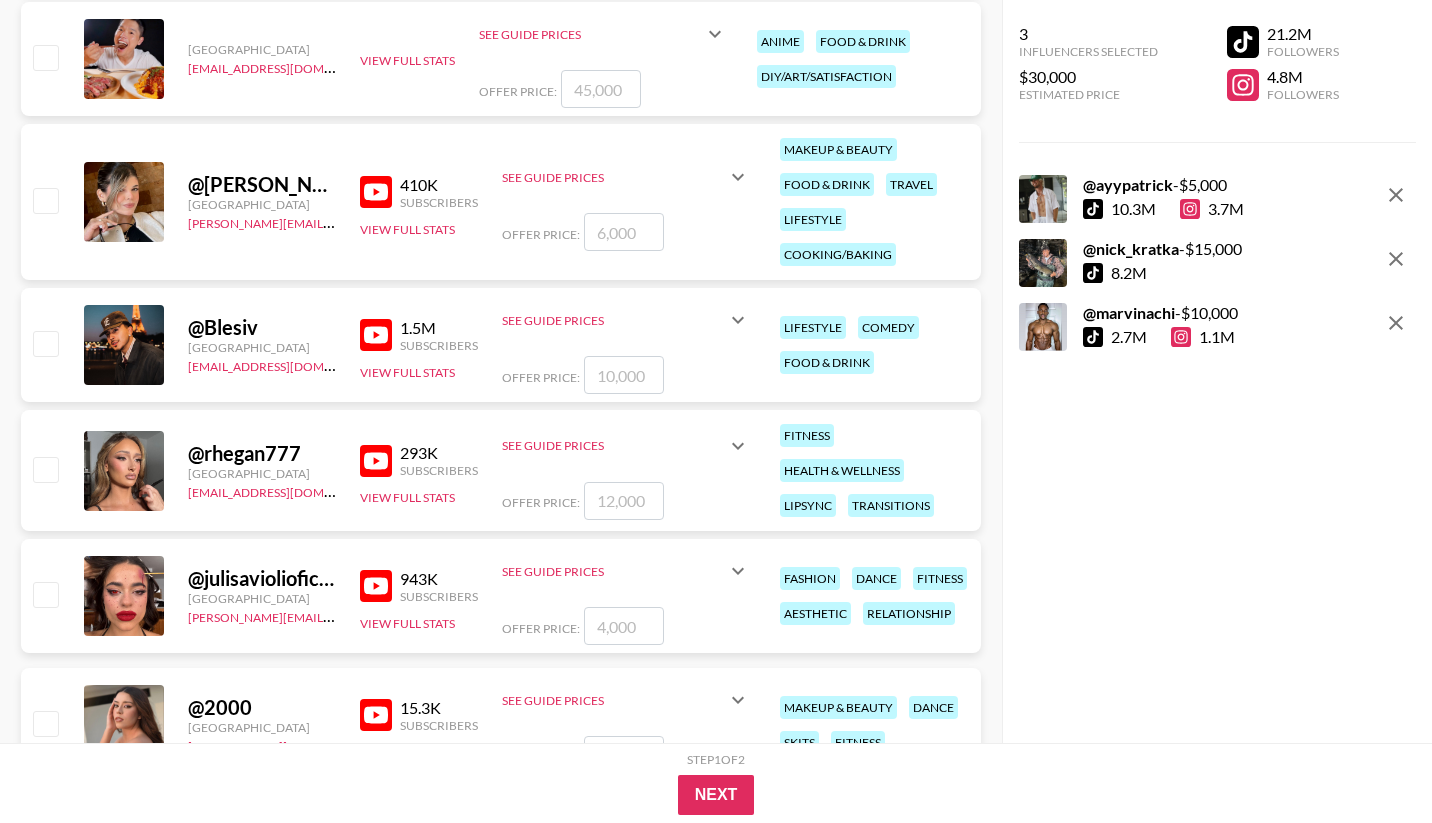 click at bounding box center [45, 469] 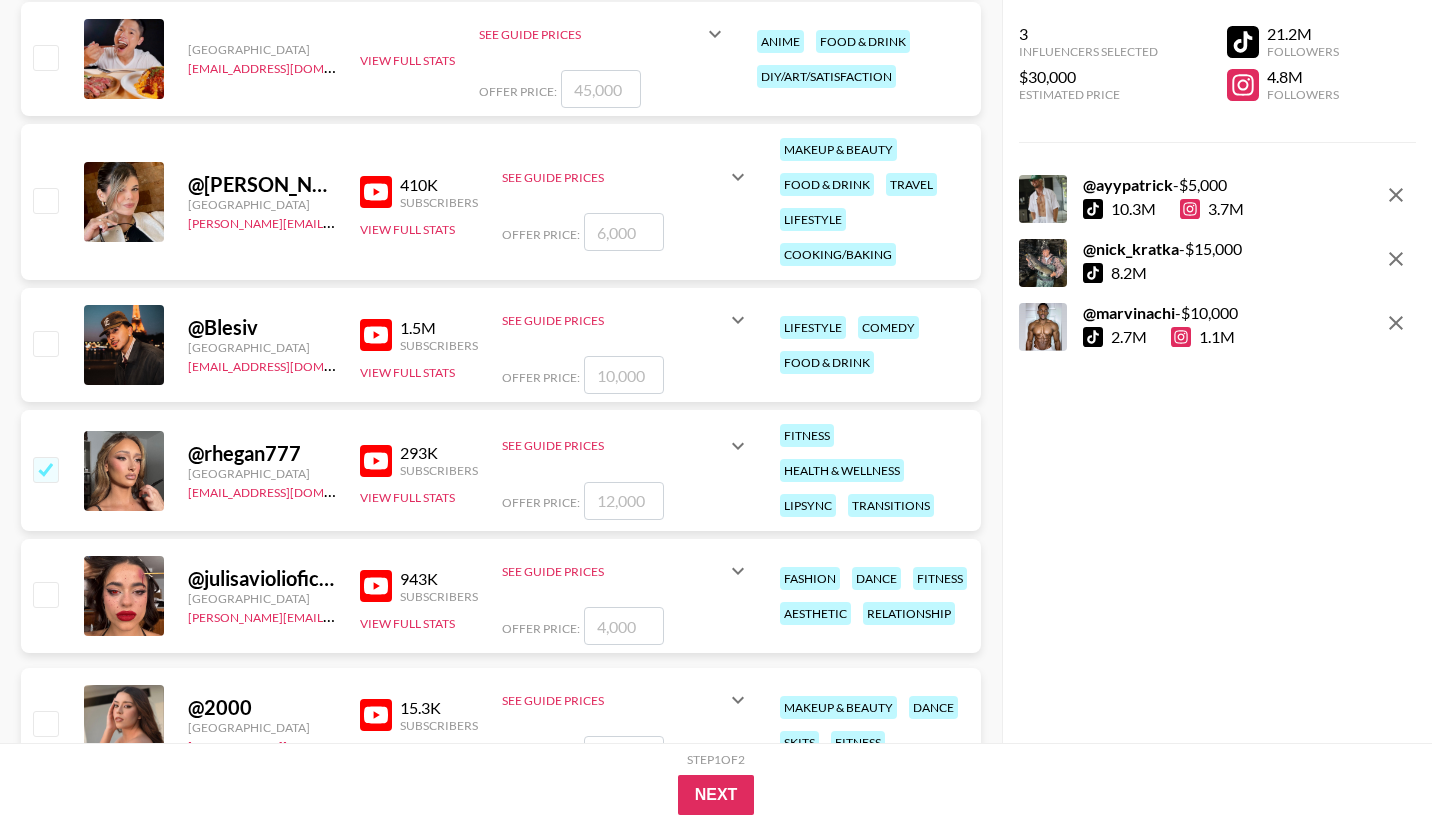 checkbox on "true" 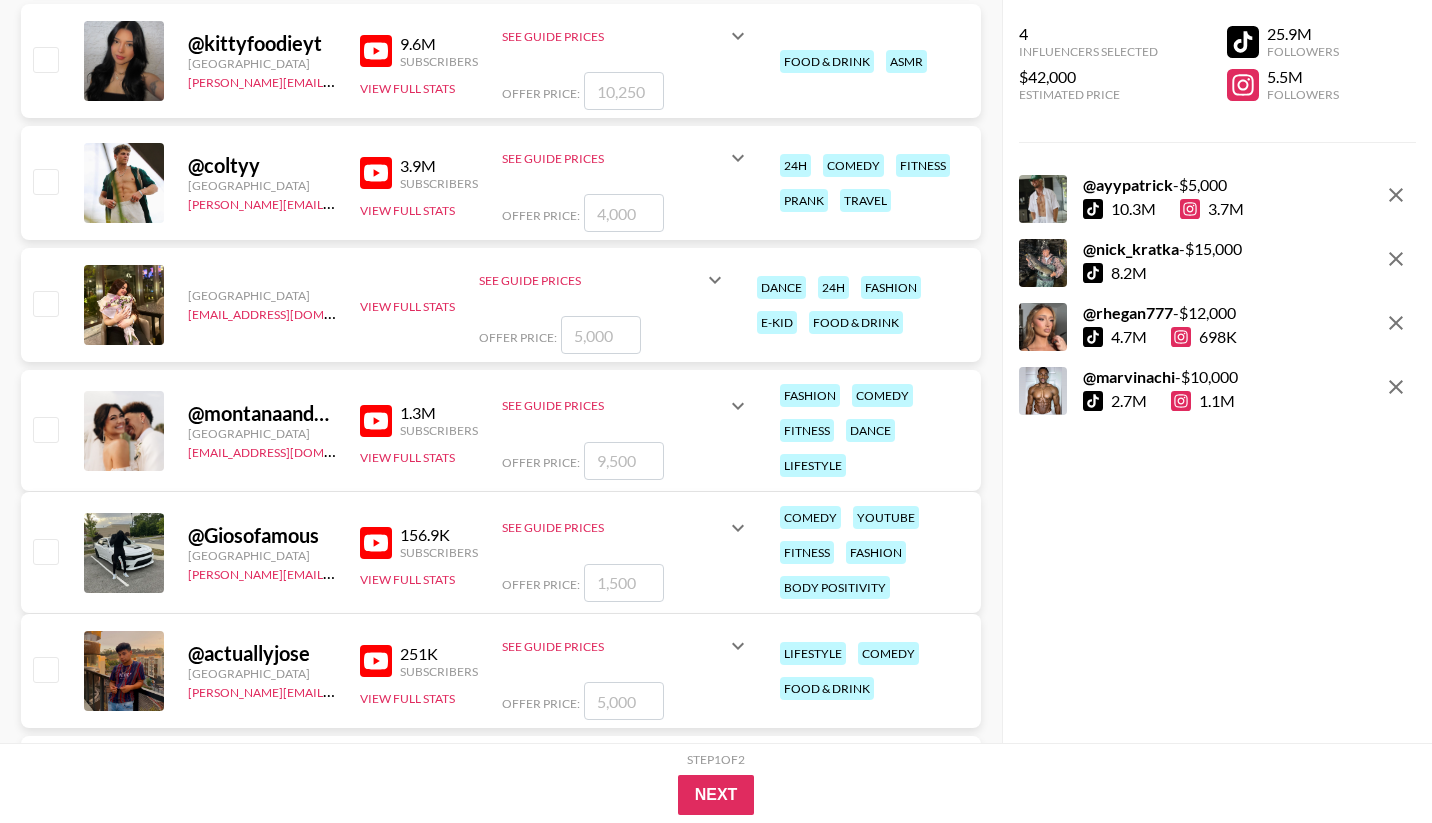 scroll, scrollTop: 1740, scrollLeft: 0, axis: vertical 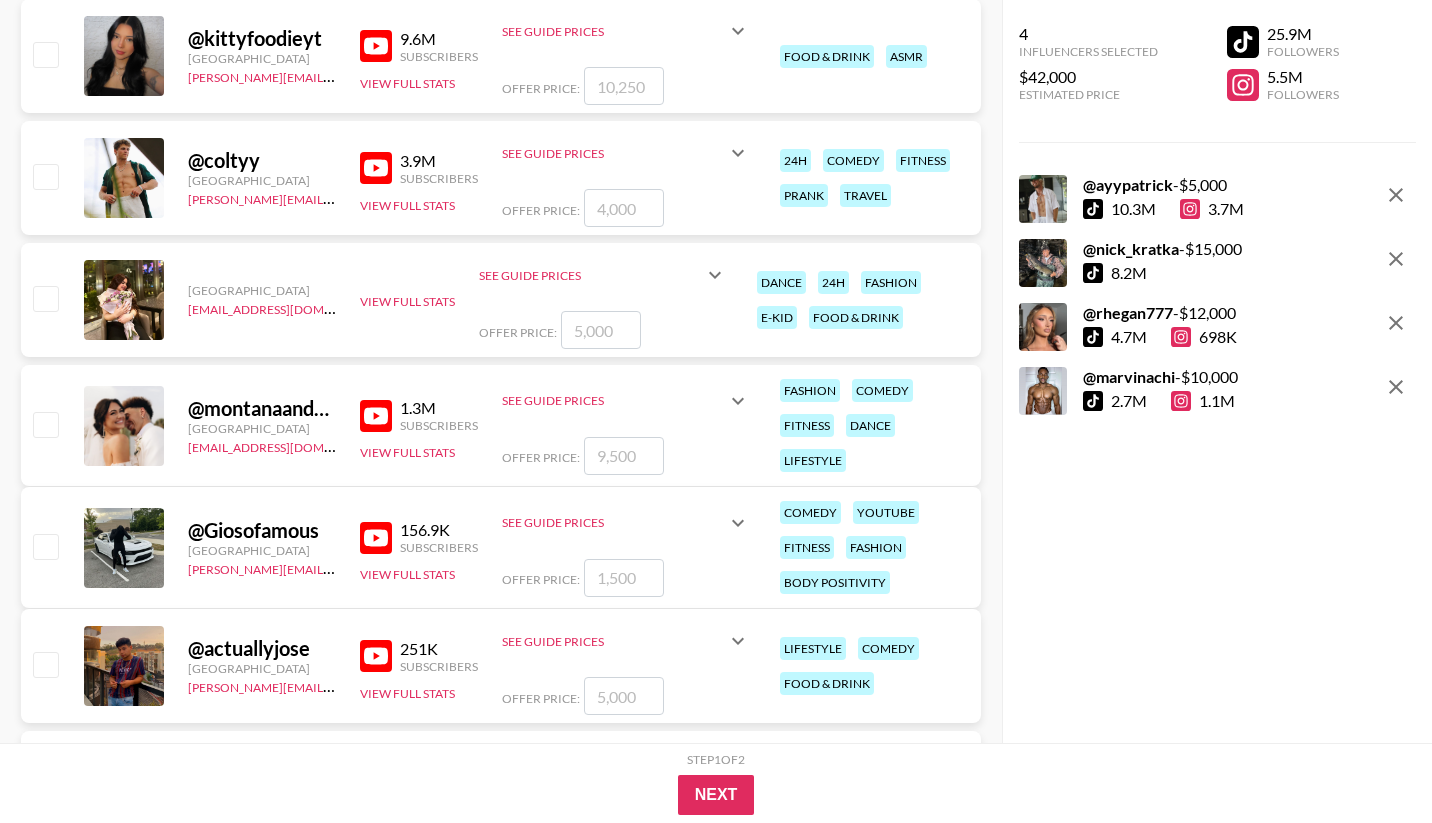 click at bounding box center (376, 168) 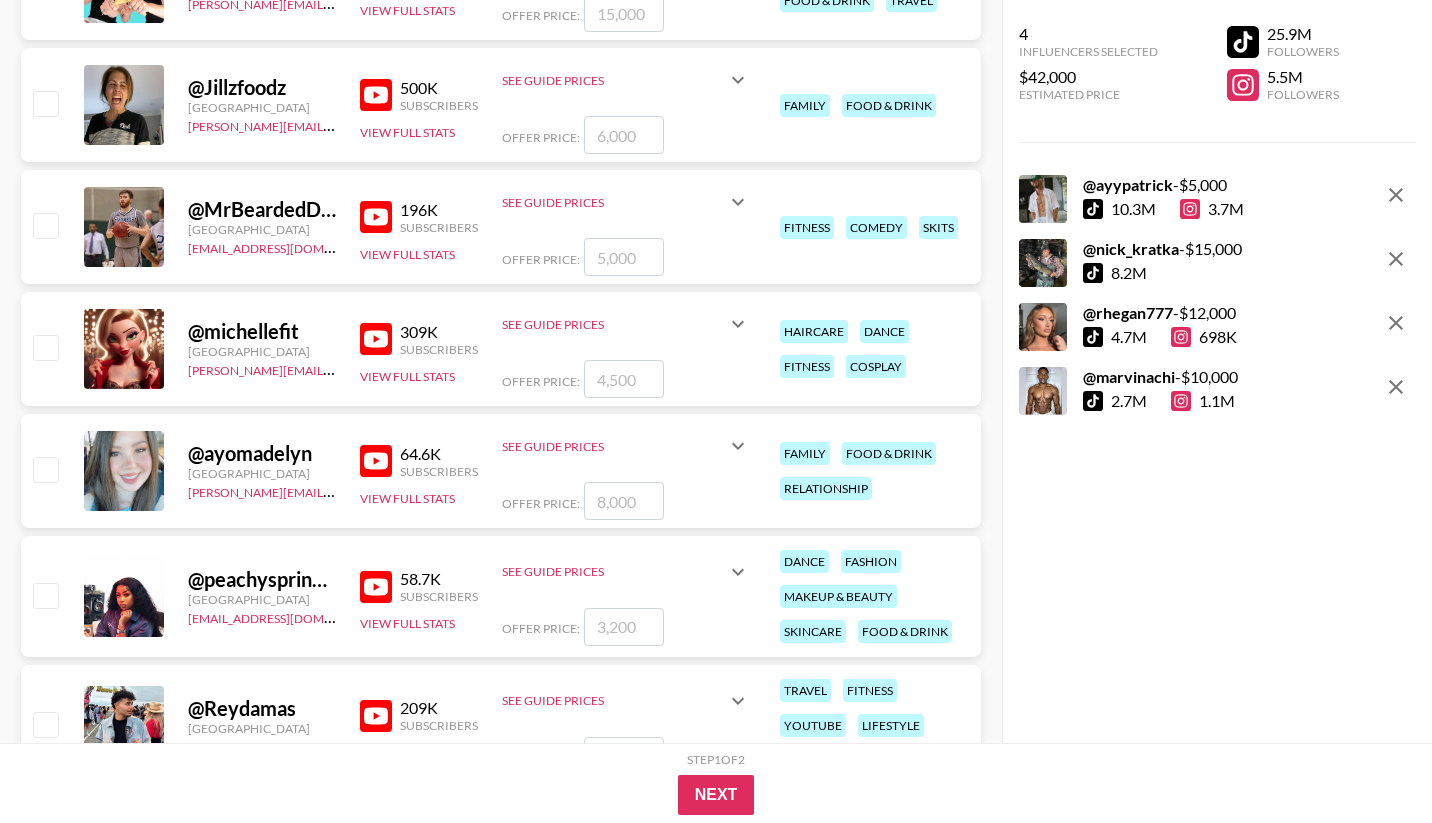 scroll, scrollTop: 2989, scrollLeft: 0, axis: vertical 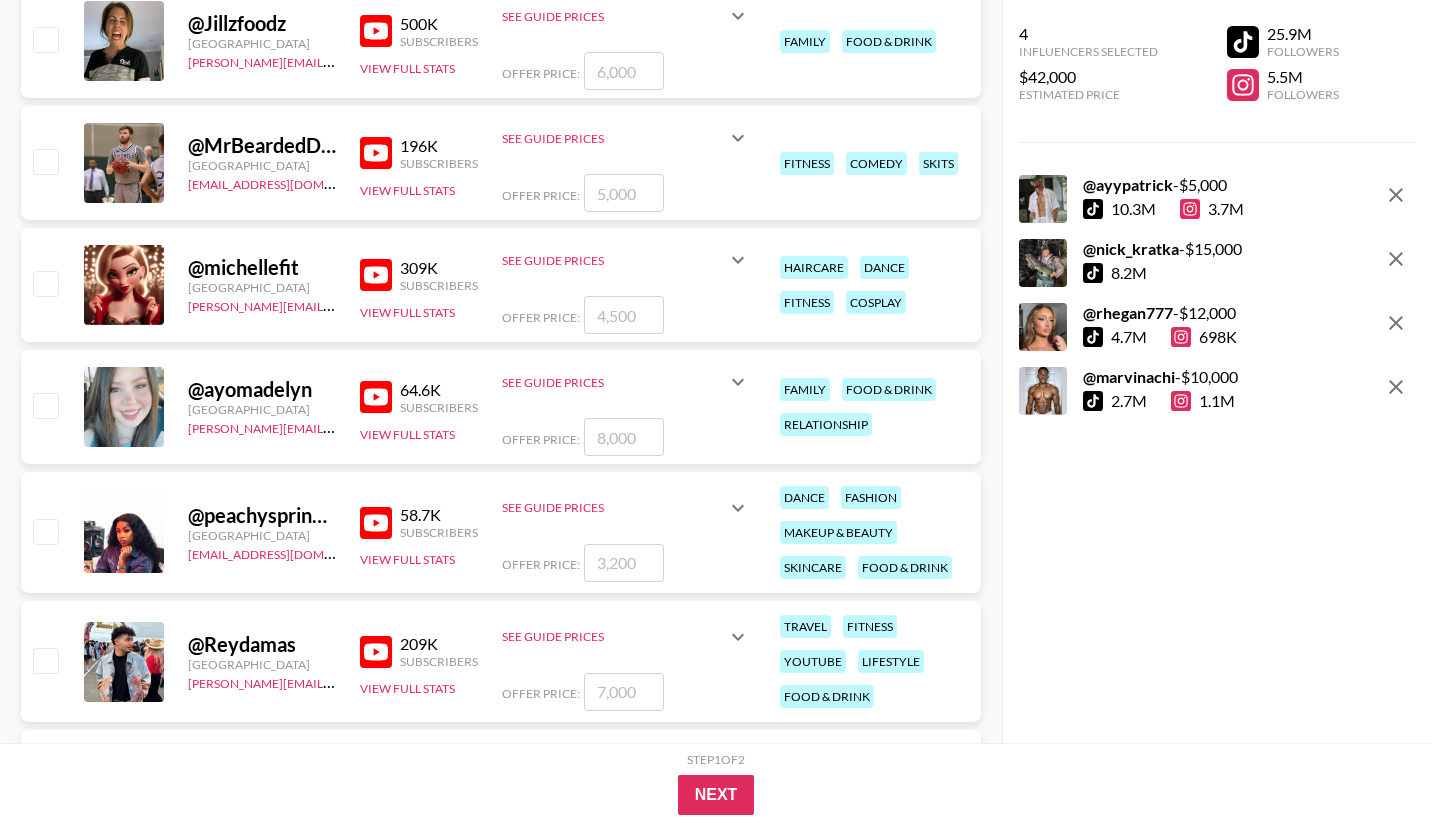 click at bounding box center [44, 285] 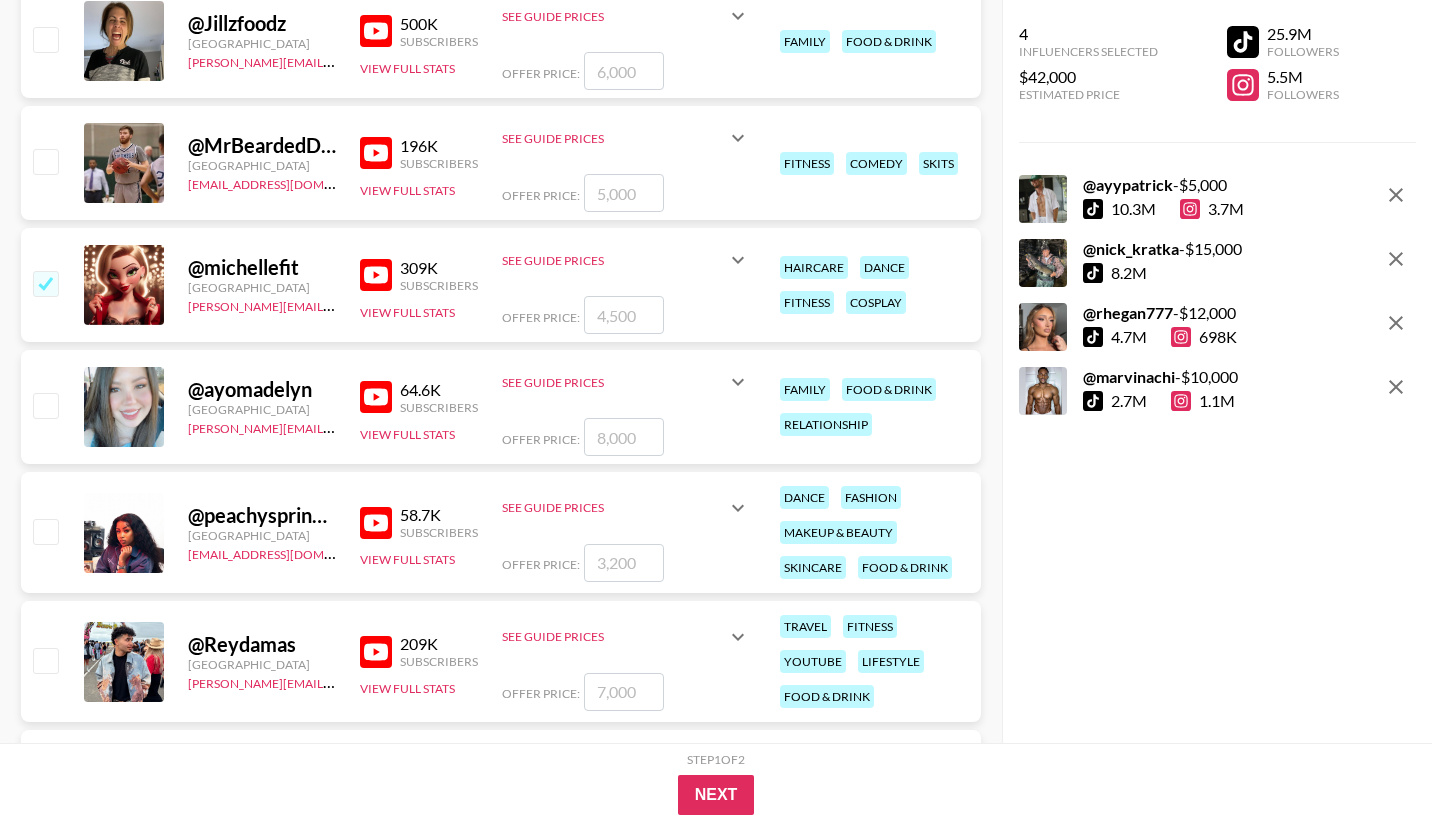 checkbox on "true" 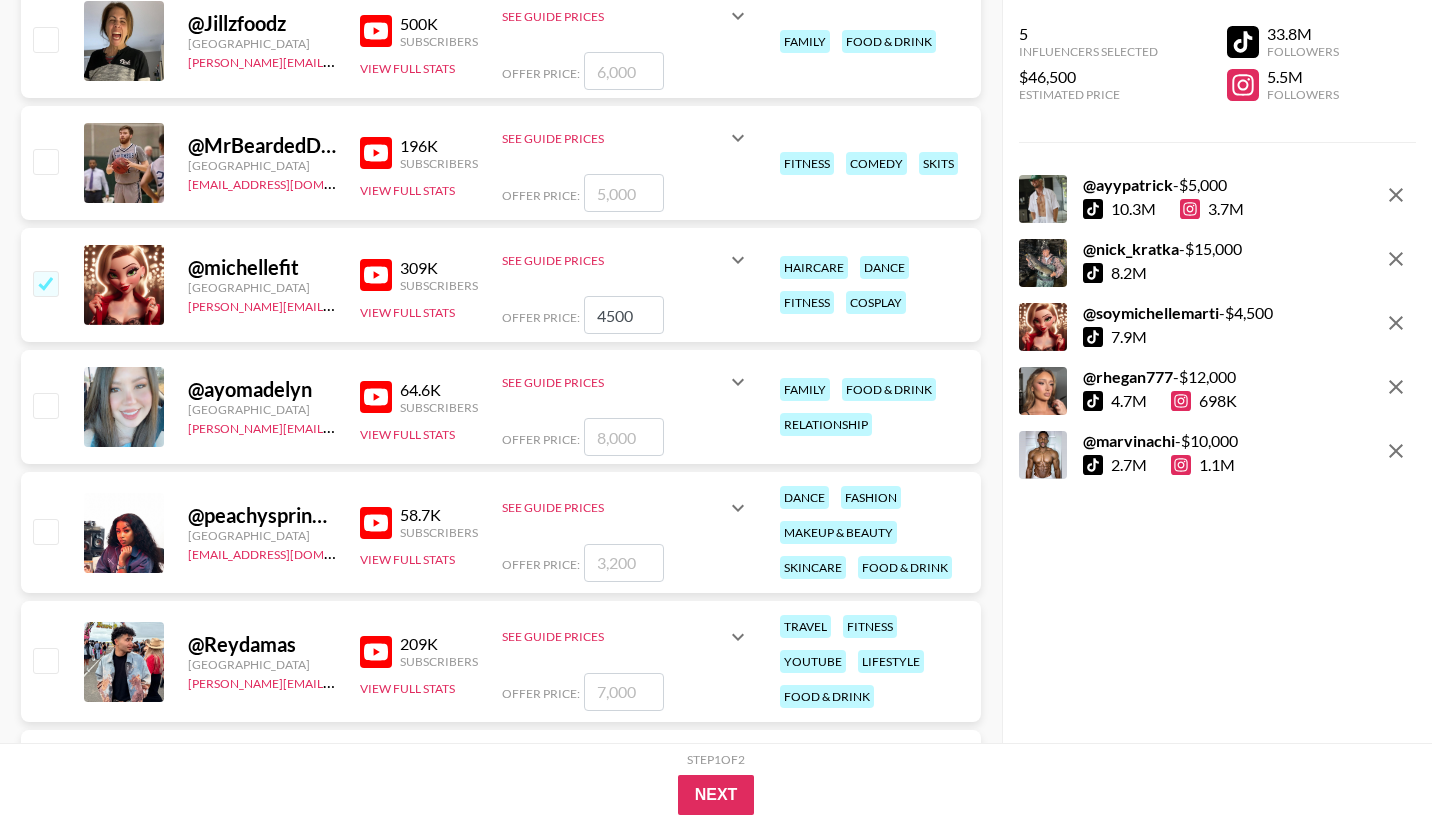click at bounding box center (45, 39) 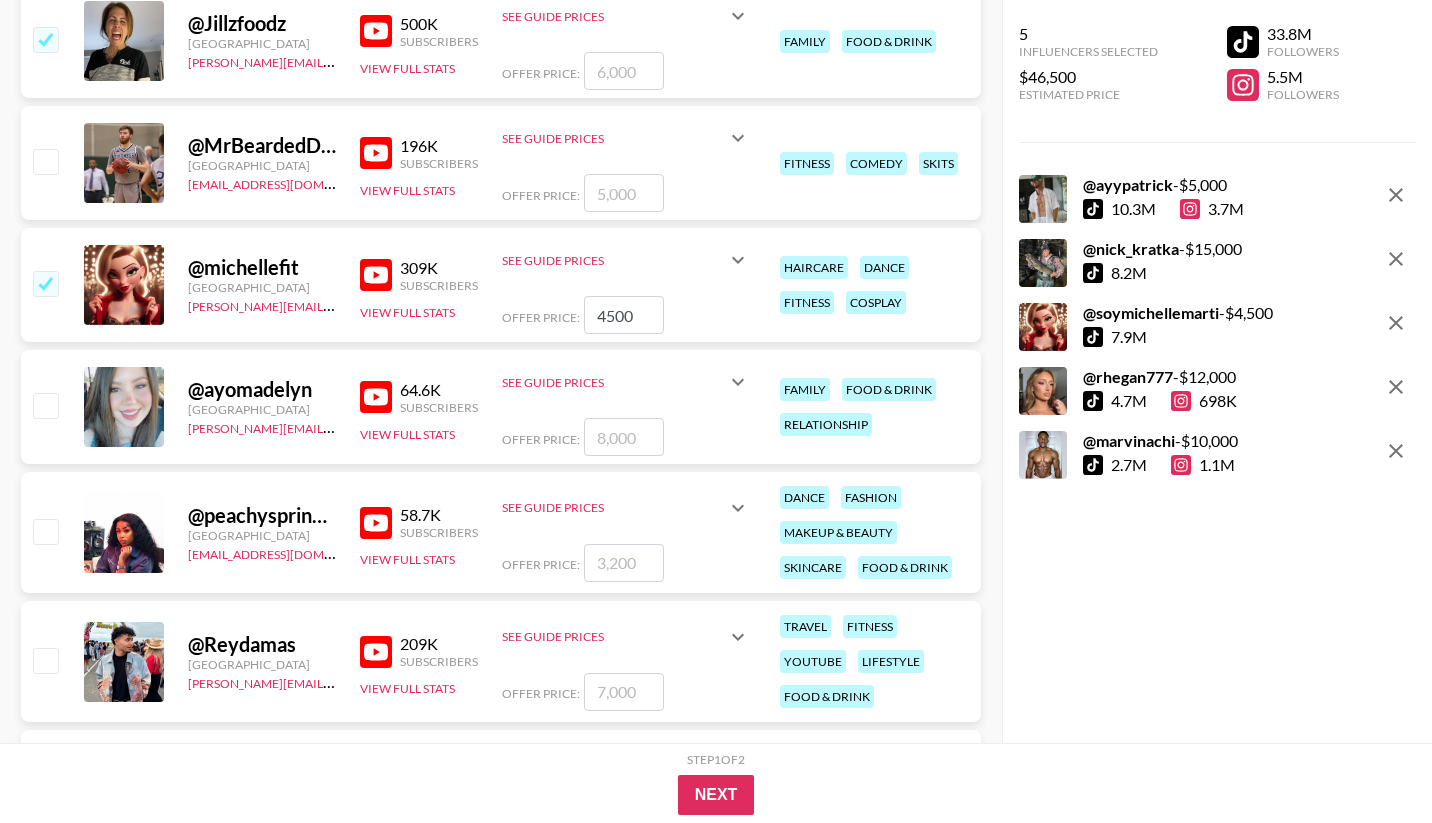 checkbox on "true" 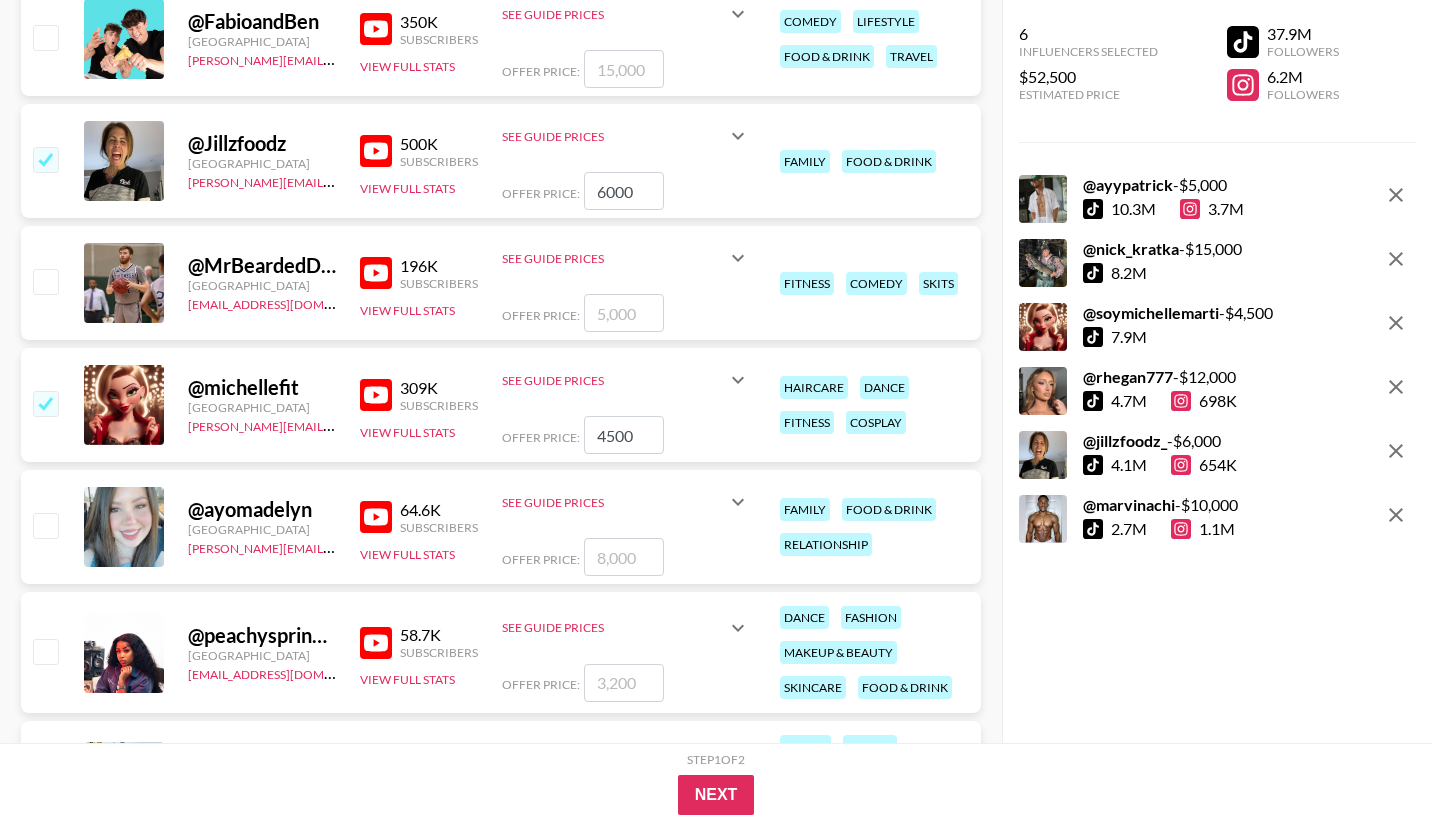 scroll, scrollTop: 2867, scrollLeft: 0, axis: vertical 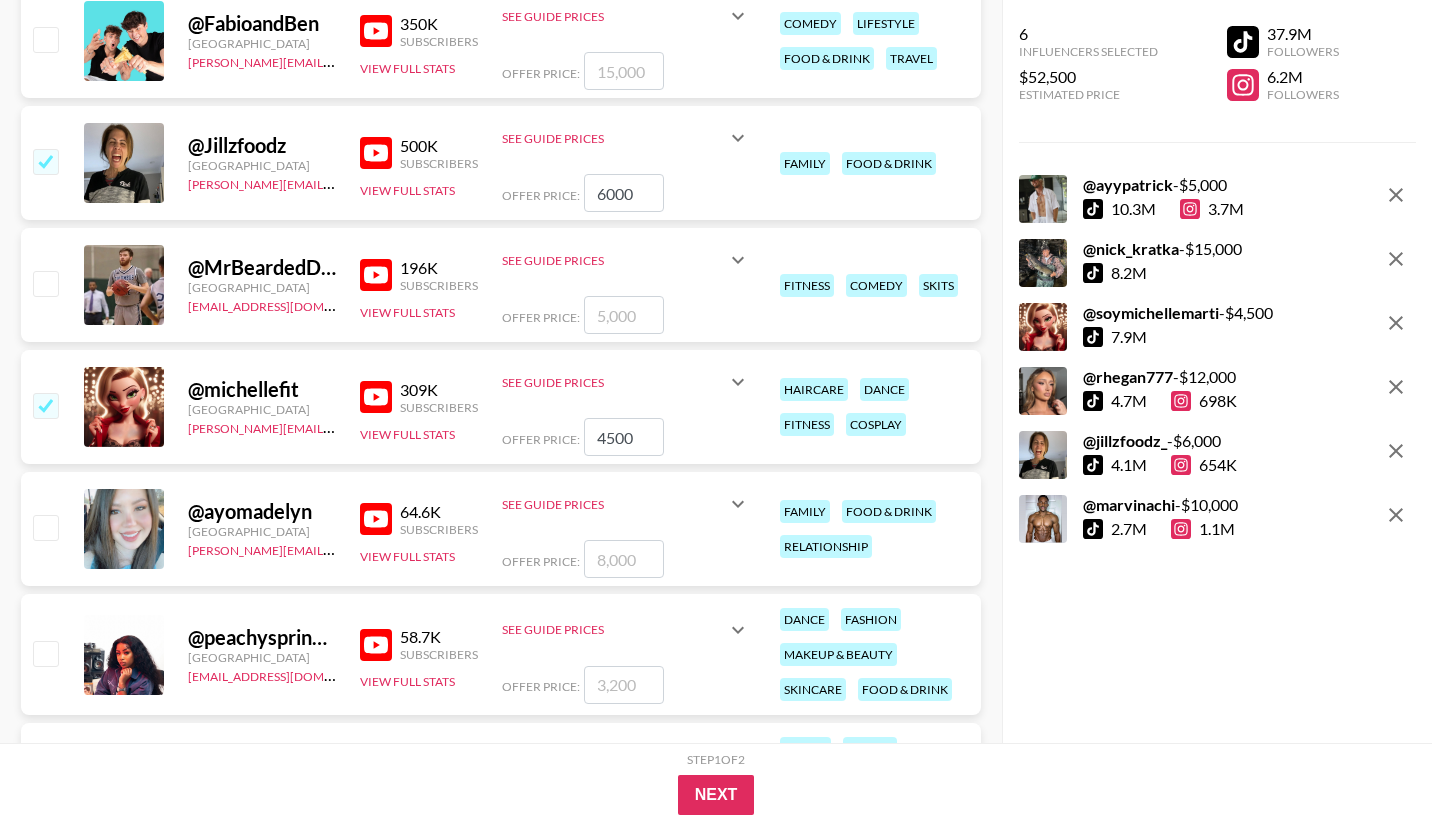 click 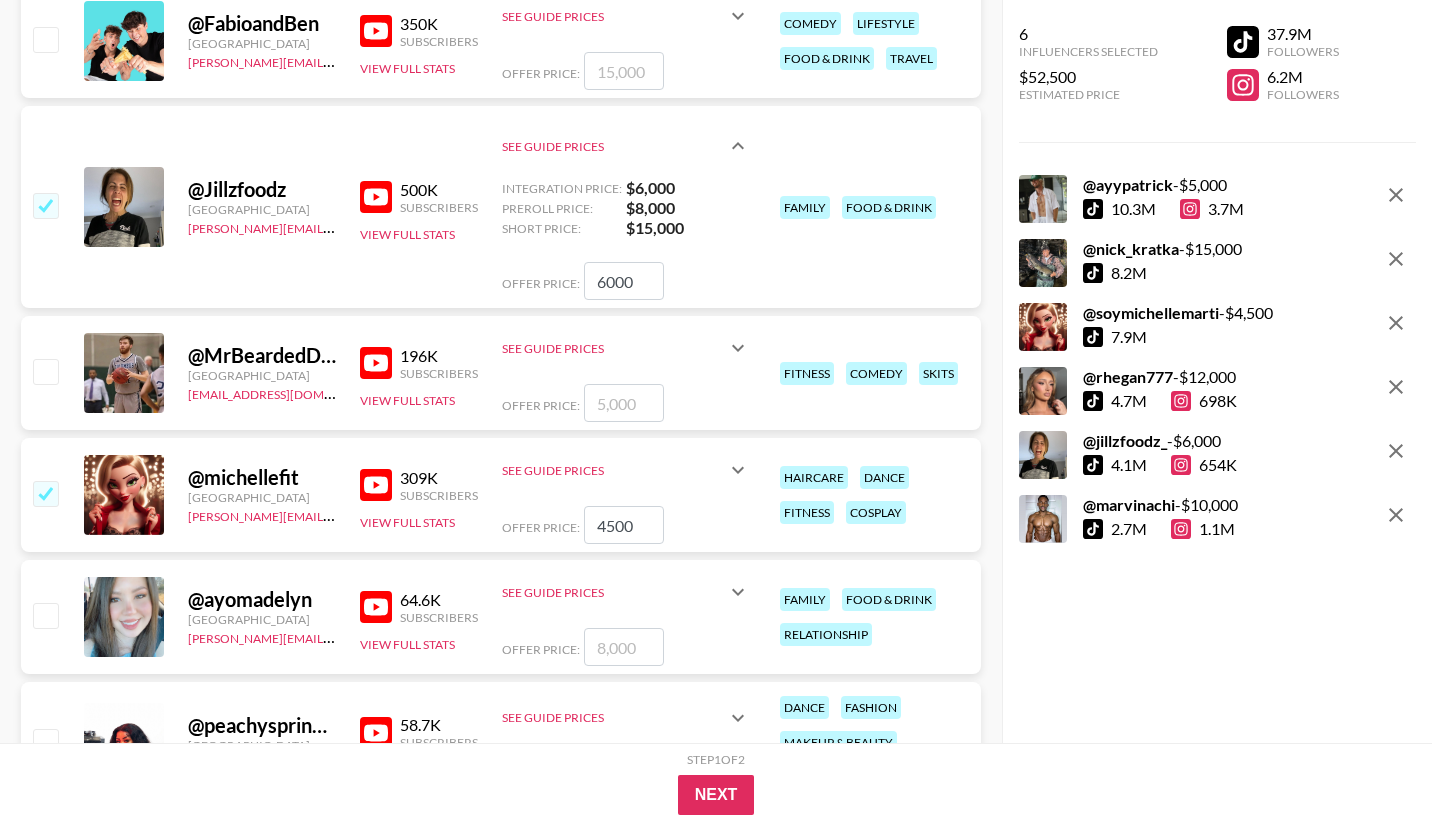 click 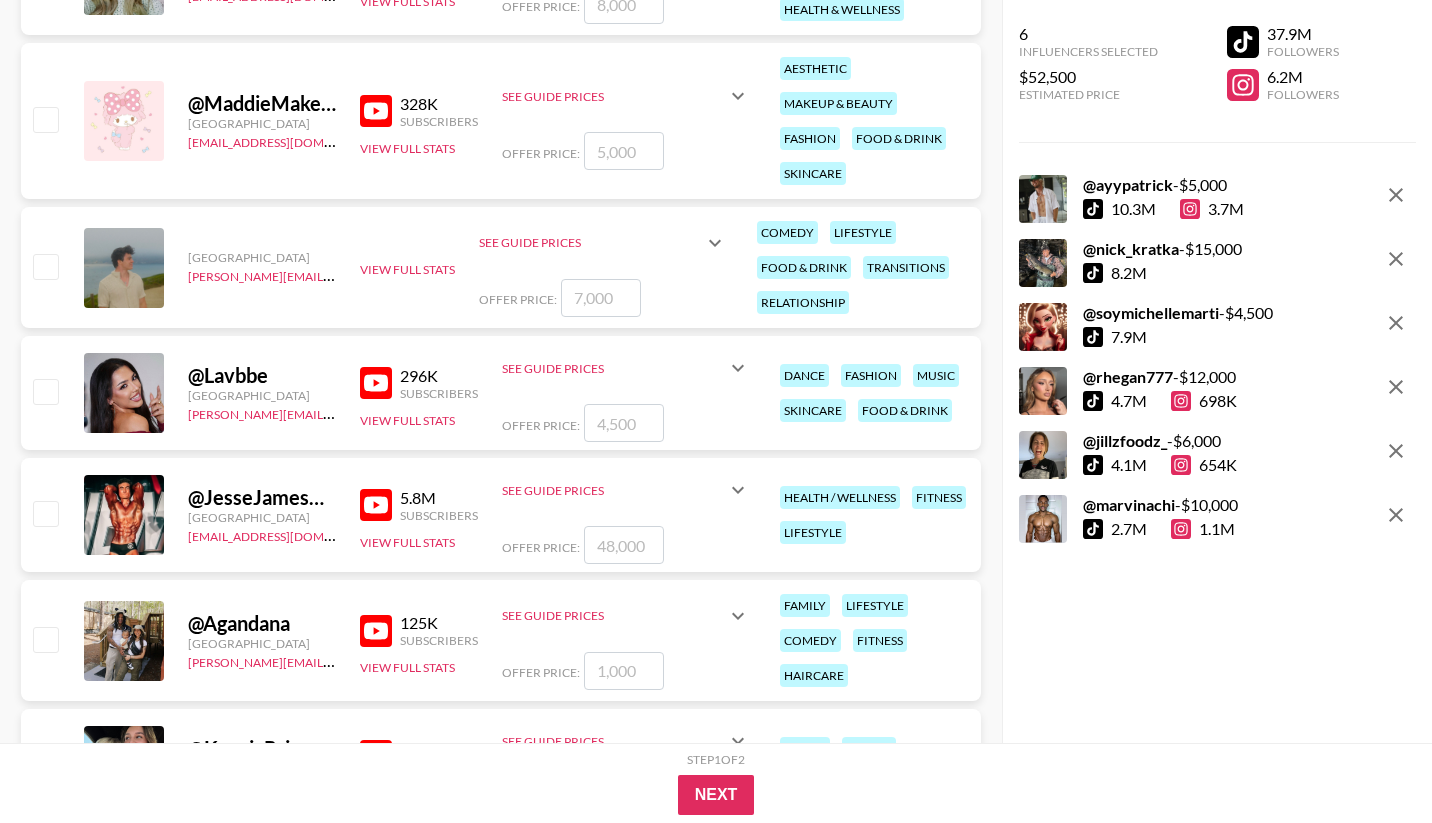 scroll, scrollTop: 4305, scrollLeft: 0, axis: vertical 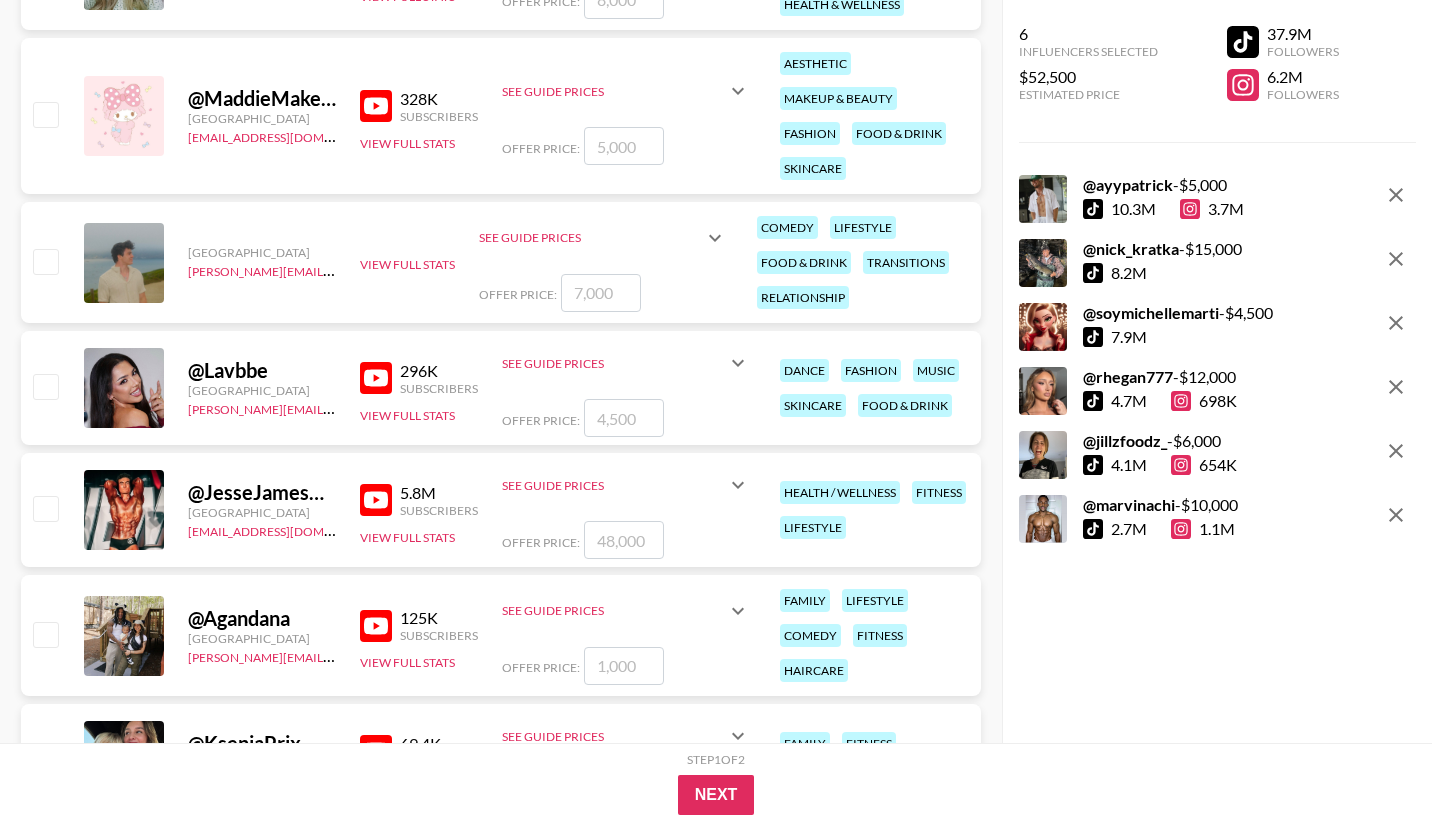 click at bounding box center [45, 508] 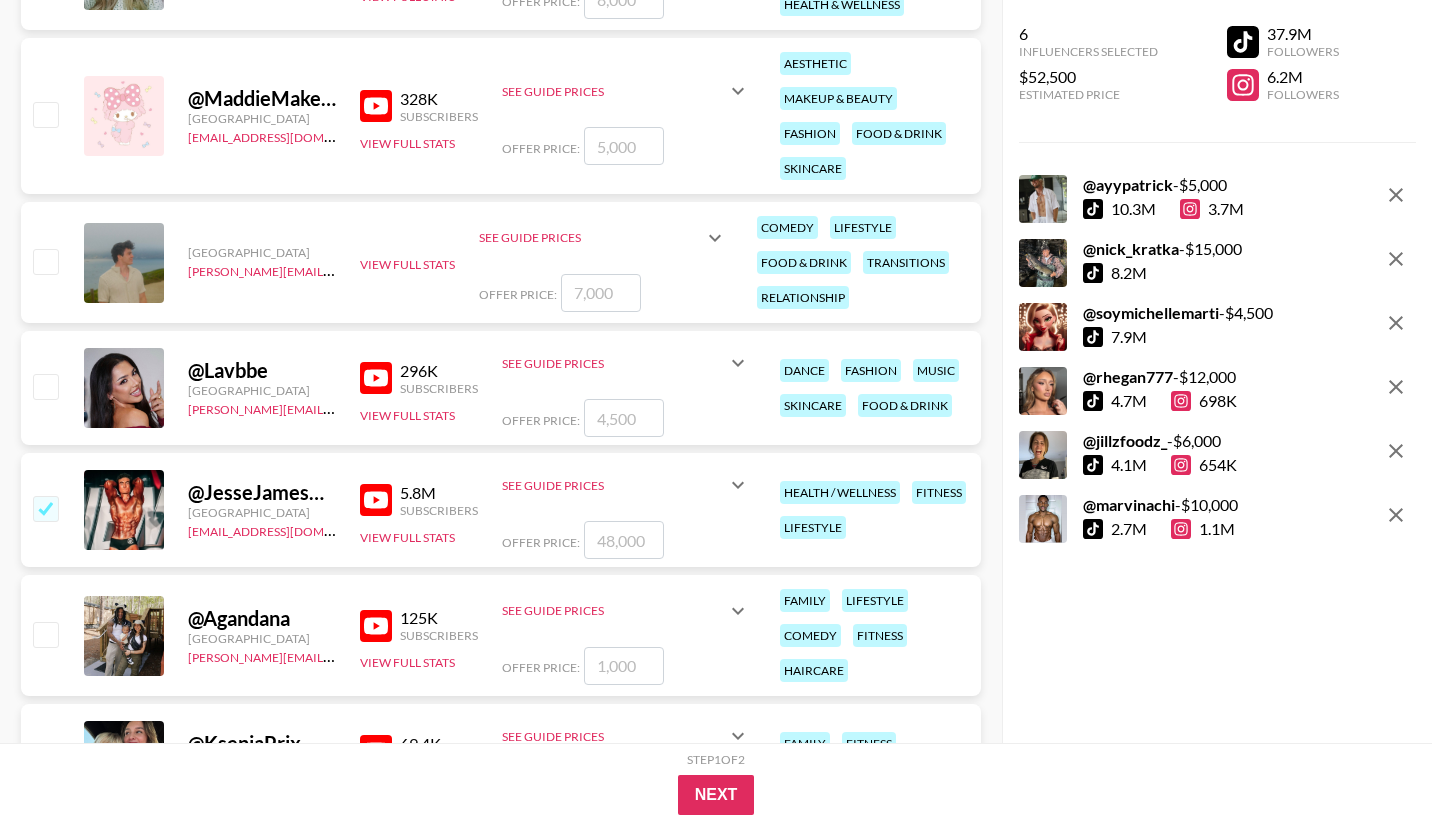 checkbox on "true" 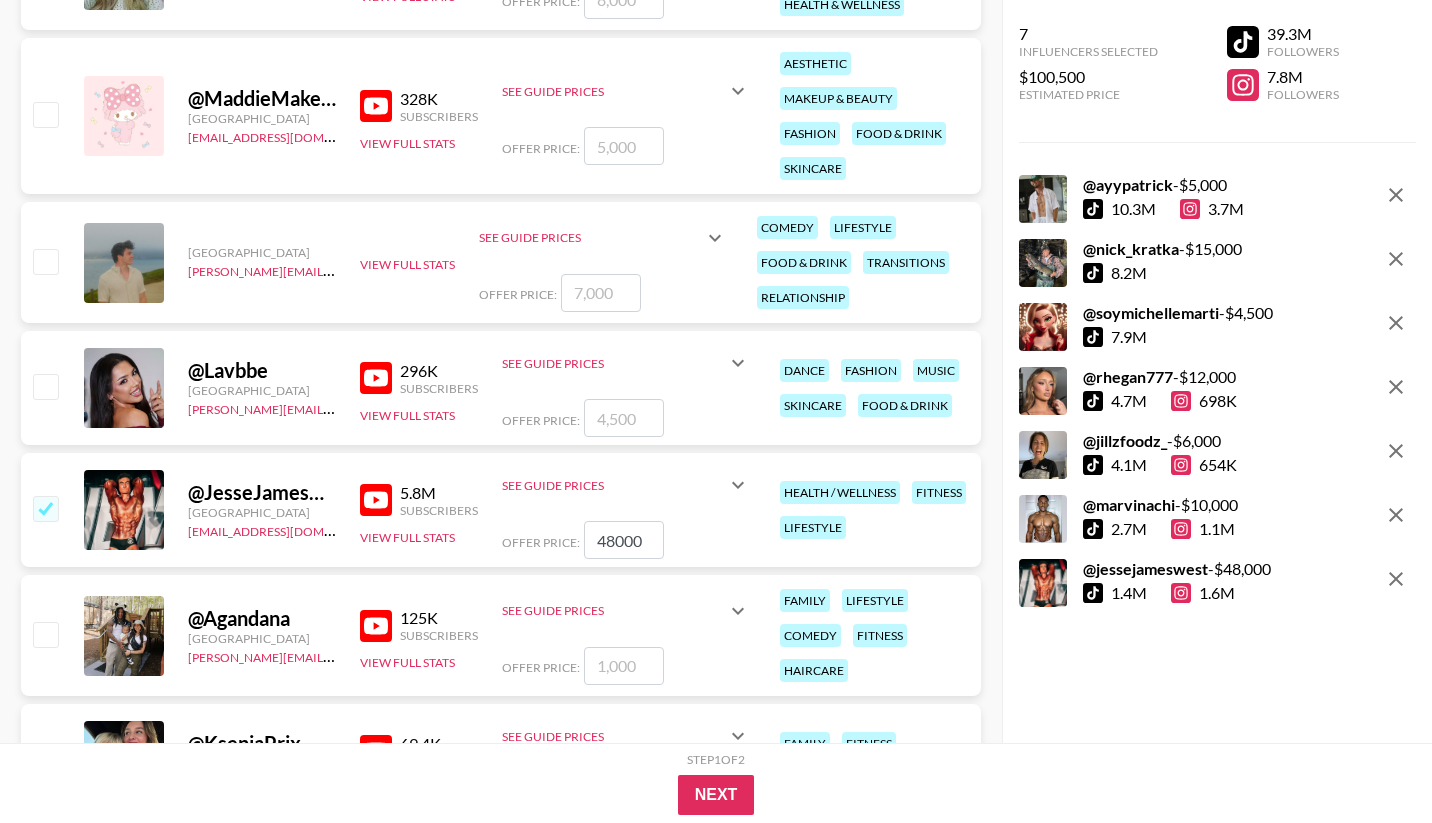 click at bounding box center (376, 500) 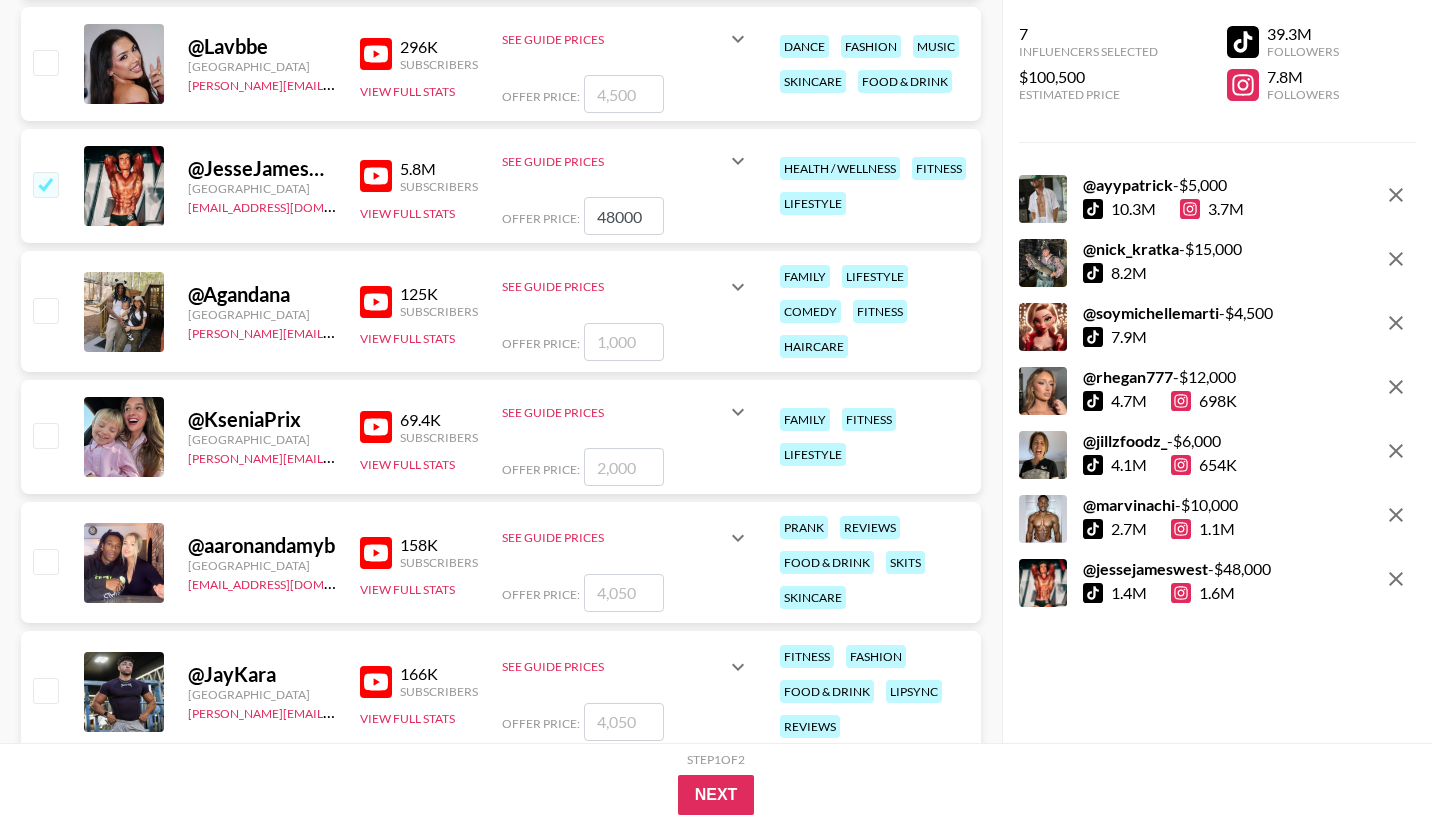 scroll, scrollTop: 4643, scrollLeft: 0, axis: vertical 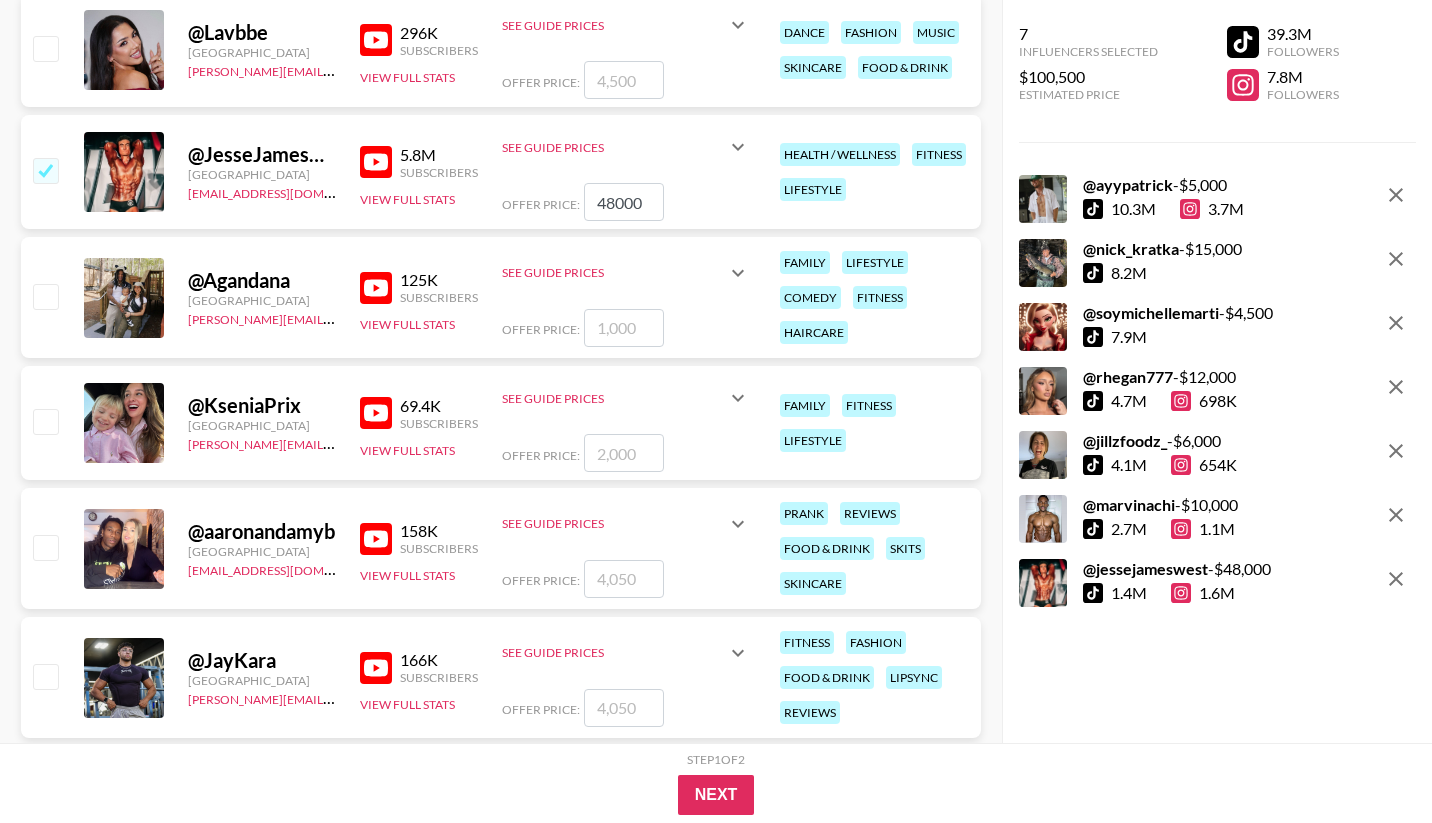 click at bounding box center [376, 539] 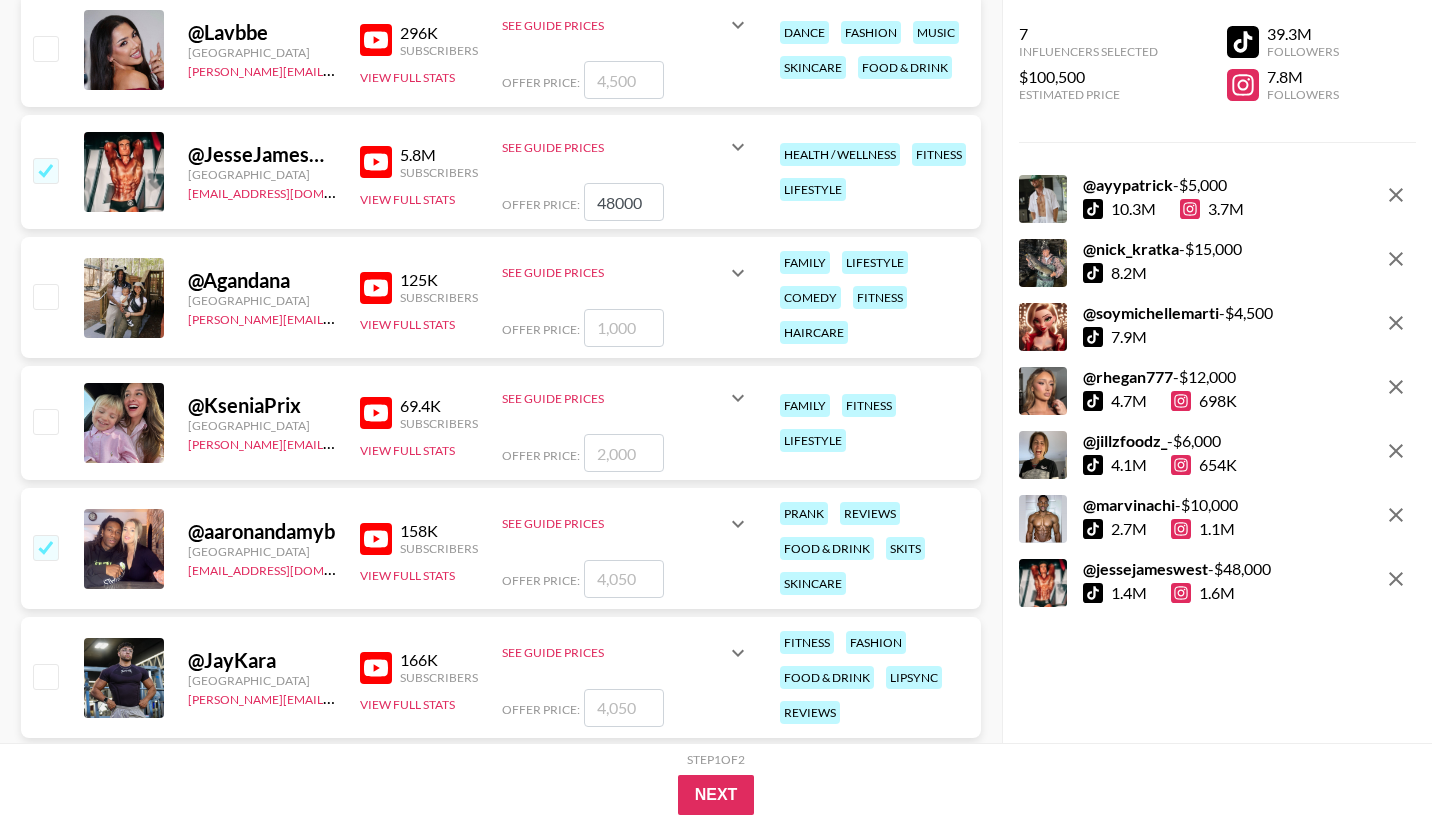 checkbox on "true" 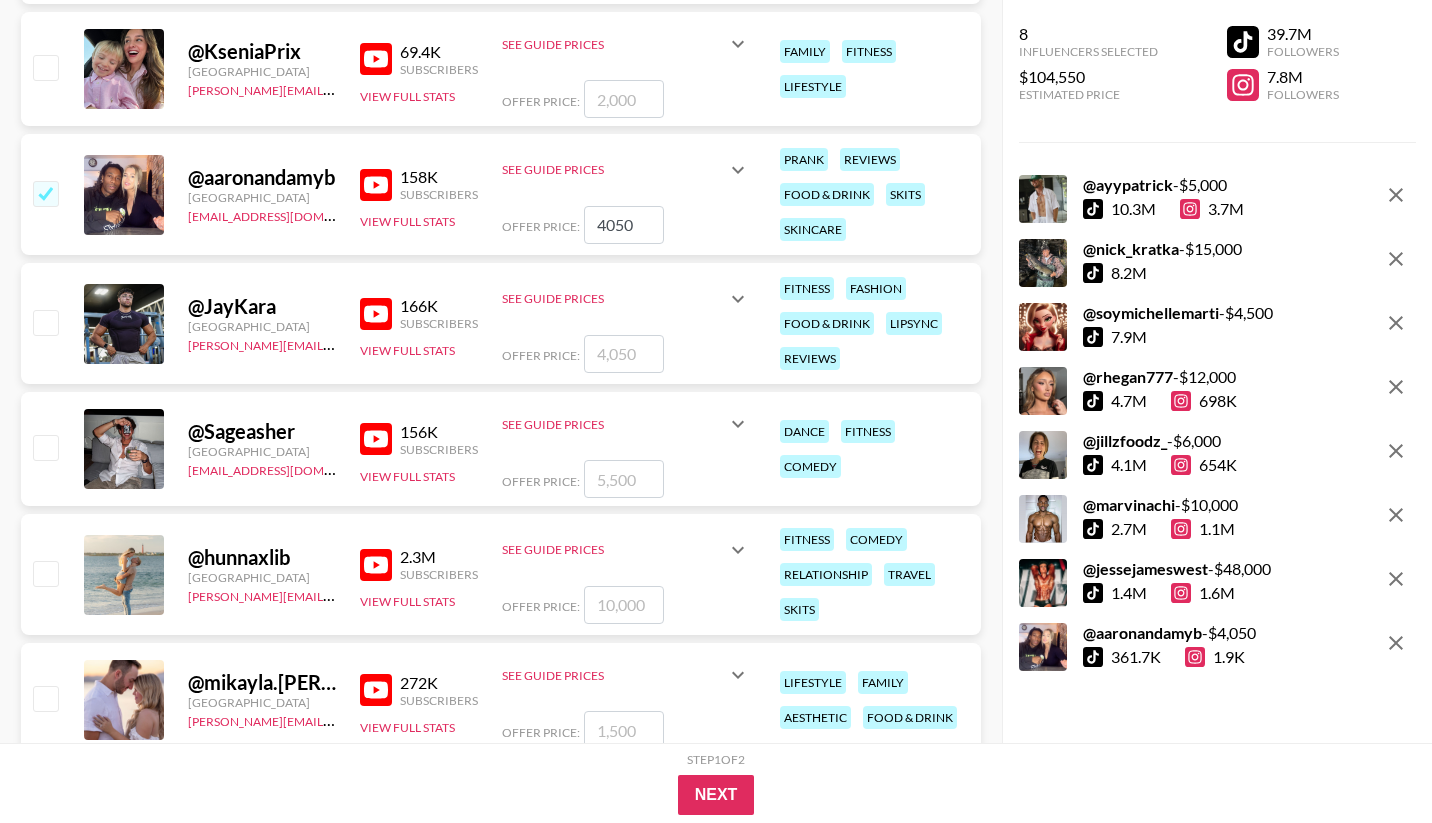 scroll, scrollTop: 4999, scrollLeft: 0, axis: vertical 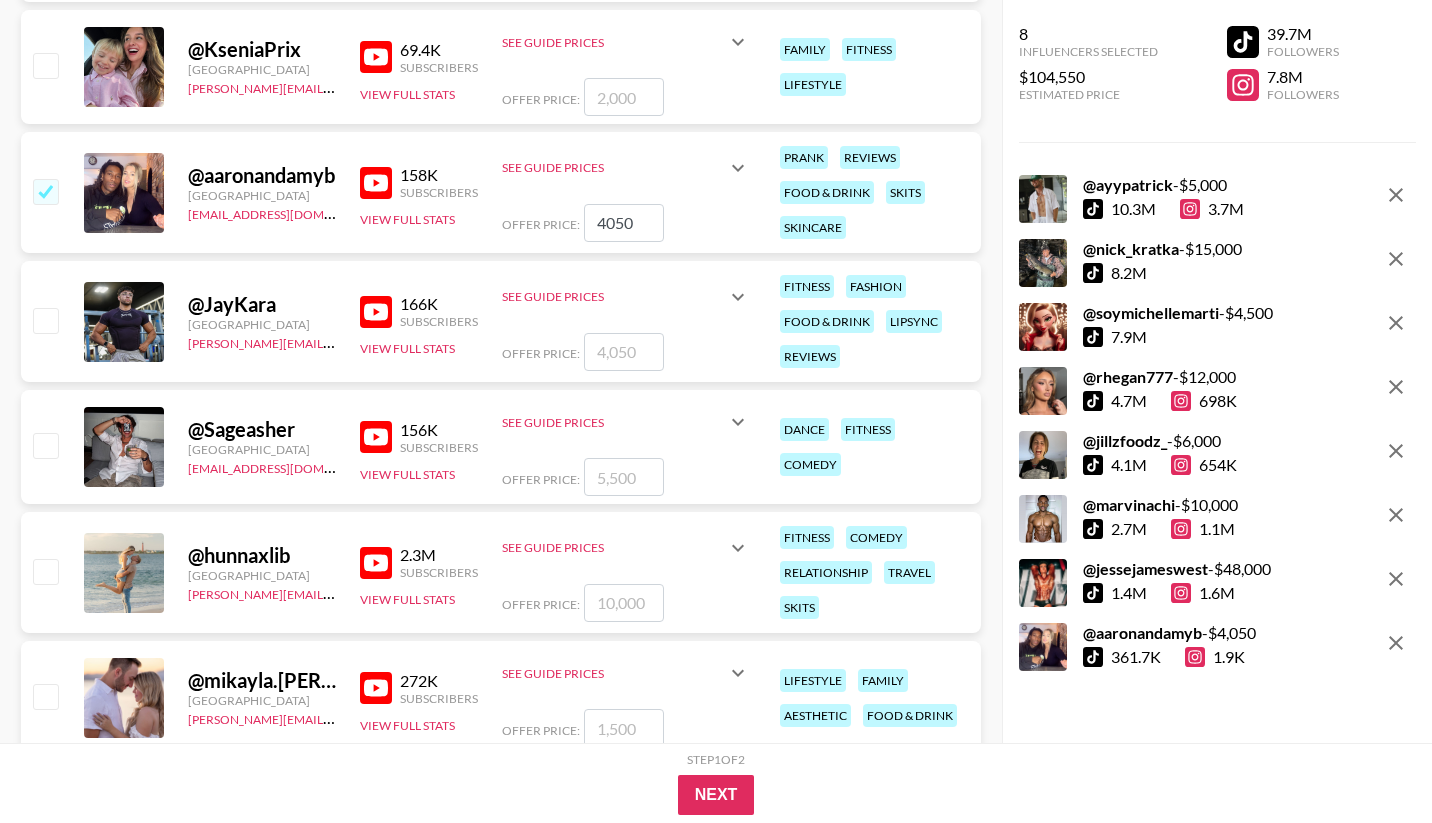 click at bounding box center [45, 320] 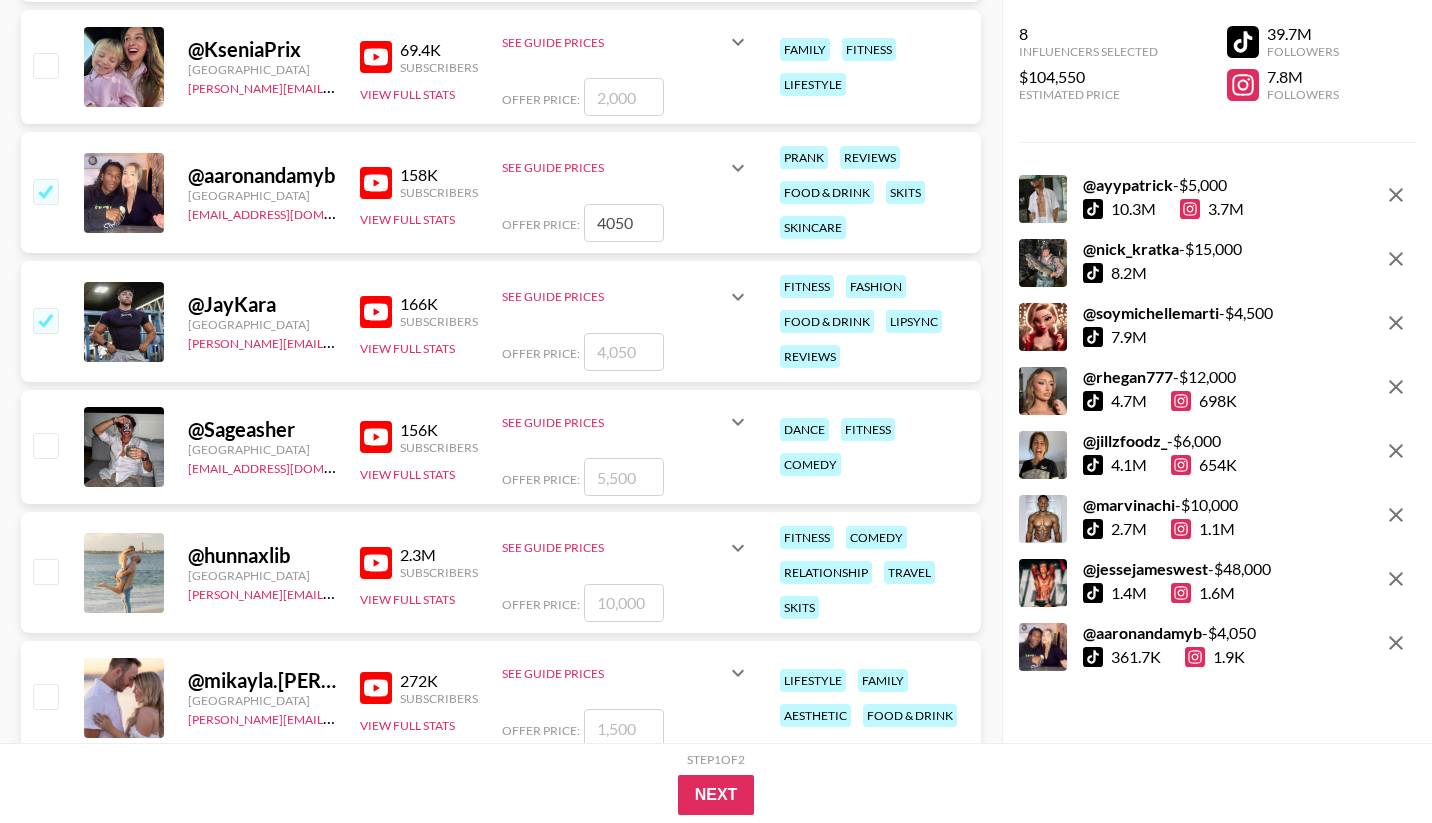 checkbox on "true" 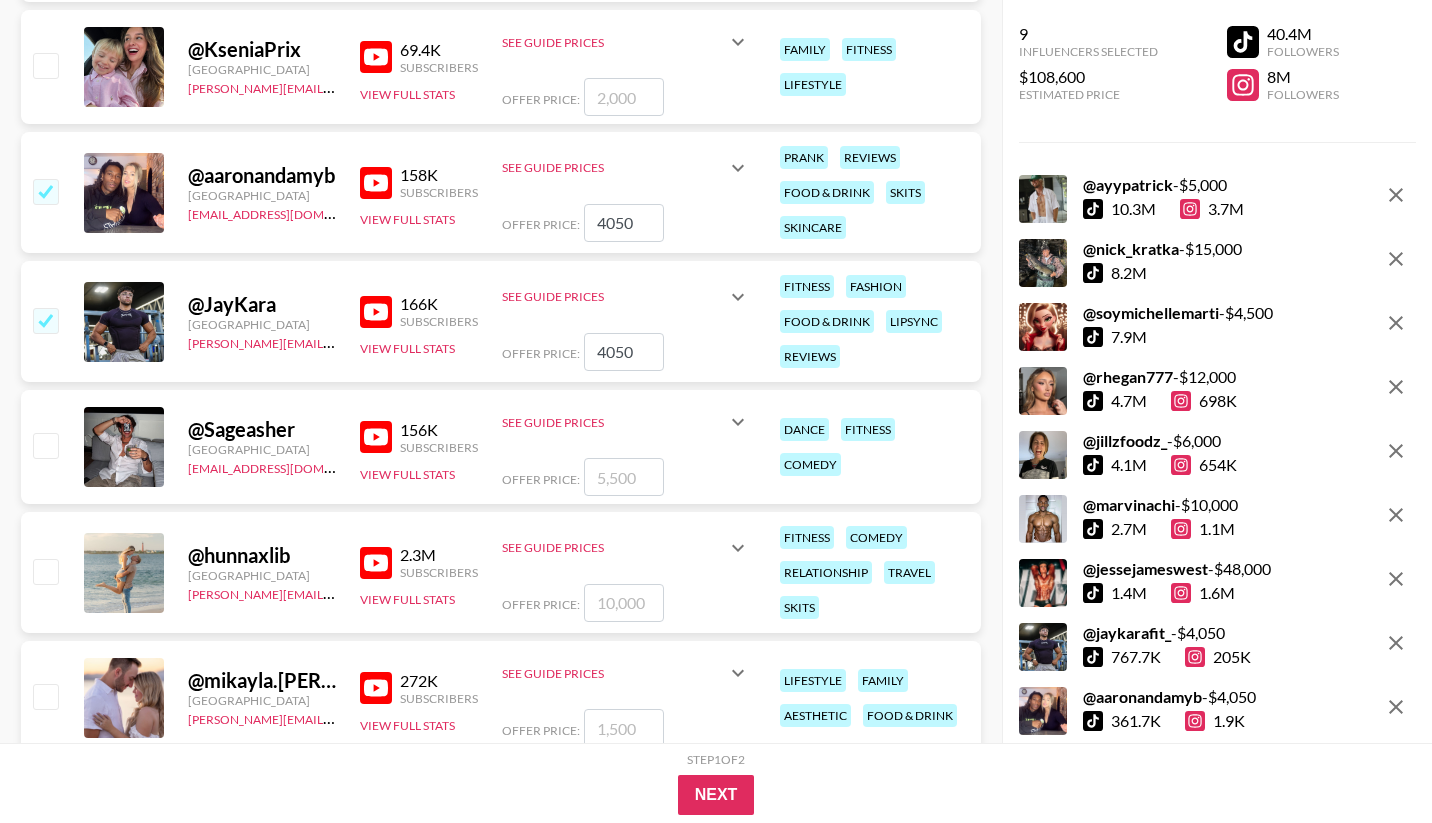 click at bounding box center [376, 312] 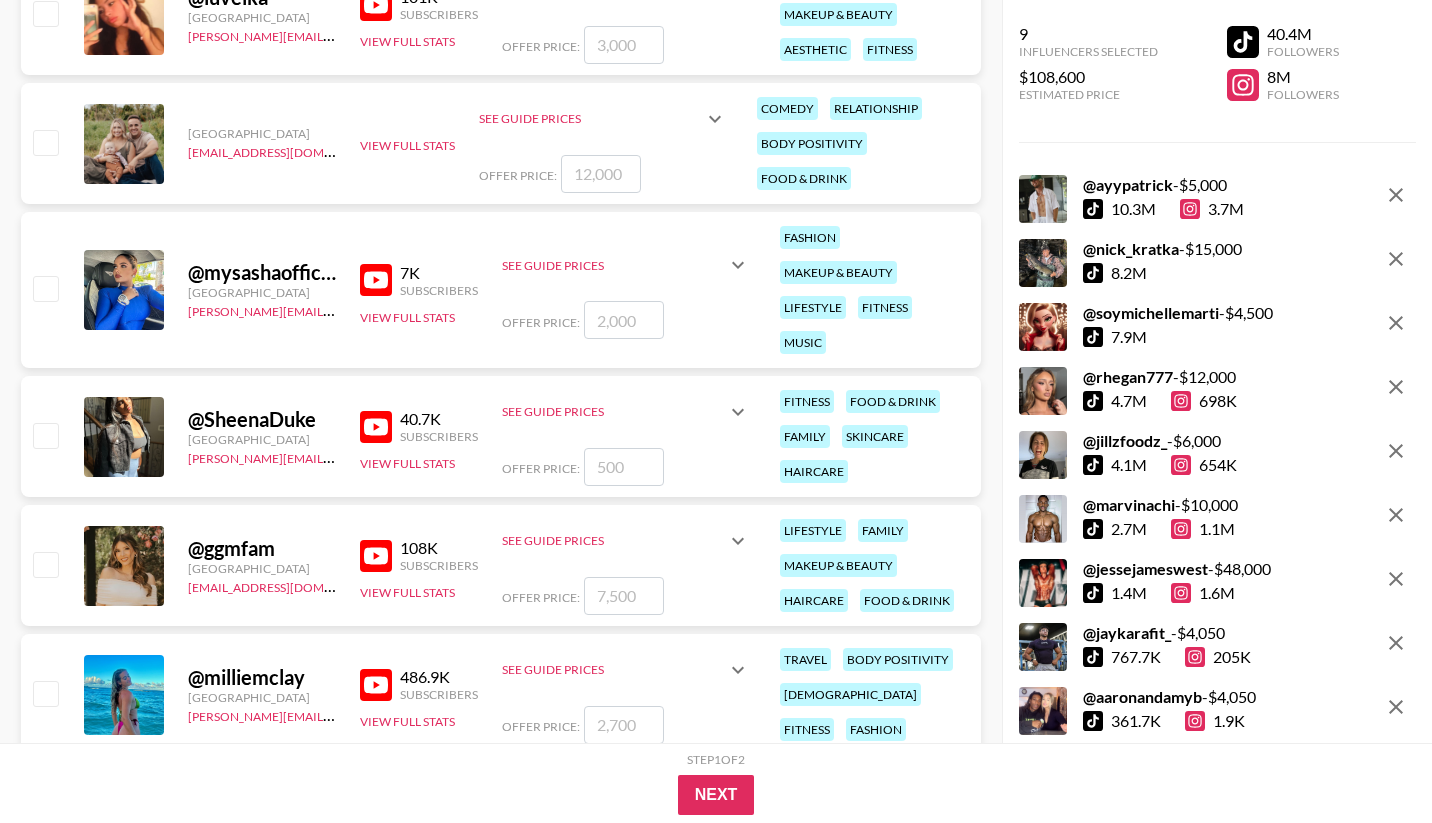 scroll, scrollTop: 6221, scrollLeft: 0, axis: vertical 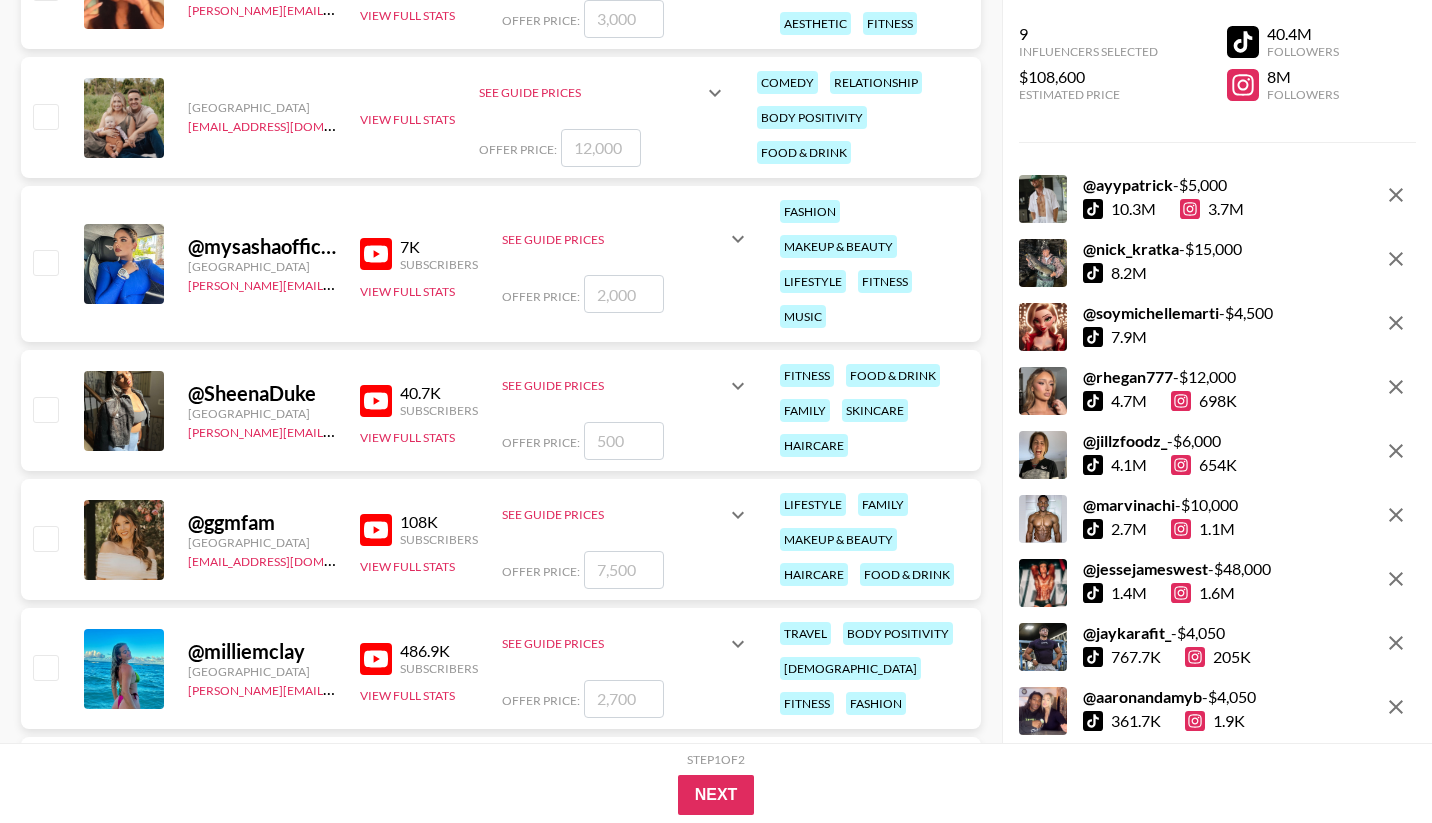 click at bounding box center [376, 254] 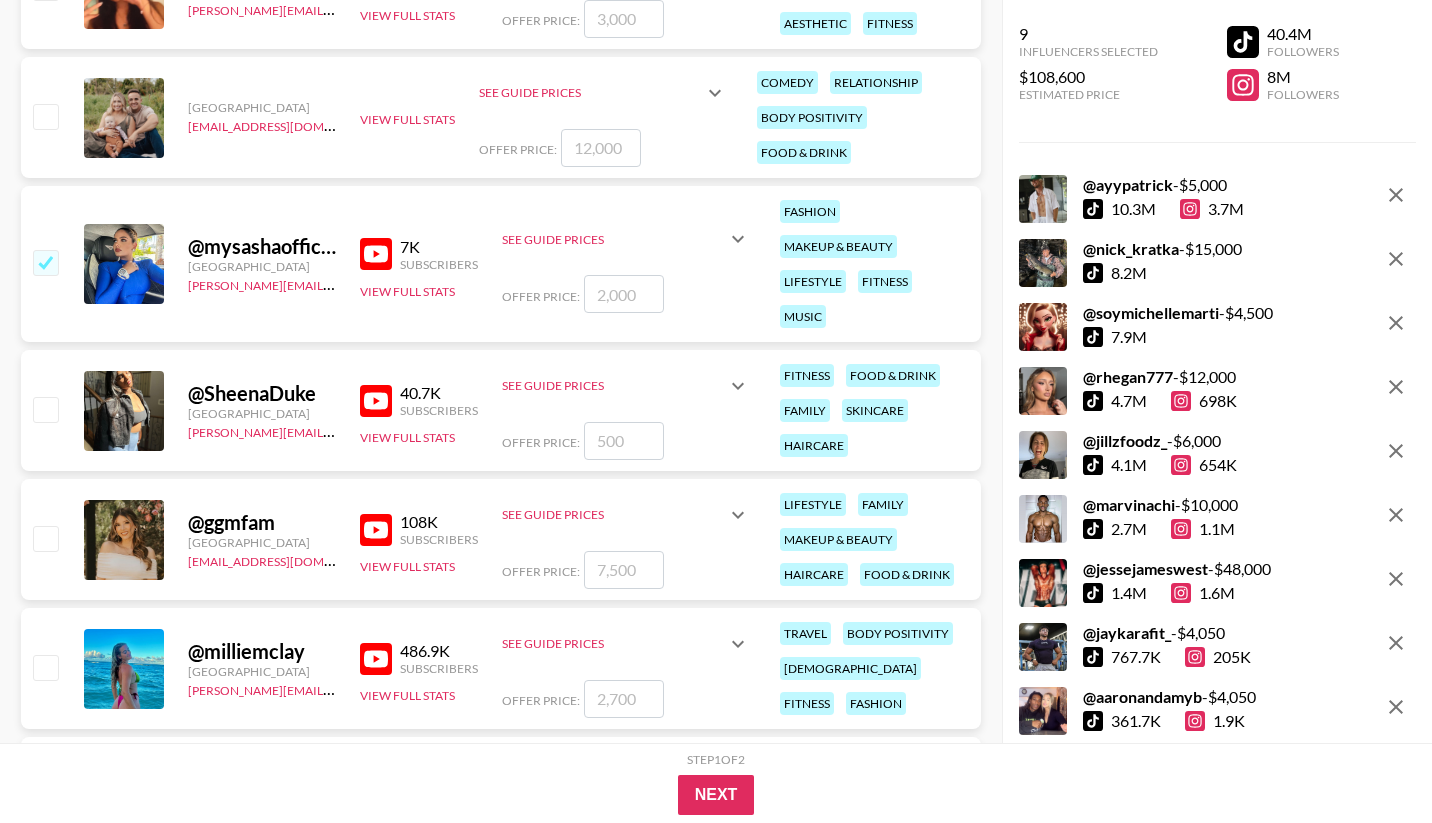 checkbox on "true" 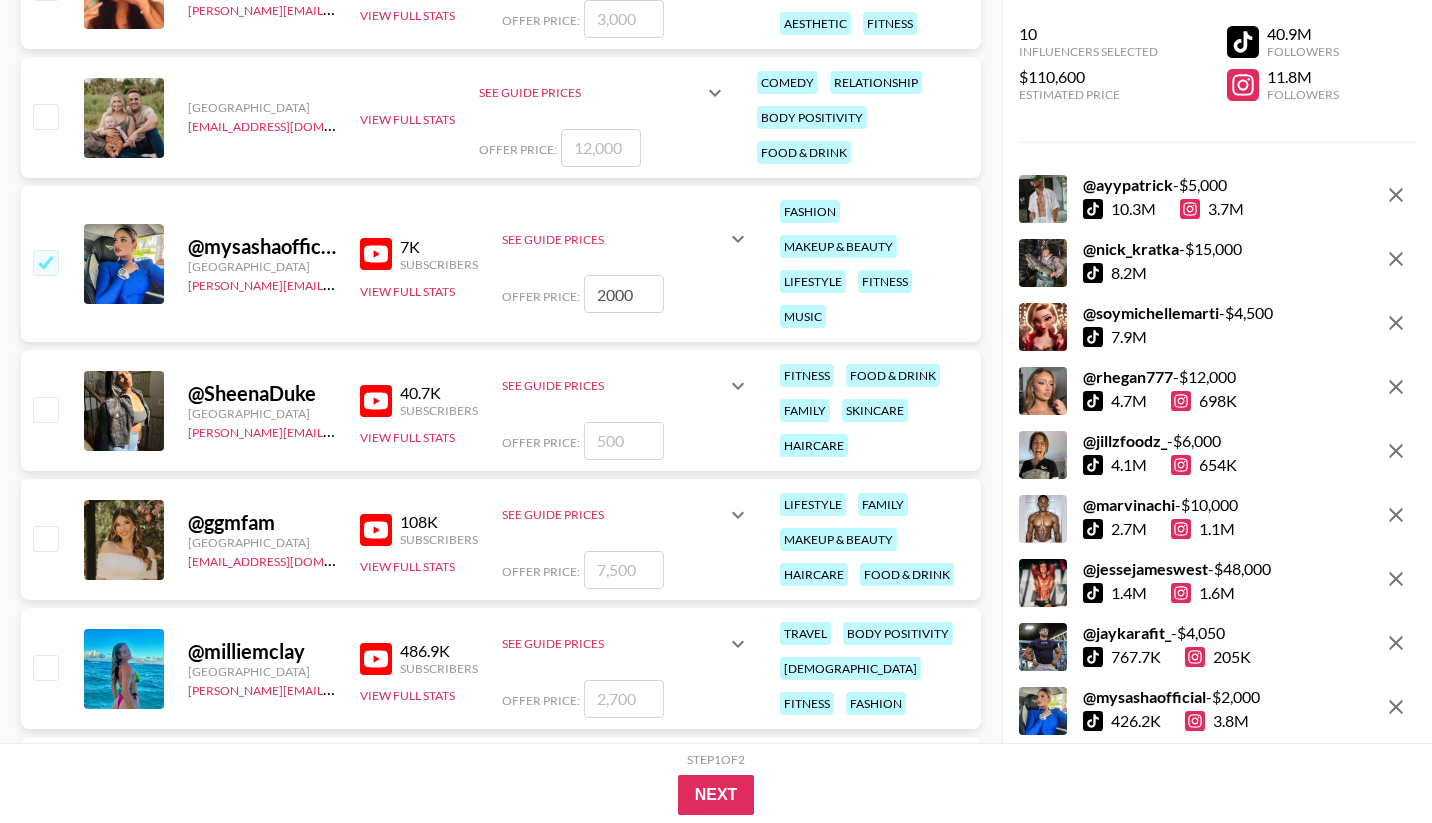 click at bounding box center [376, 659] 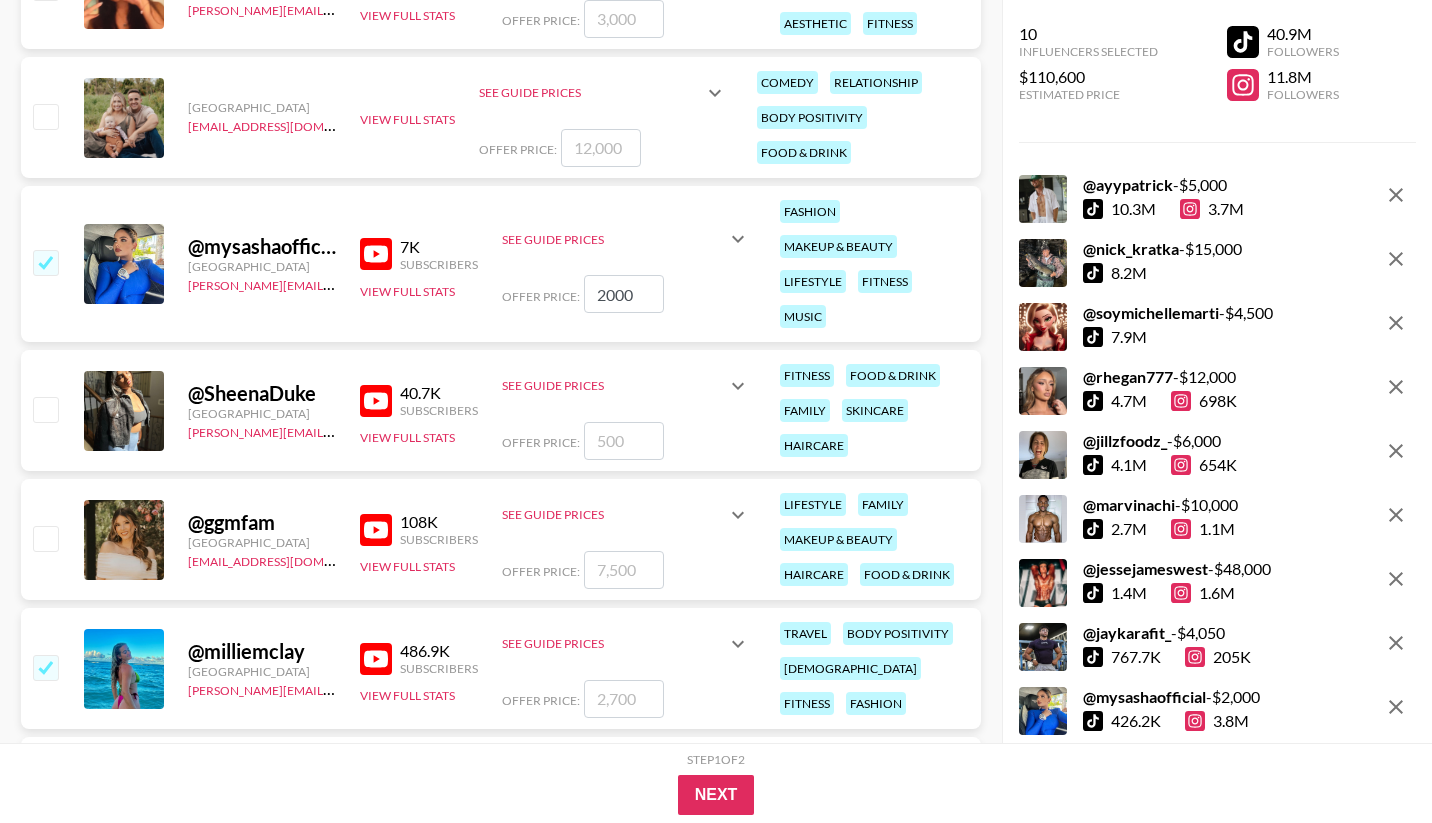 checkbox on "true" 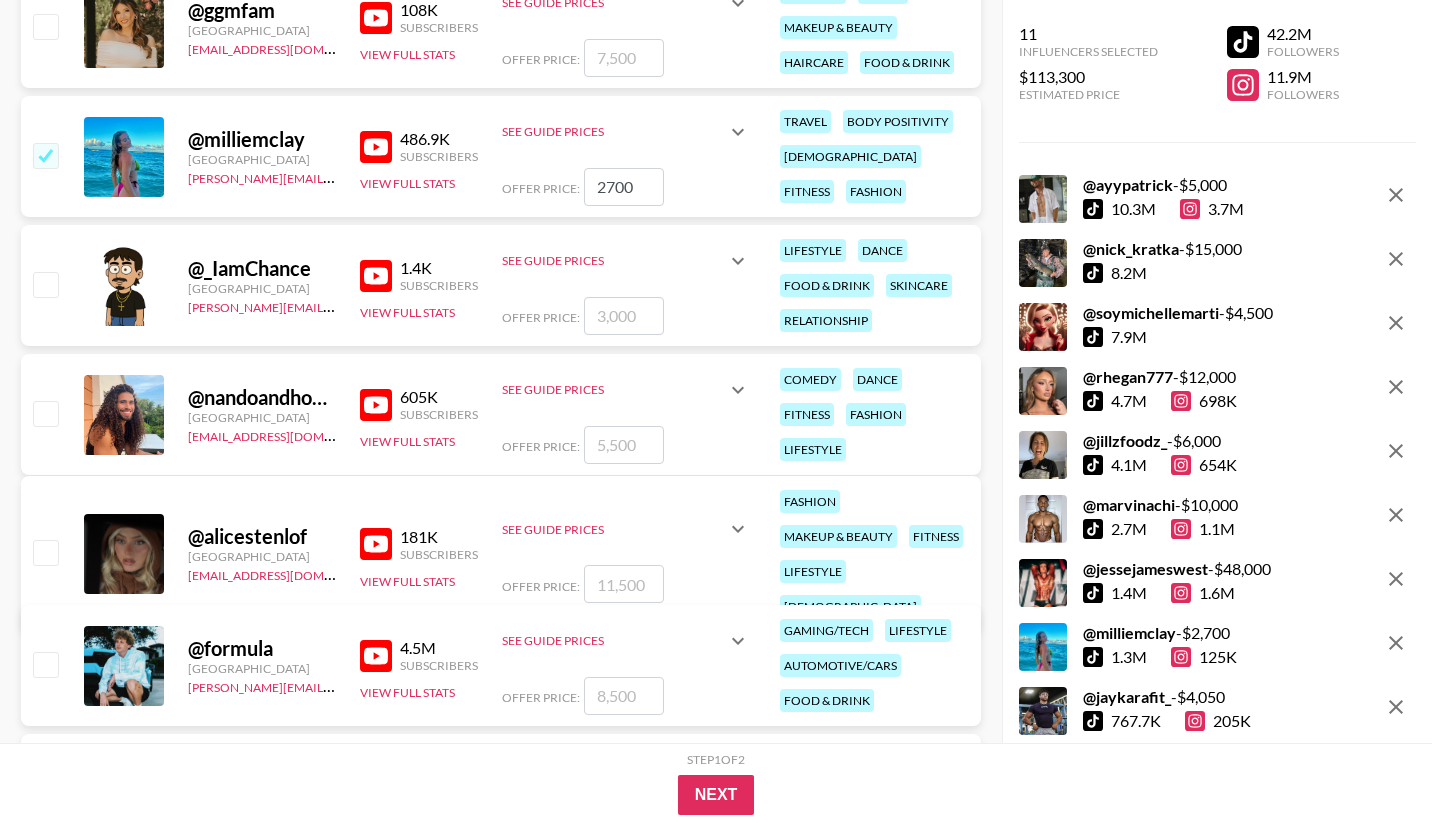 scroll, scrollTop: 6740, scrollLeft: 0, axis: vertical 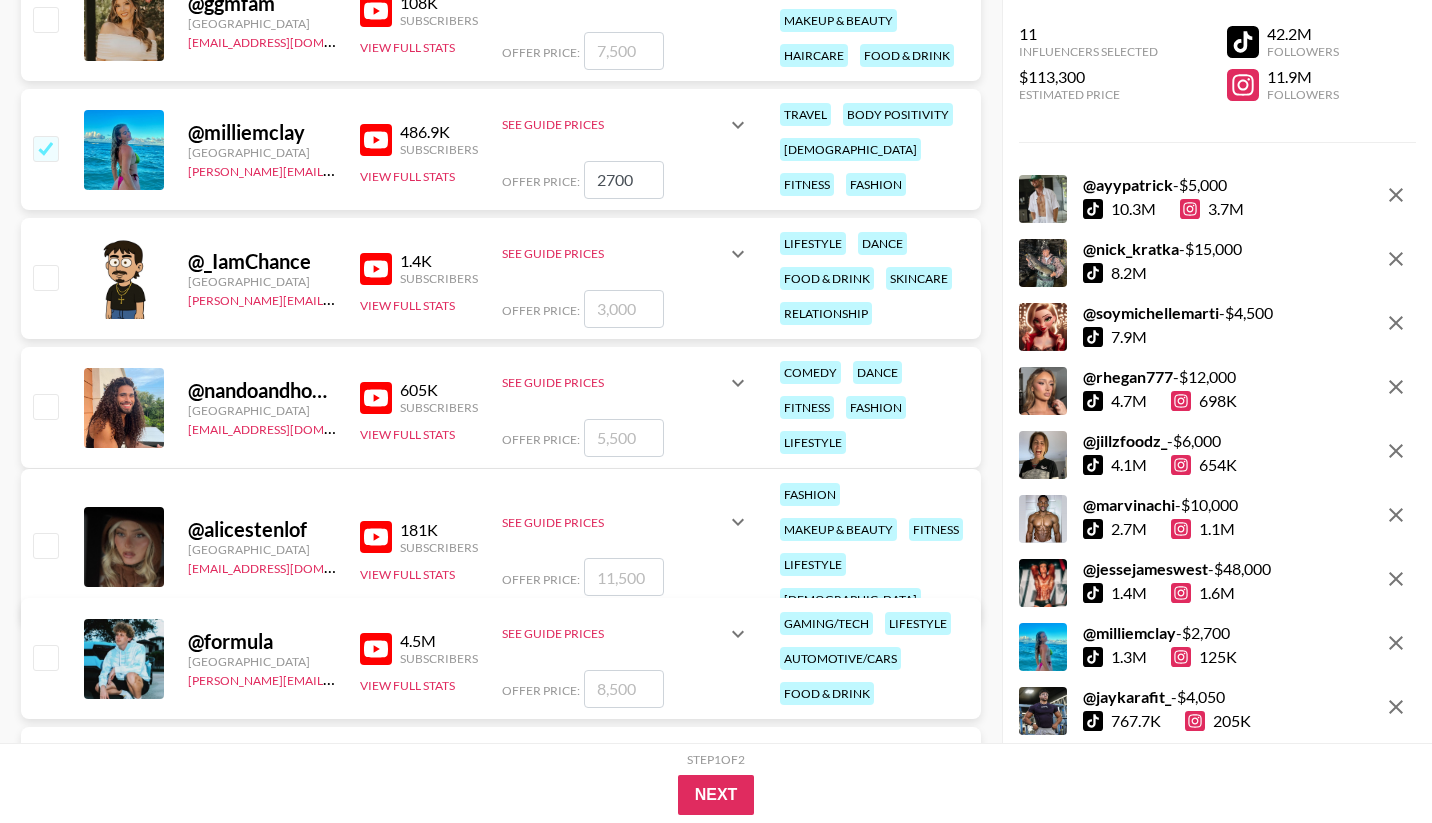 click at bounding box center [376, 398] 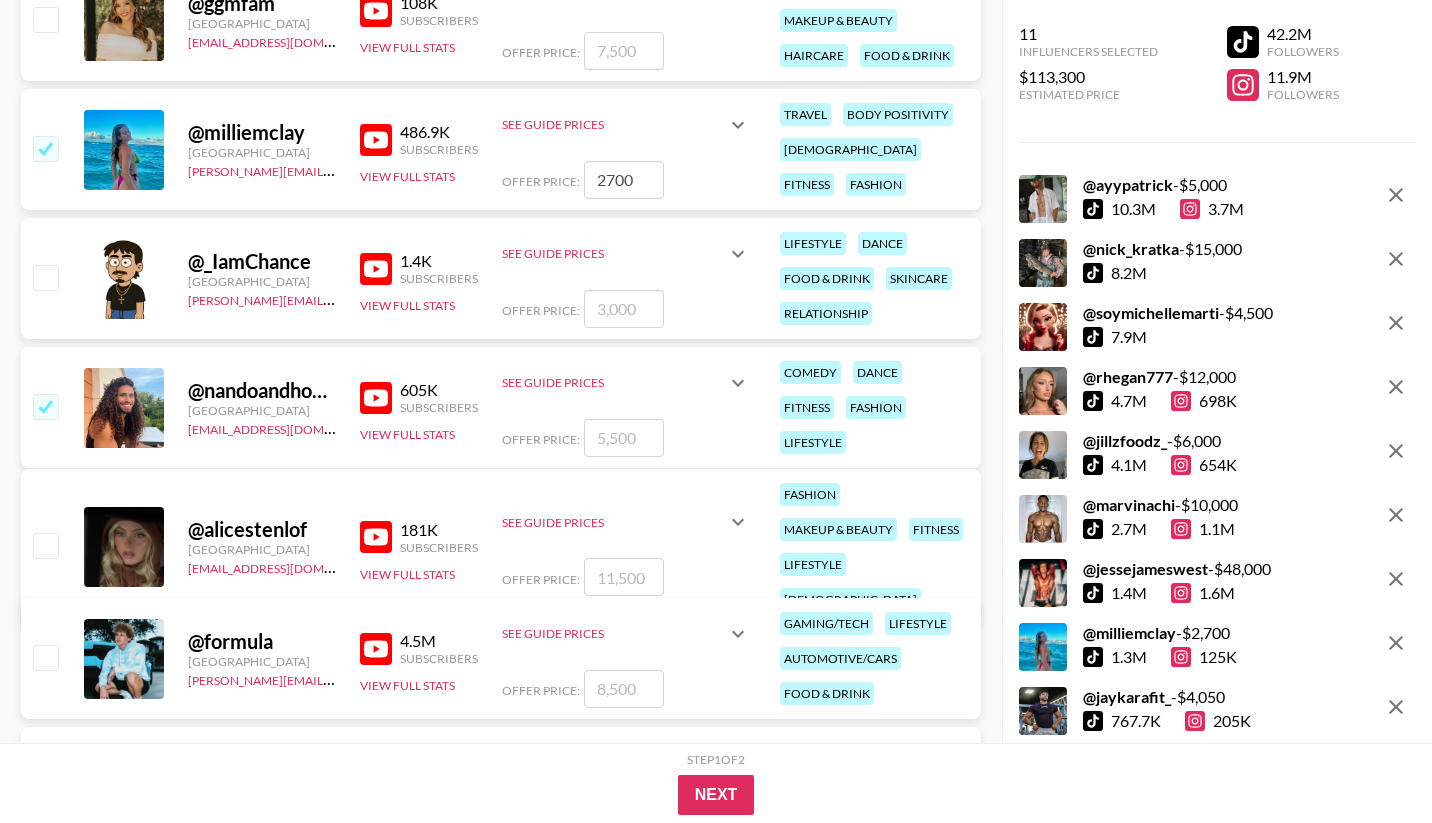 checkbox on "true" 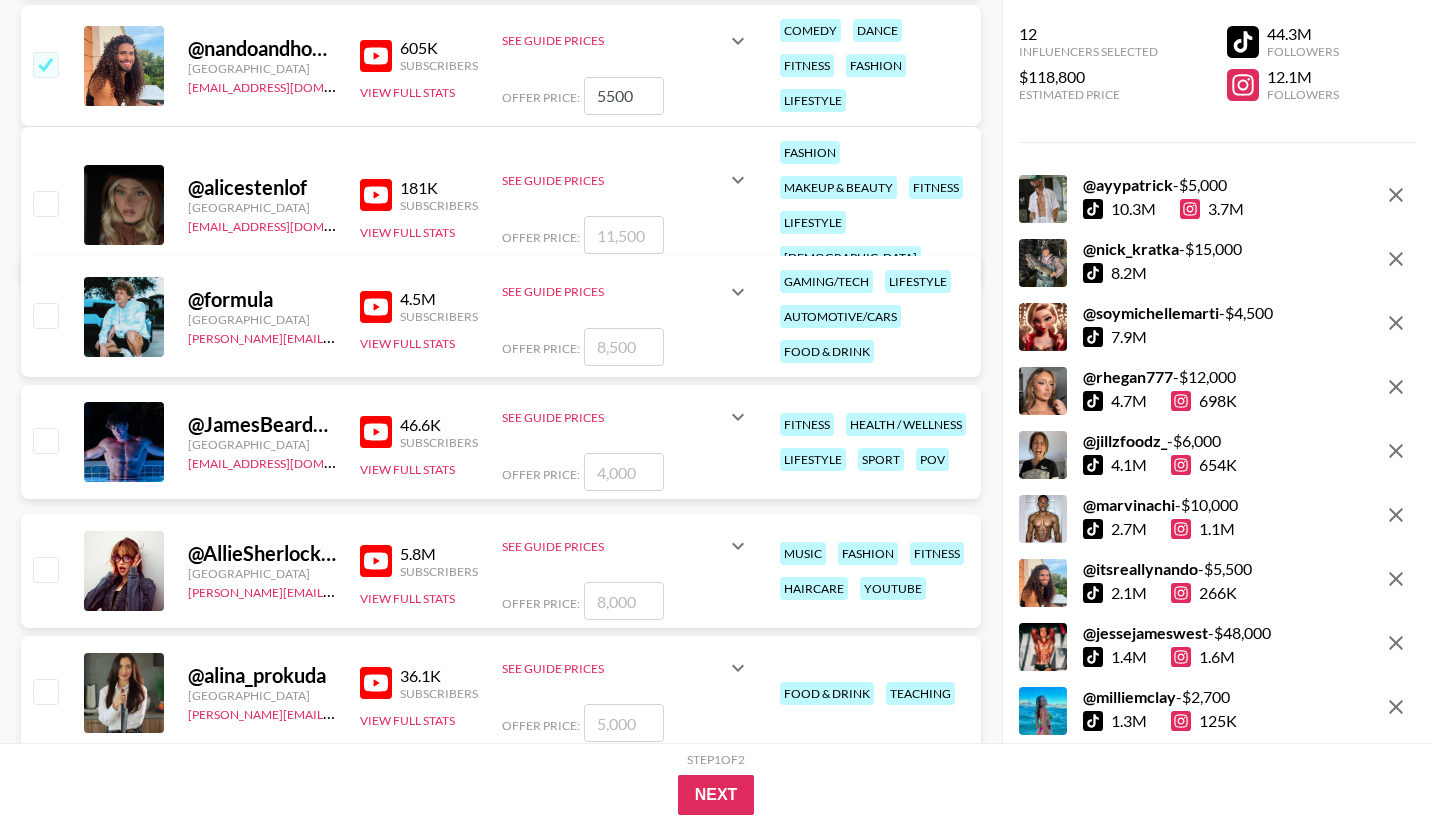 scroll, scrollTop: 7331, scrollLeft: 0, axis: vertical 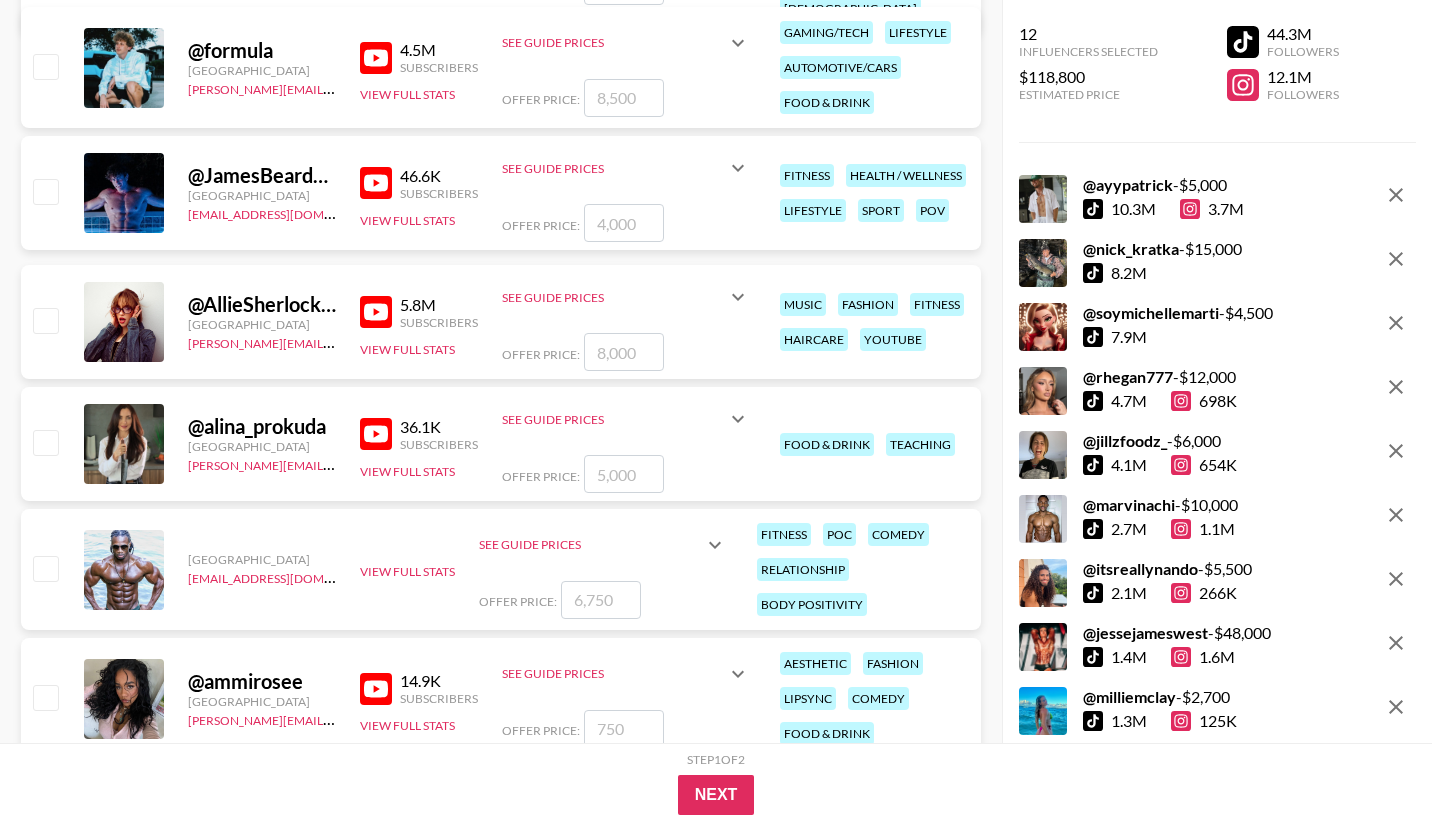 click at bounding box center [376, 183] 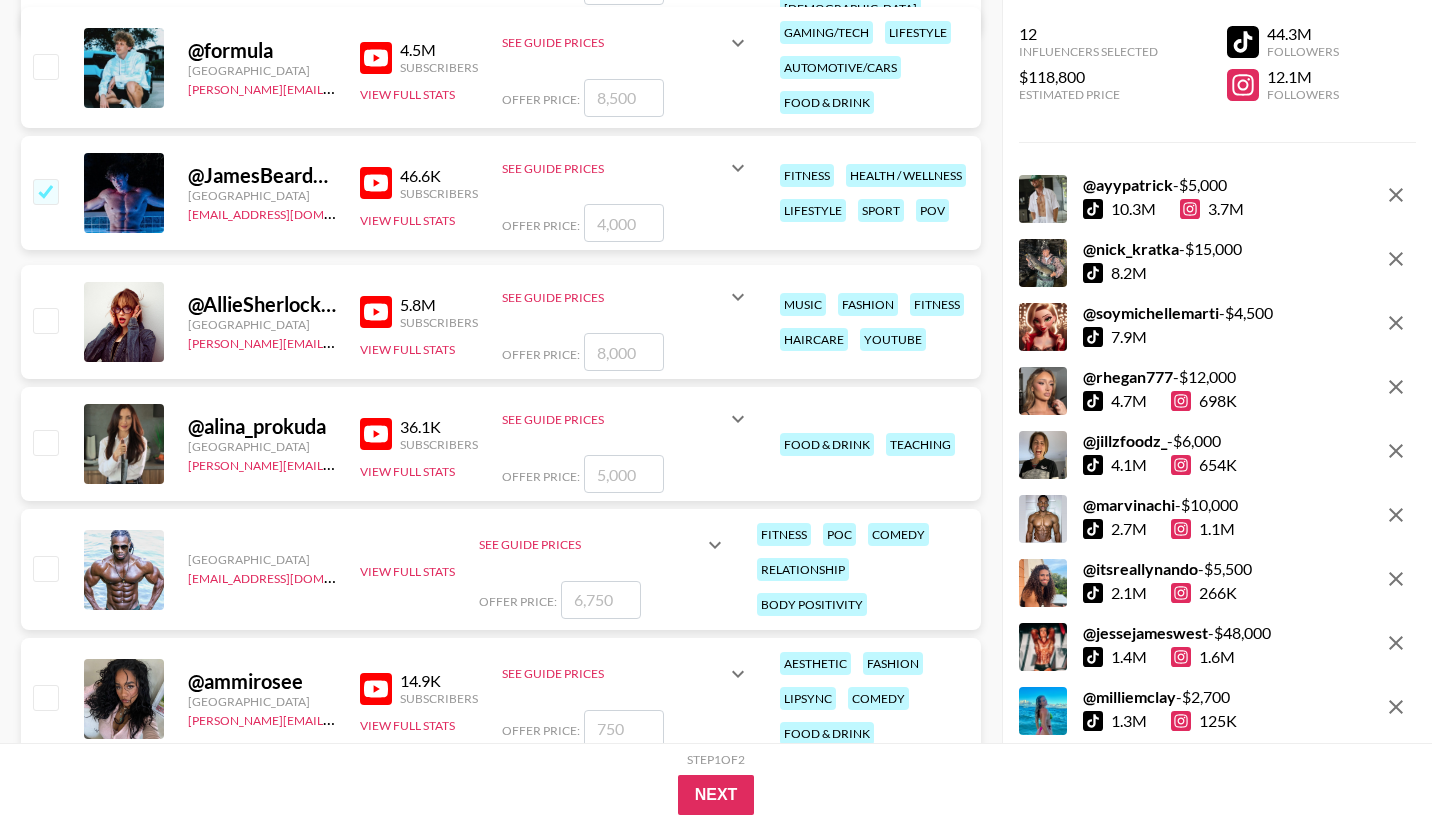 checkbox on "true" 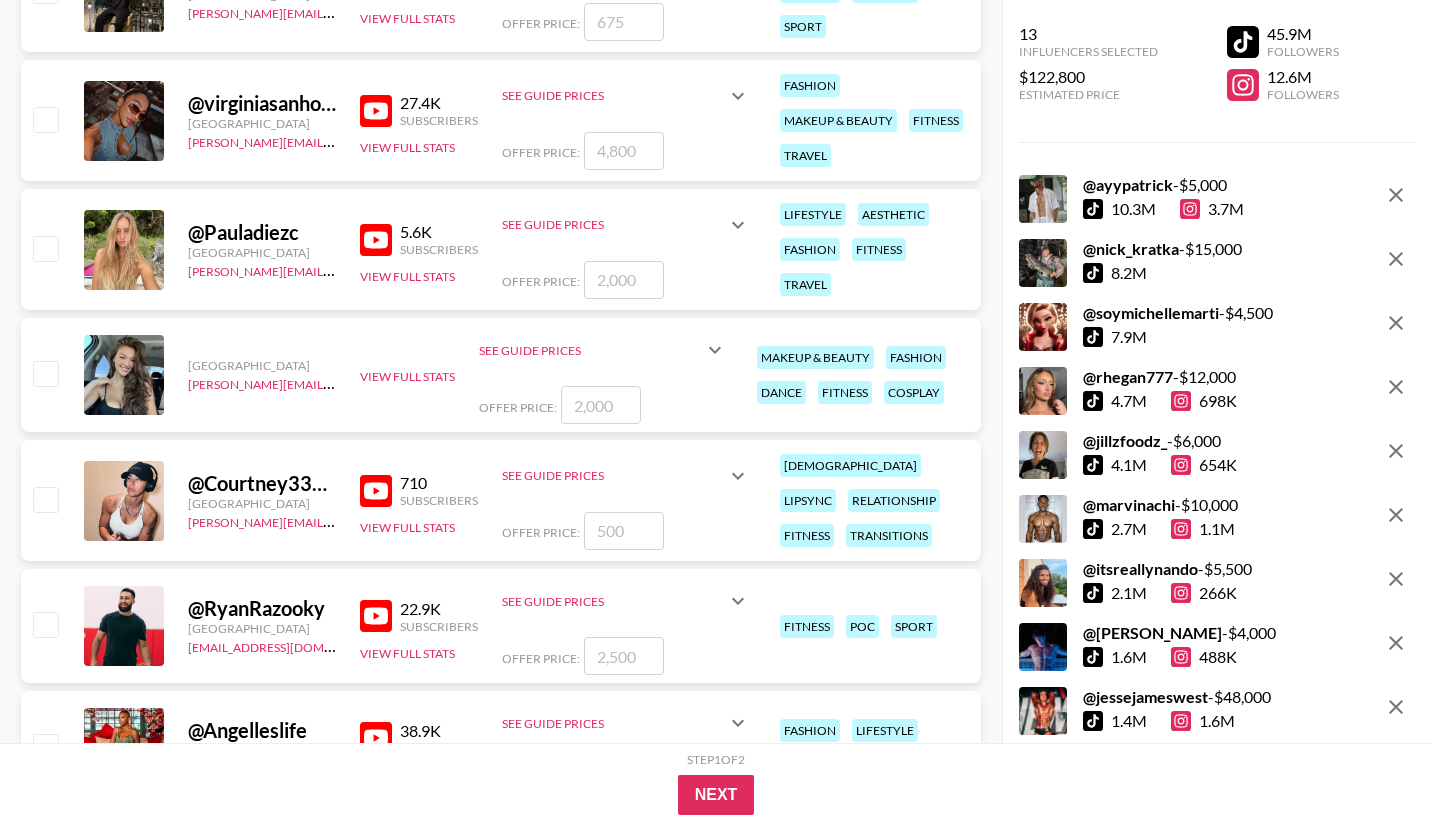 scroll, scrollTop: 8582, scrollLeft: 0, axis: vertical 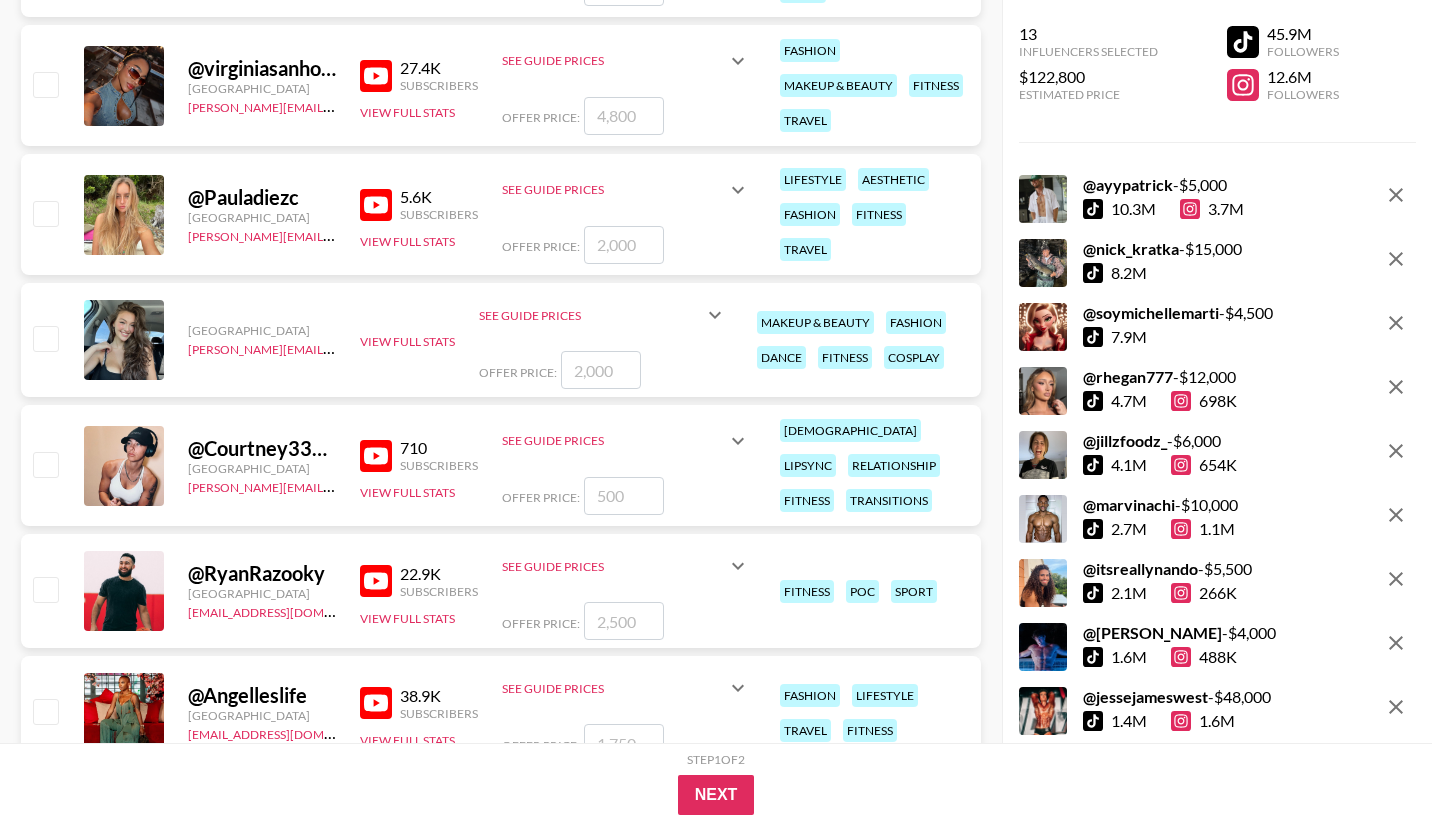 click at bounding box center [45, 464] 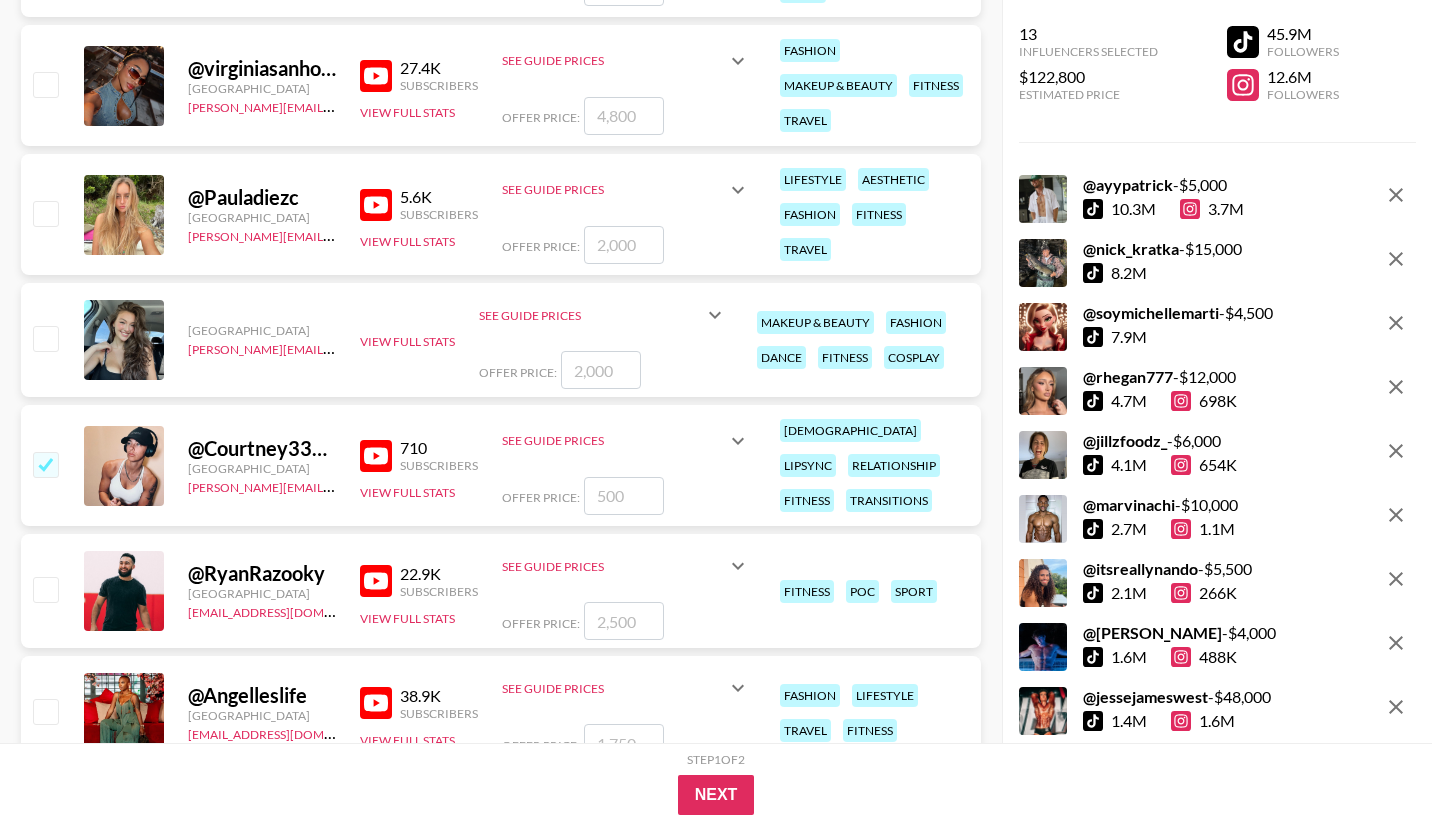 checkbox on "true" 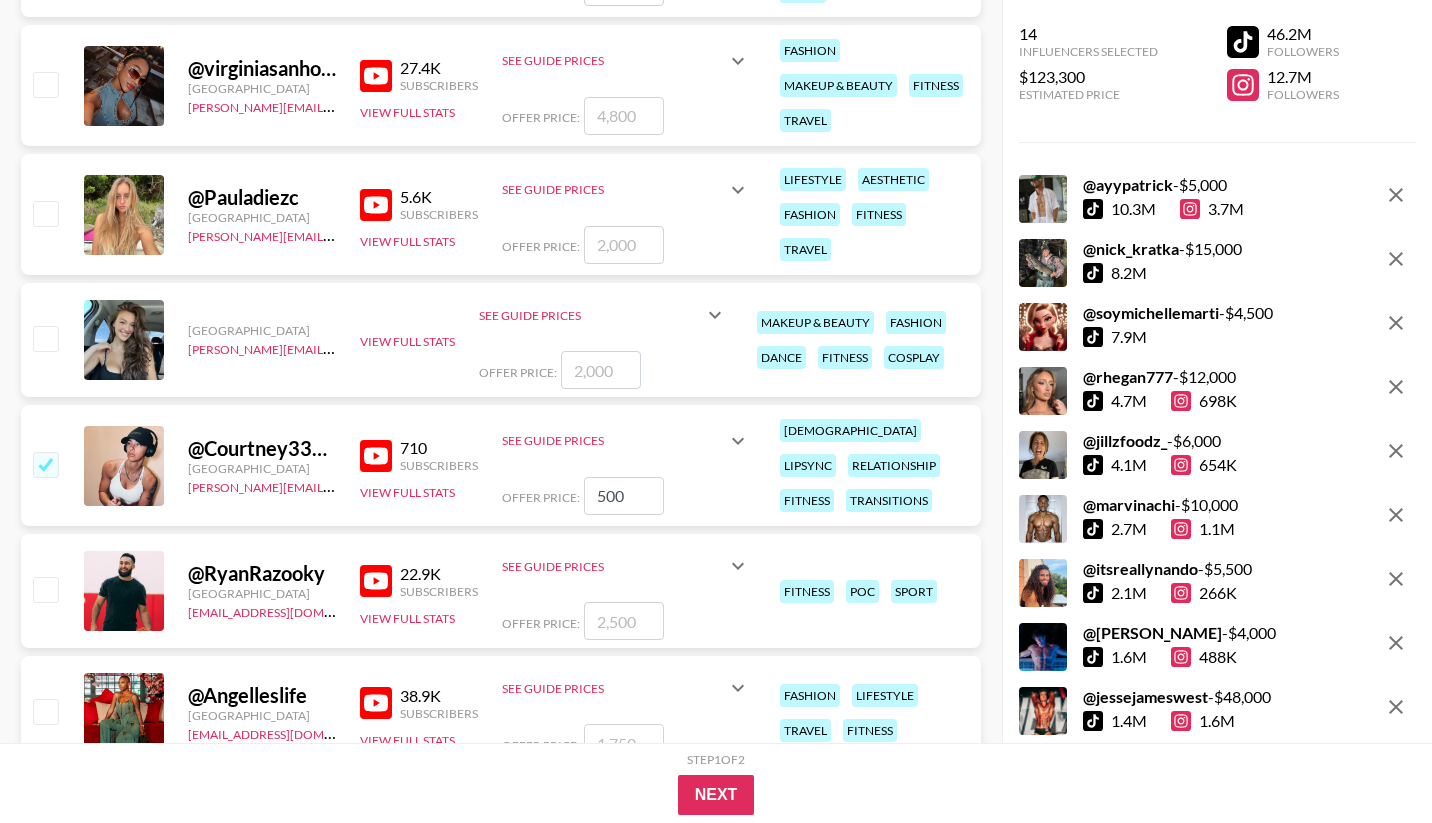 click at bounding box center (376, 456) 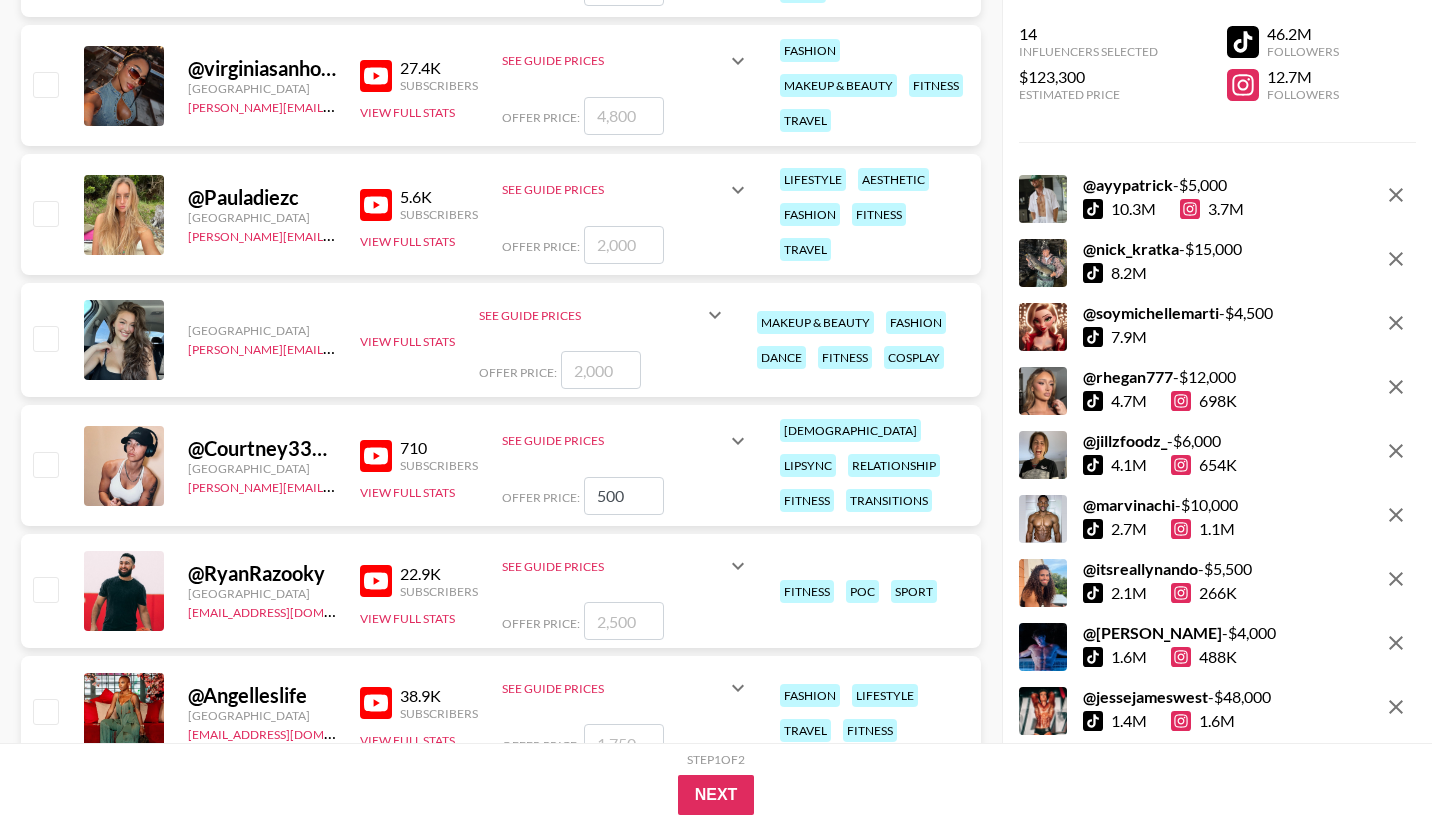 checkbox on "false" 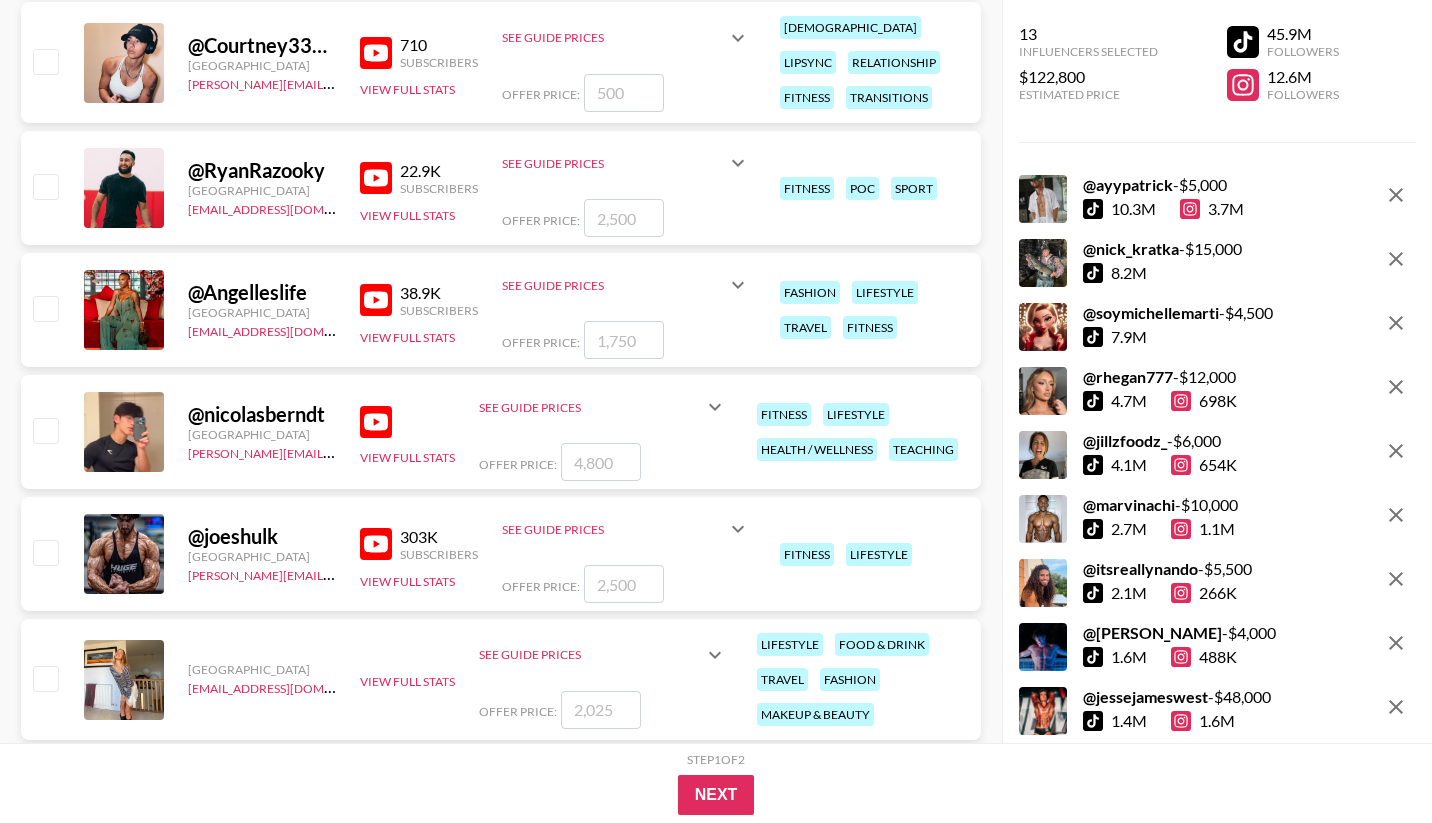 scroll, scrollTop: 8992, scrollLeft: 0, axis: vertical 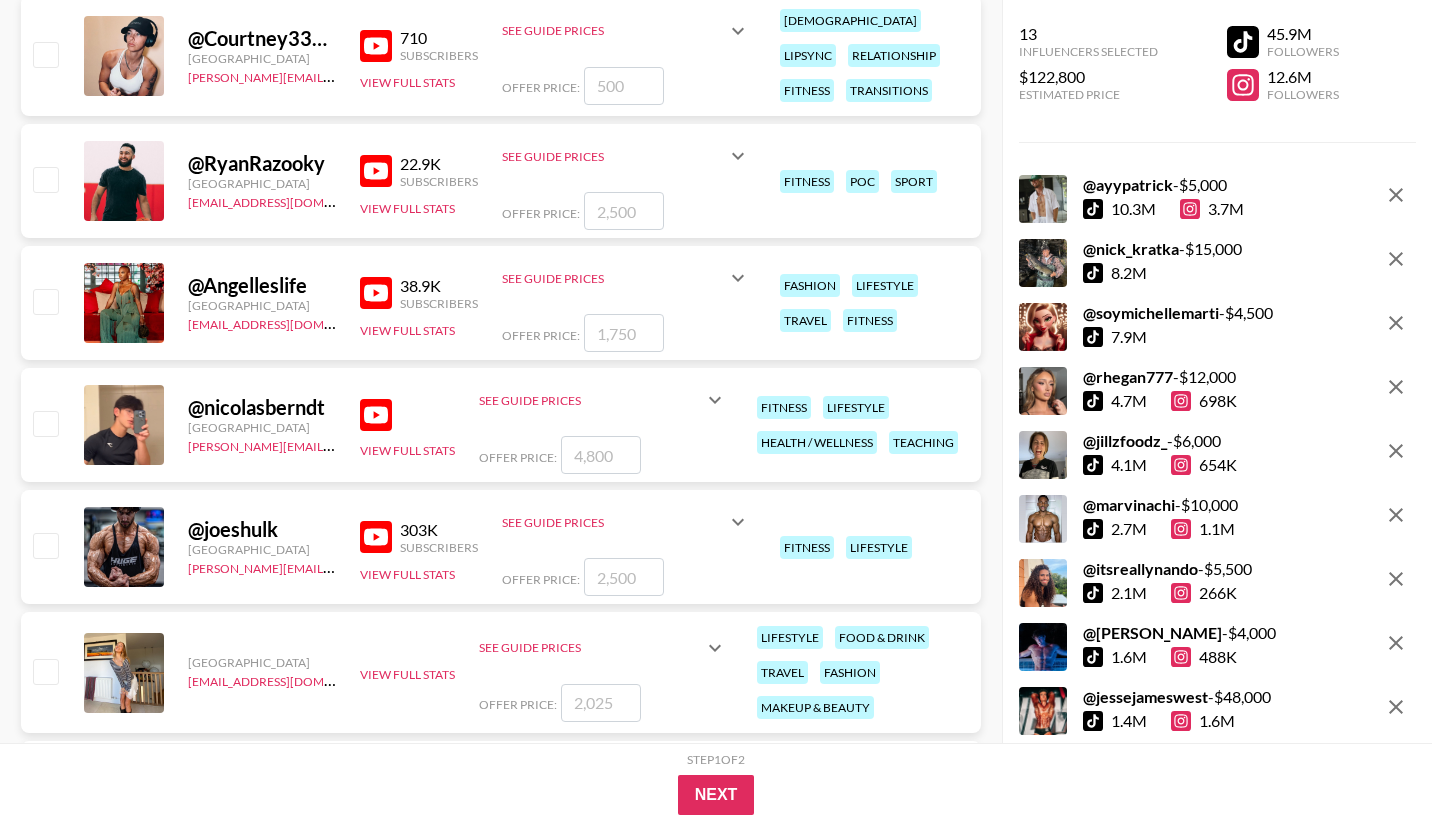 click at bounding box center (376, 537) 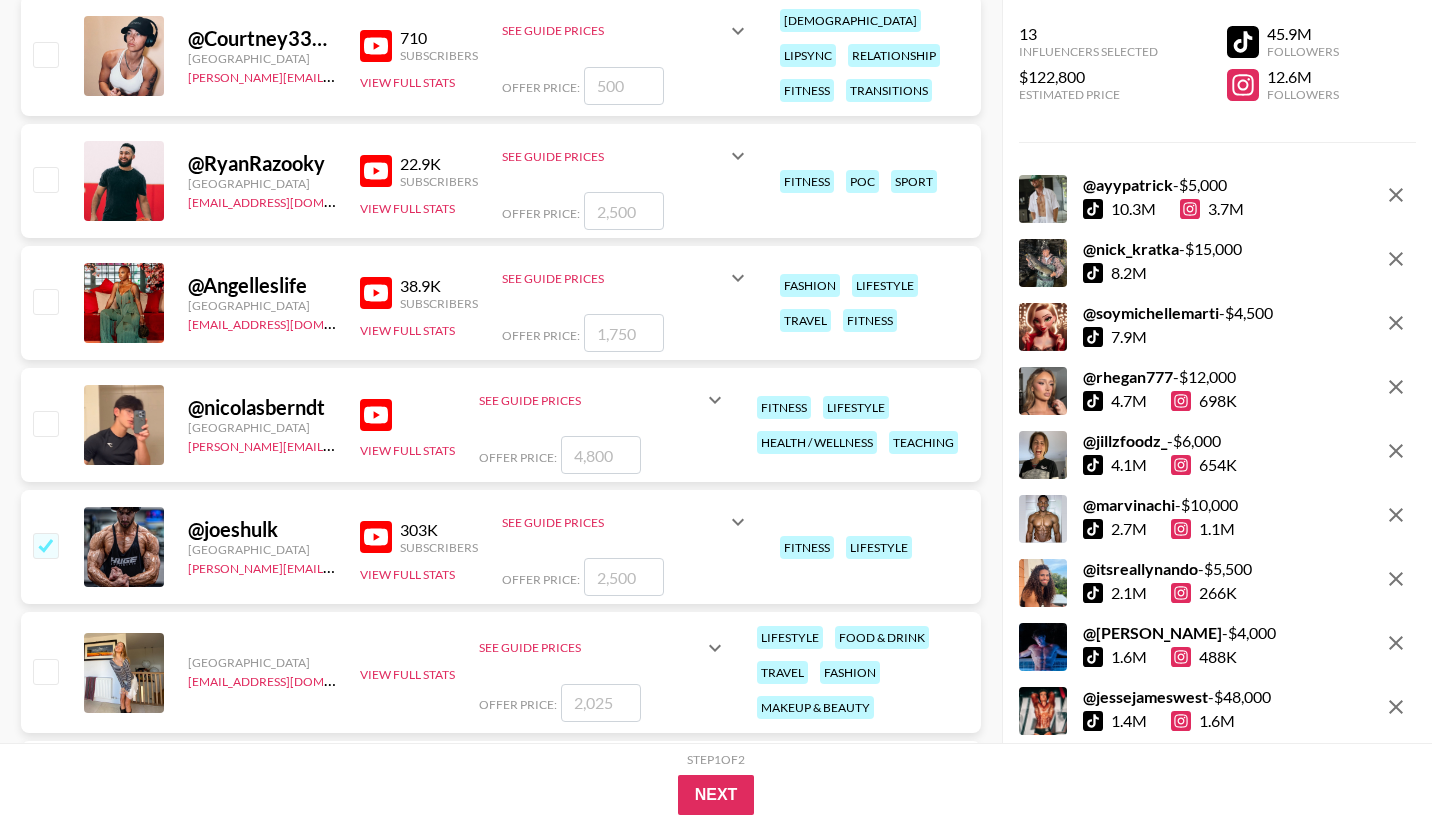 checkbox on "true" 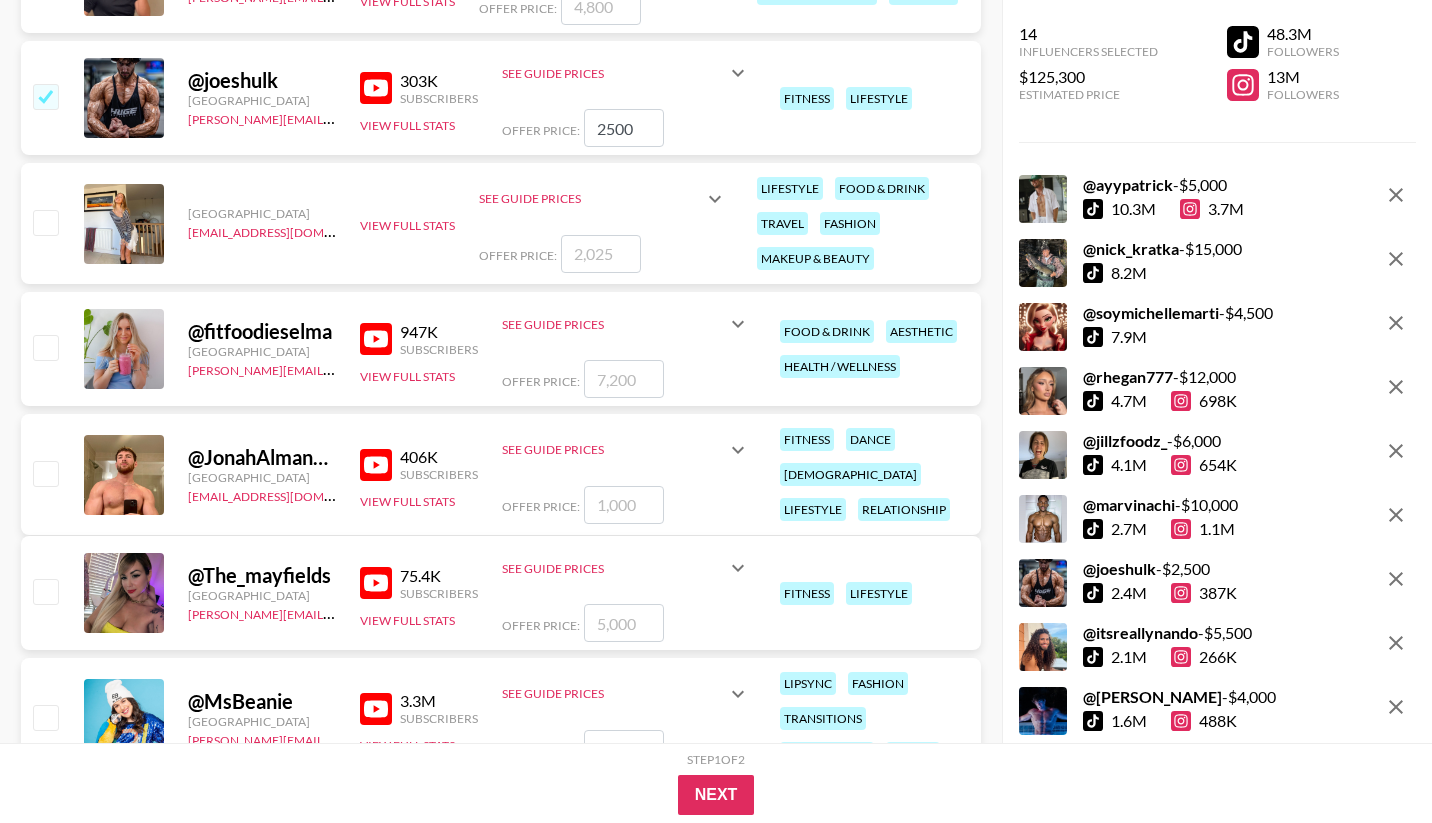 scroll, scrollTop: 9442, scrollLeft: 0, axis: vertical 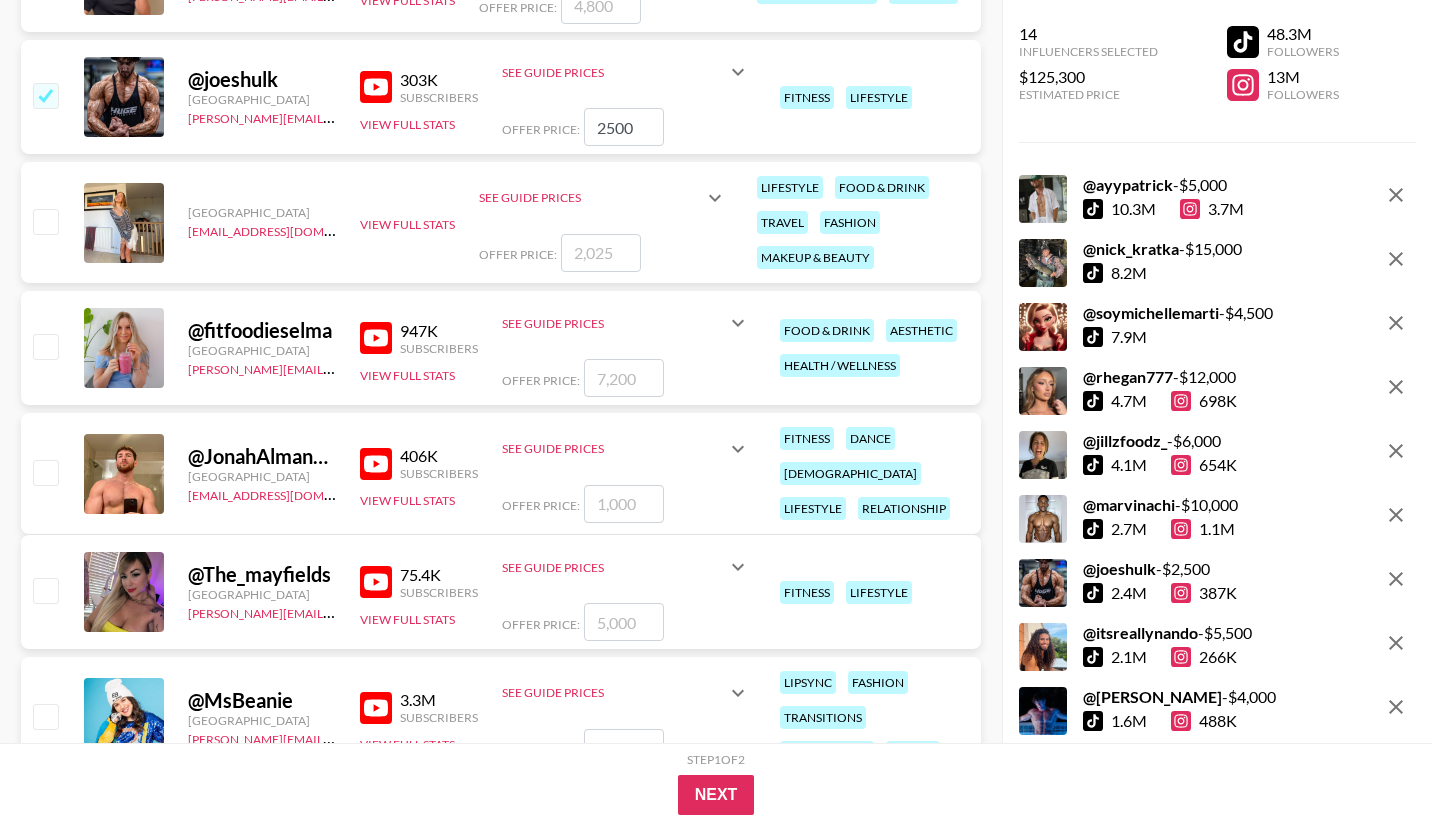 click on "[EMAIL_ADDRESS][DOMAIN_NAME]" at bounding box center (262, 494) 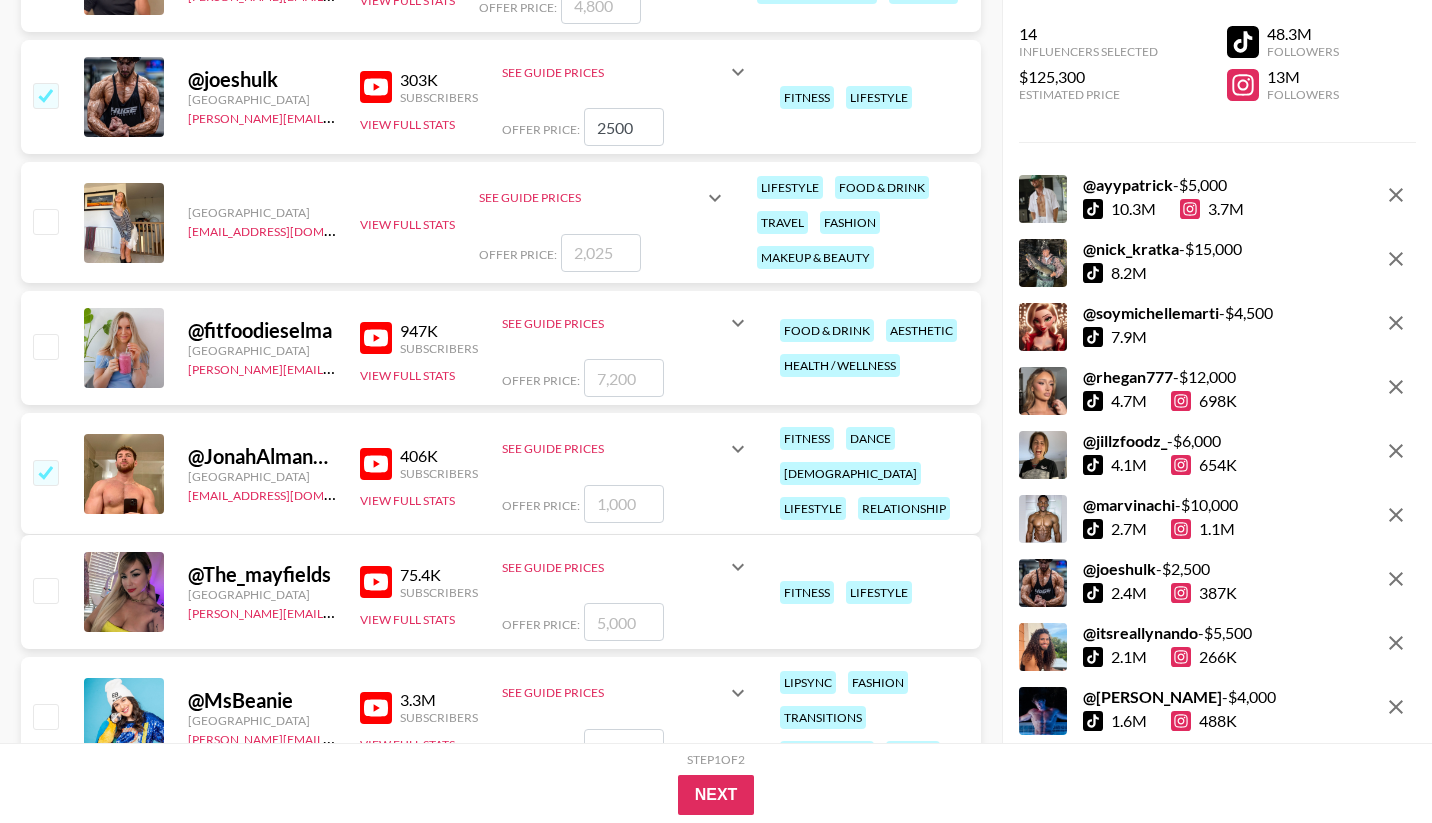 checkbox on "true" 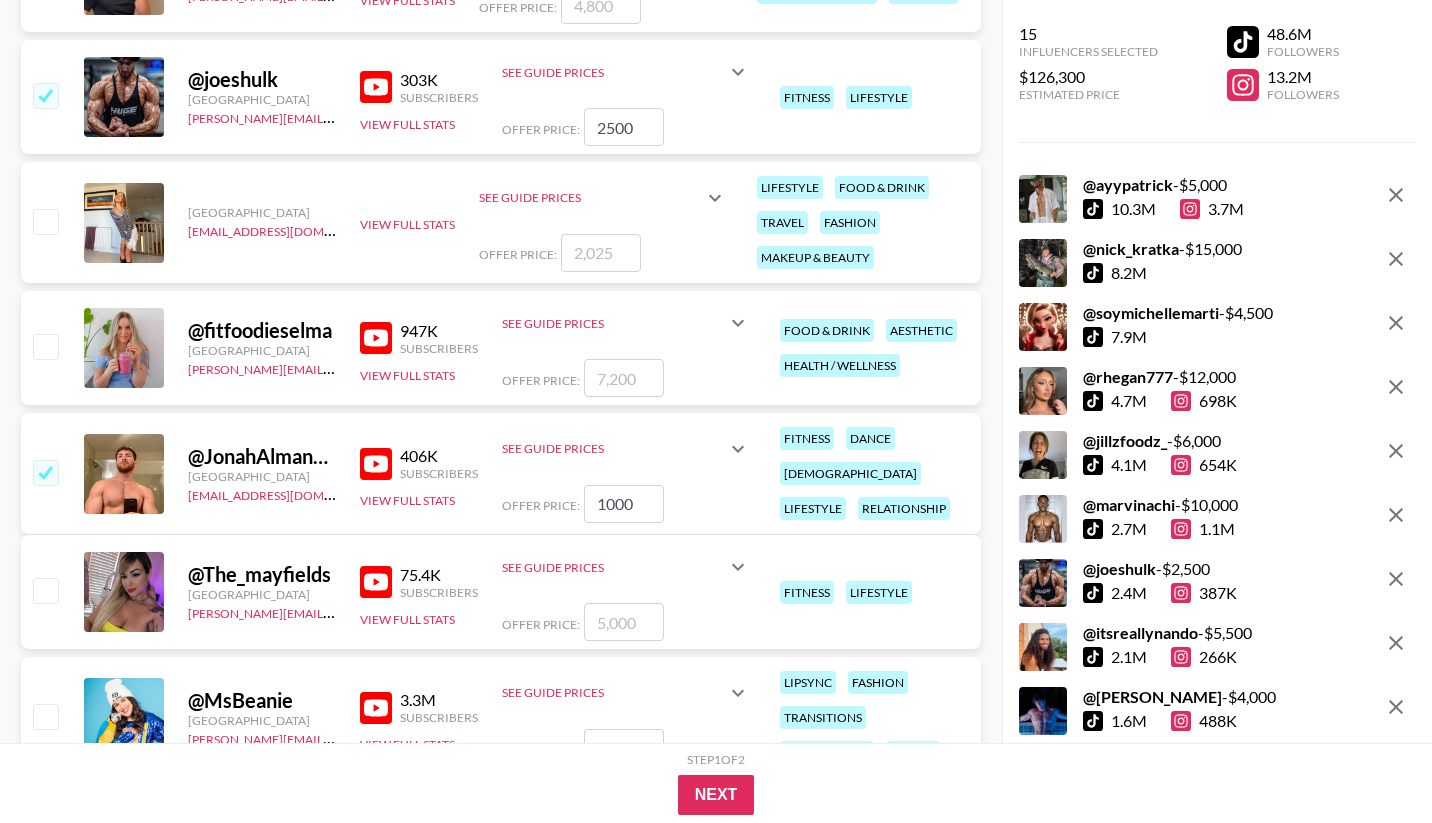 click at bounding box center [376, 338] 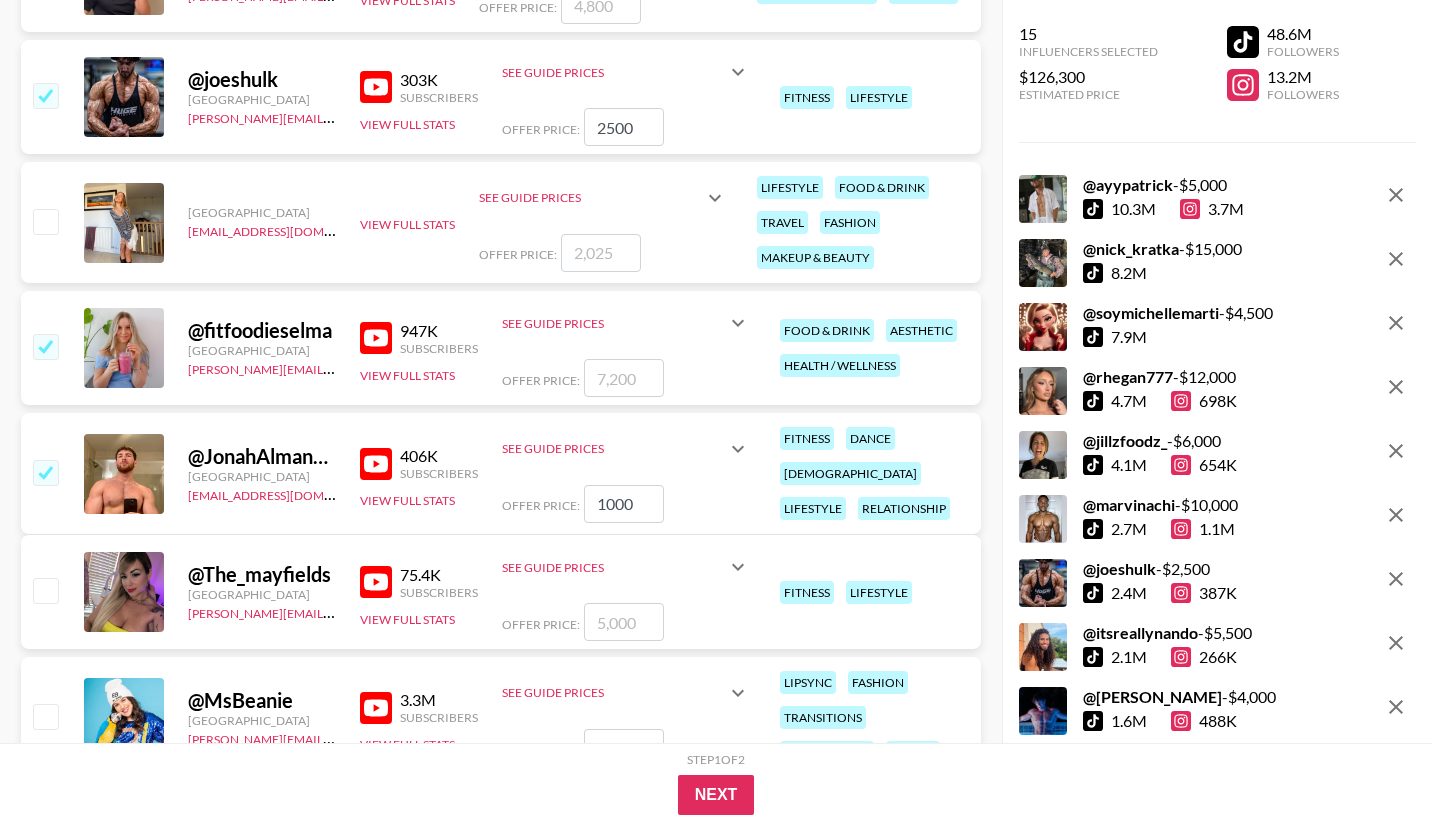 checkbox on "true" 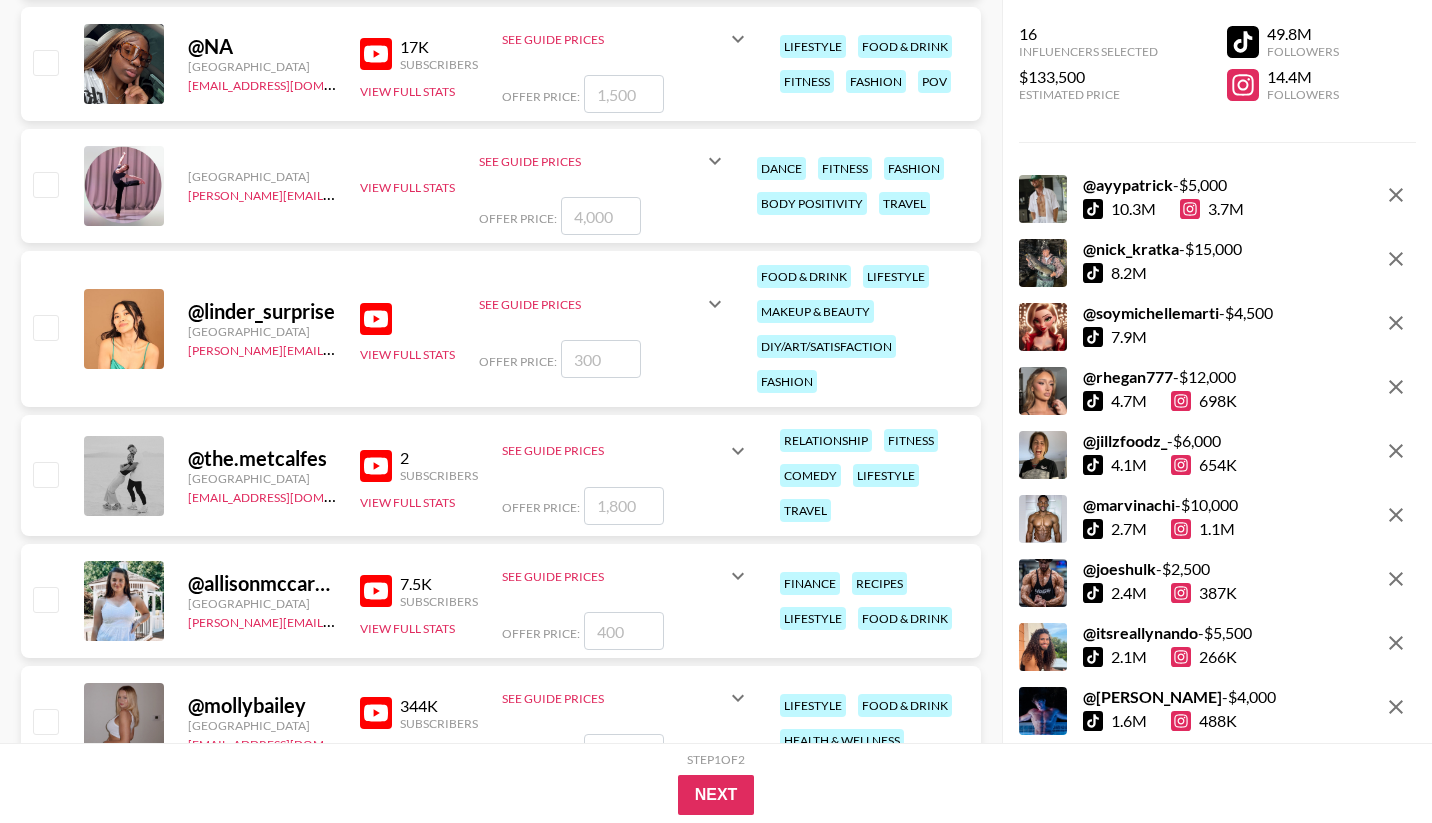 scroll, scrollTop: 11104, scrollLeft: 0, axis: vertical 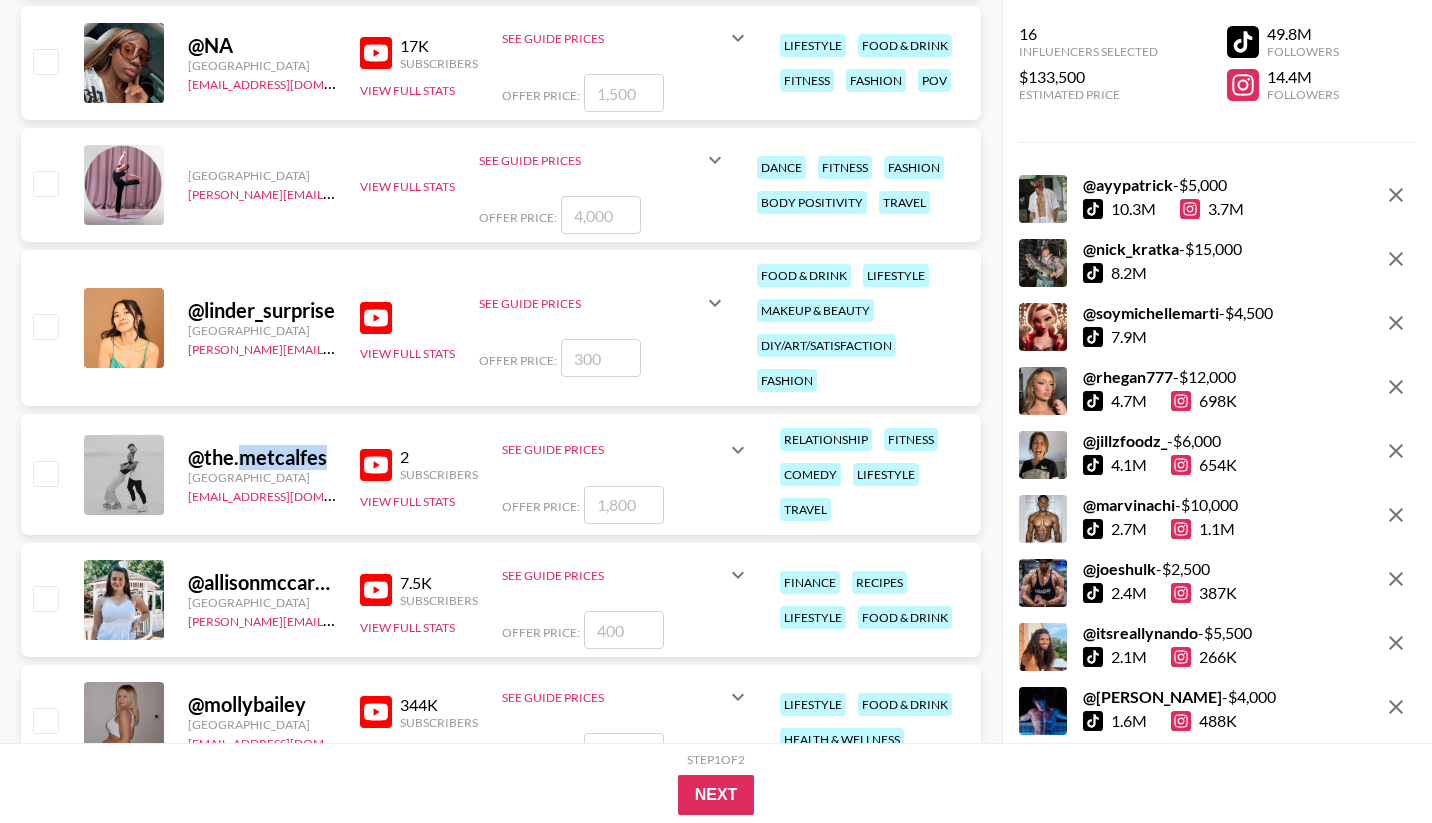 click on "@ the.metcalfes" at bounding box center (262, 457) 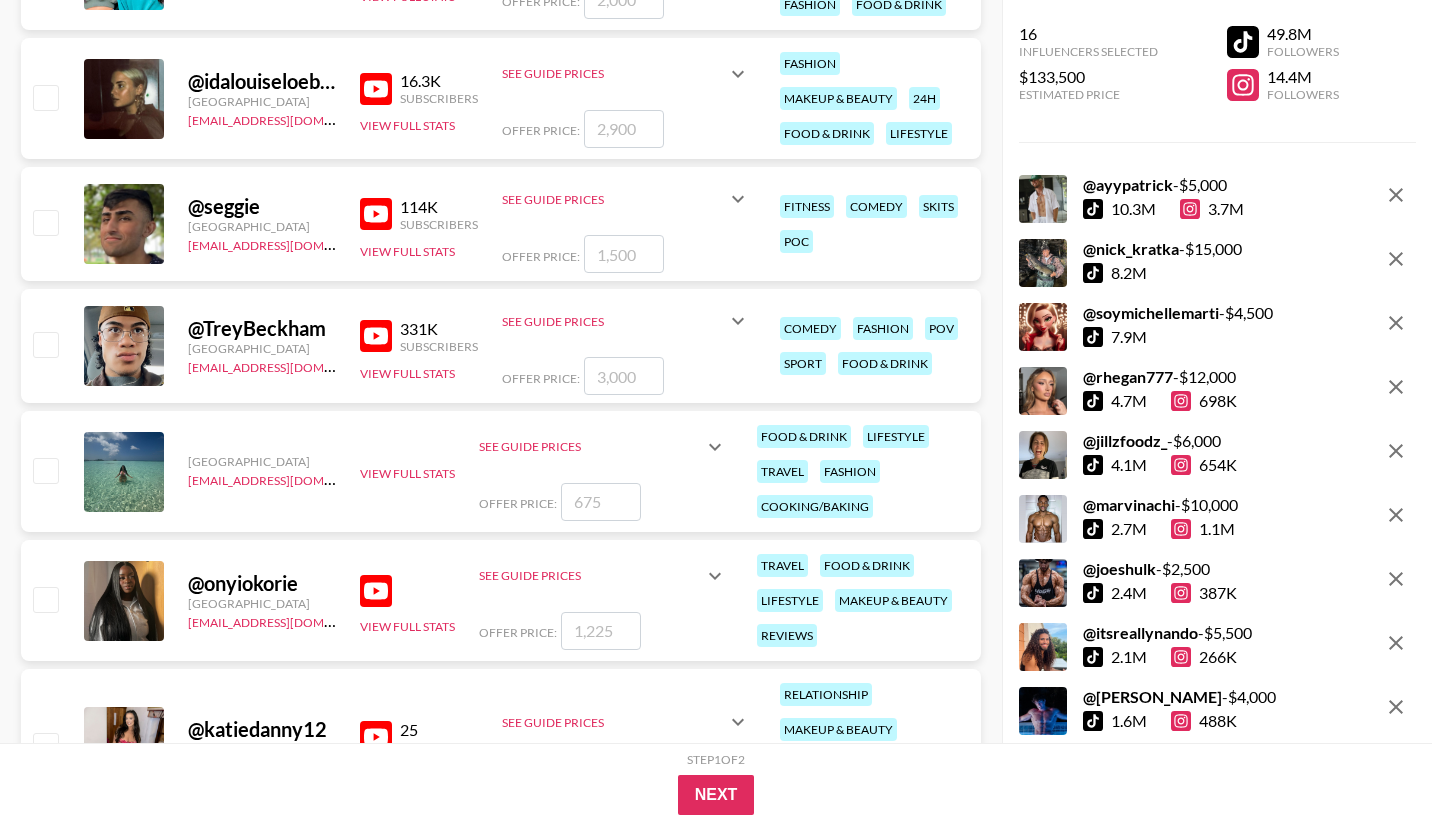 scroll, scrollTop: 12980, scrollLeft: 0, axis: vertical 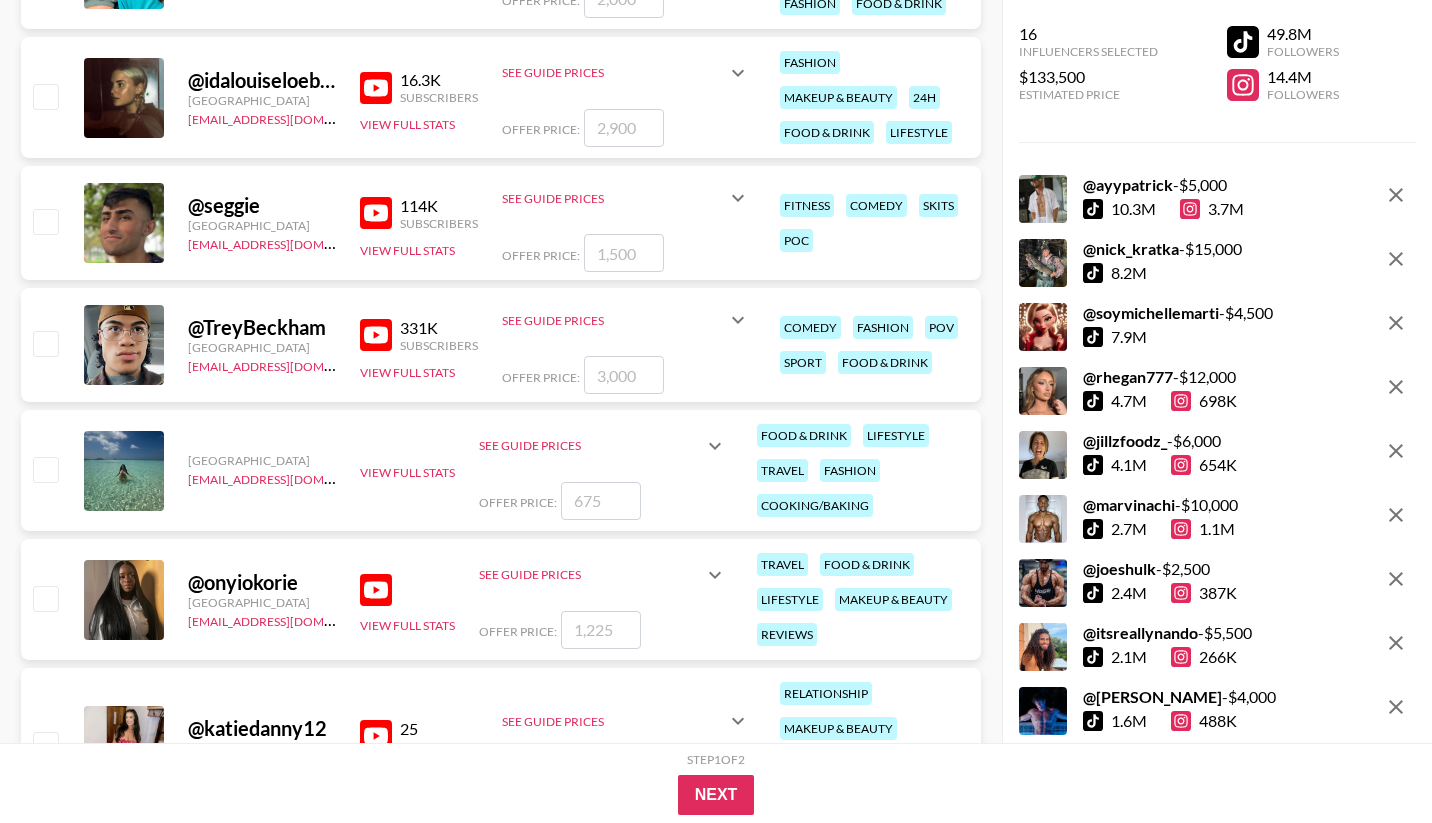 click on "@ TreyBeckham [GEOGRAPHIC_DATA][EMAIL_ADDRESS][DOMAIN_NAME] 331K Subscribers View Full Stats See Guide Prices Integration Price: $ 3,000 Preroll Price: $ 2,000 Short Price: $ 3,500 Offer Price: comedy fashion pov sport food & drink" at bounding box center [501, 345] 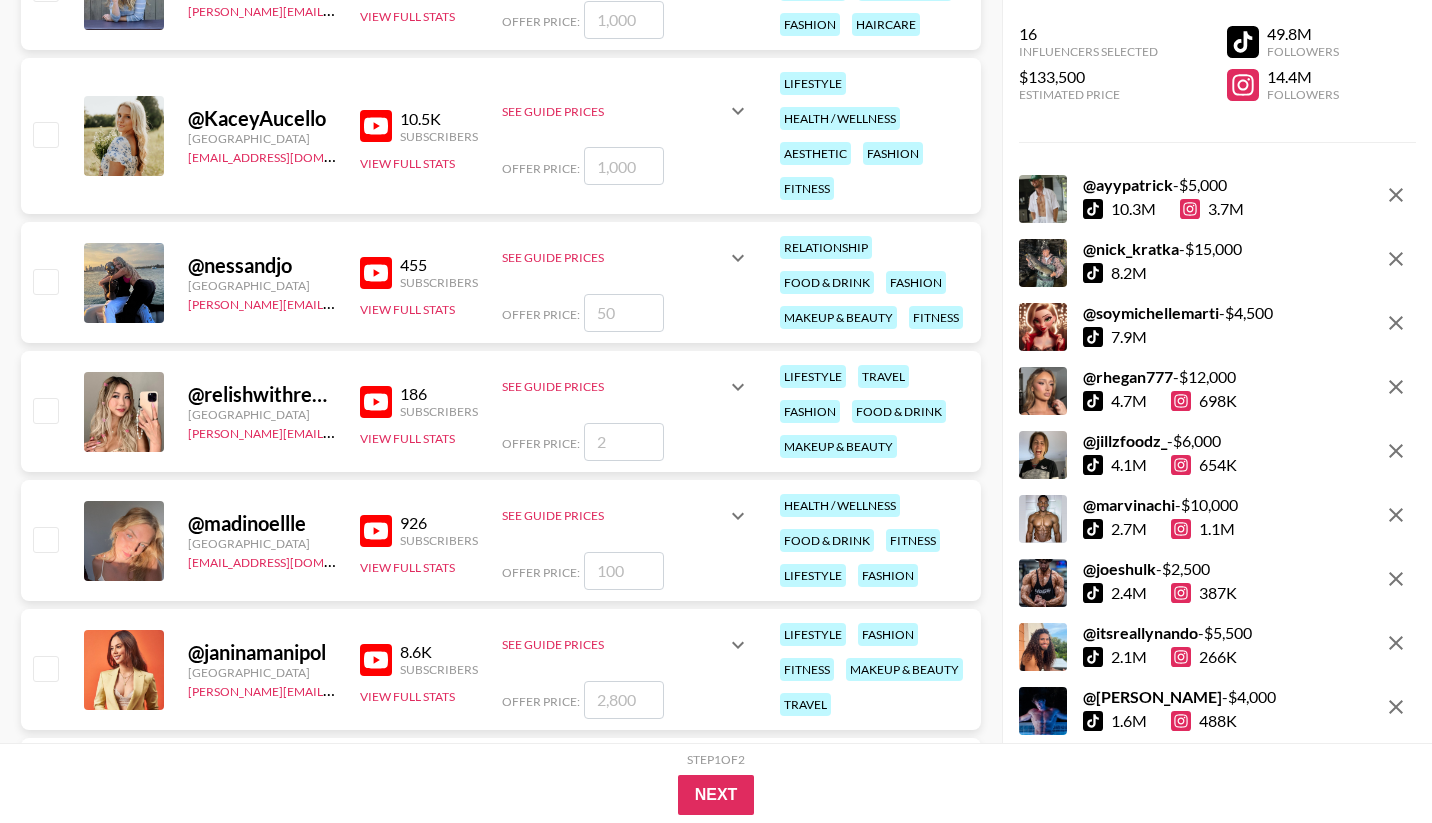 scroll, scrollTop: 15546, scrollLeft: 0, axis: vertical 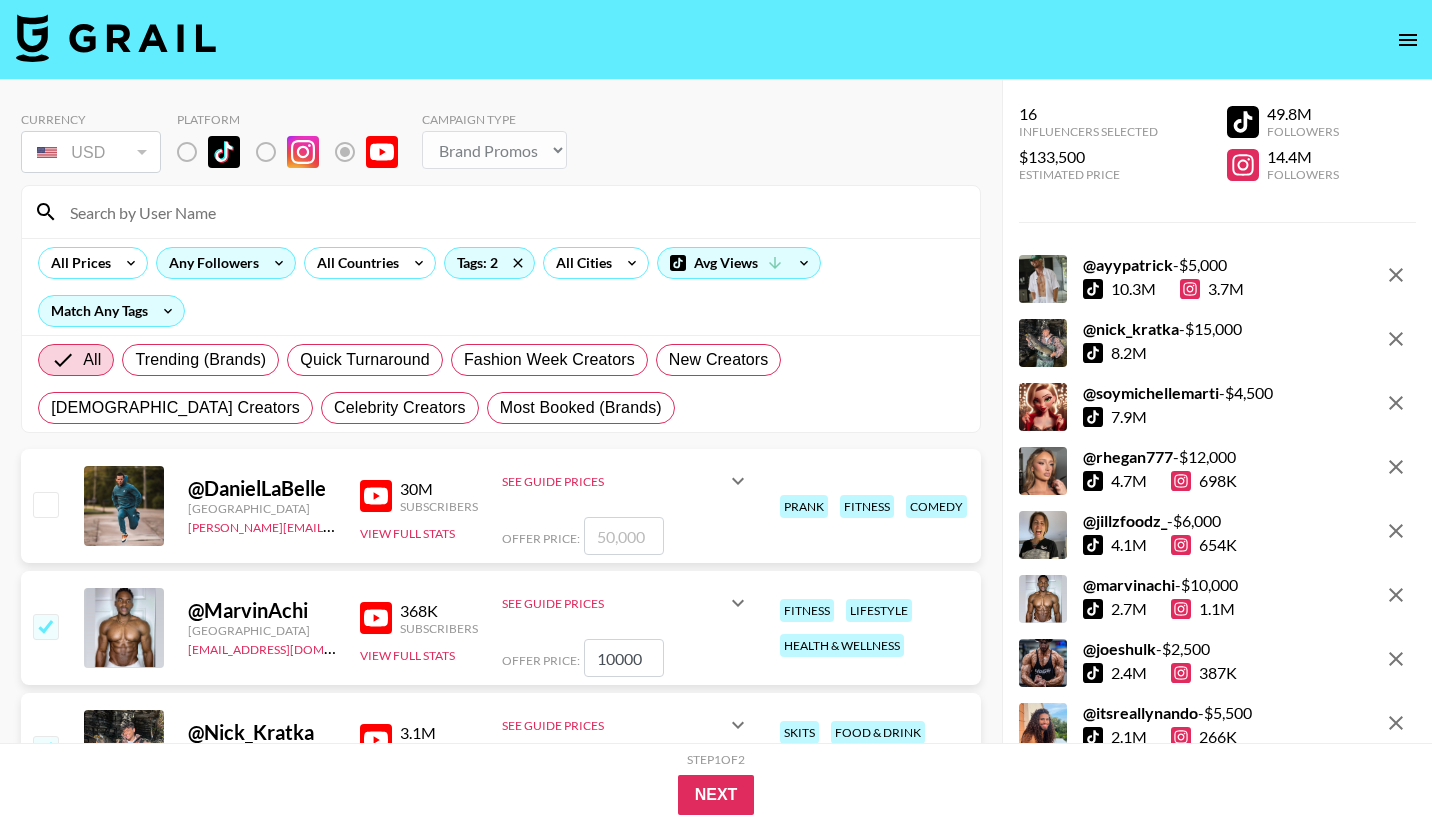 click on "Any Followers" at bounding box center (210, 263) 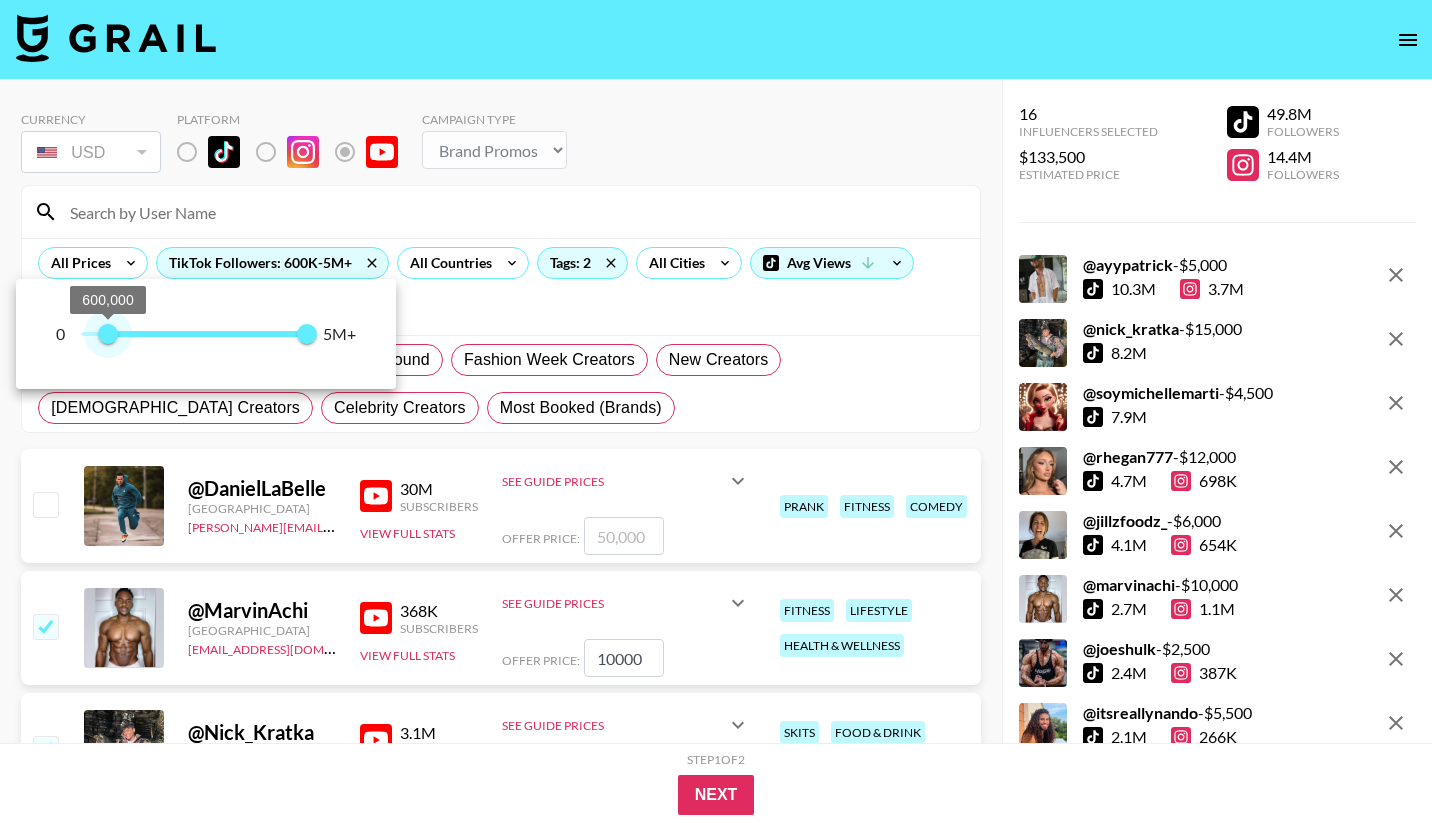 type on "500000" 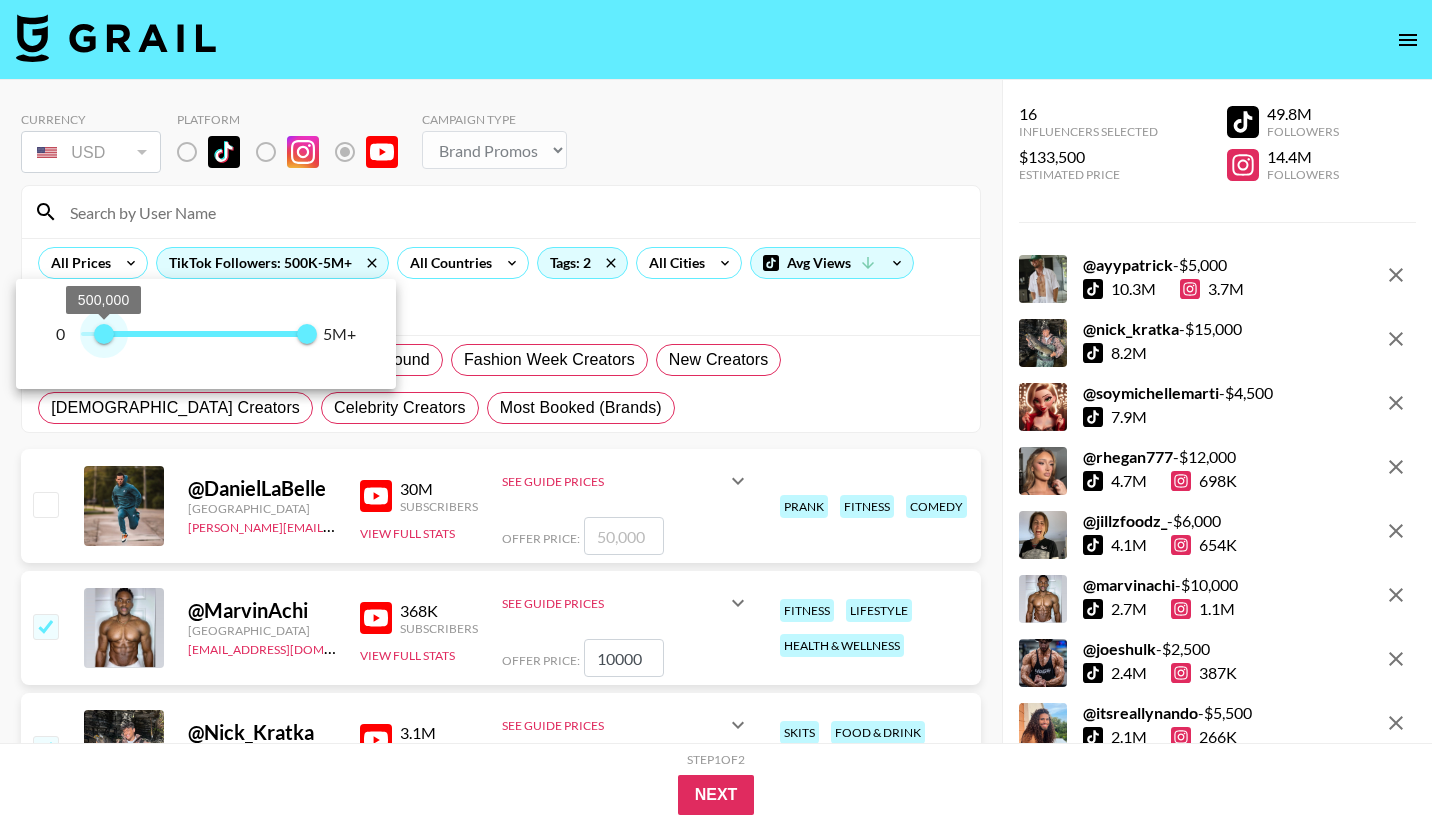 drag, startPoint x: 76, startPoint y: 339, endPoint x: 103, endPoint y: 341, distance: 27.073973 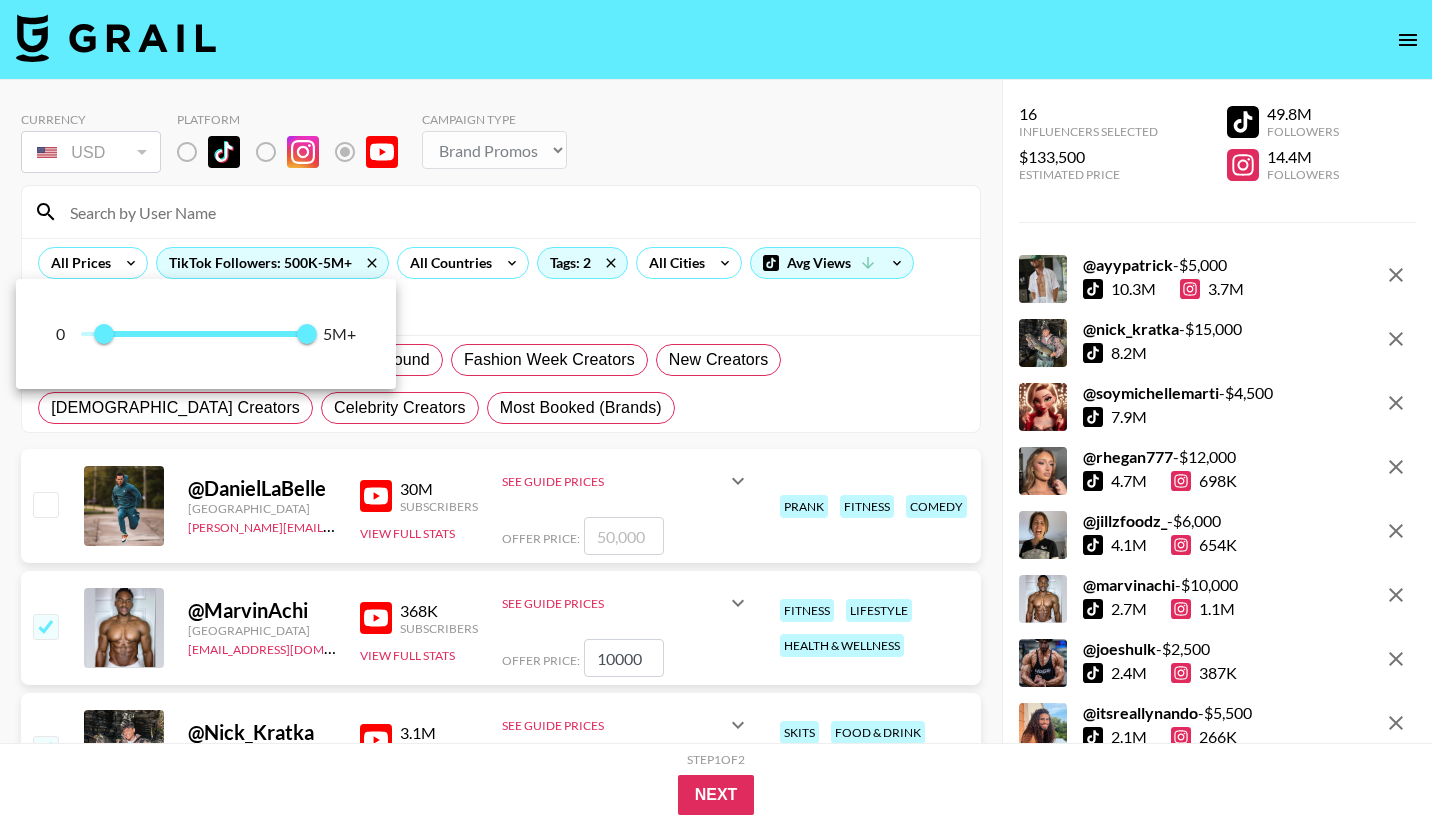 click at bounding box center [716, 411] 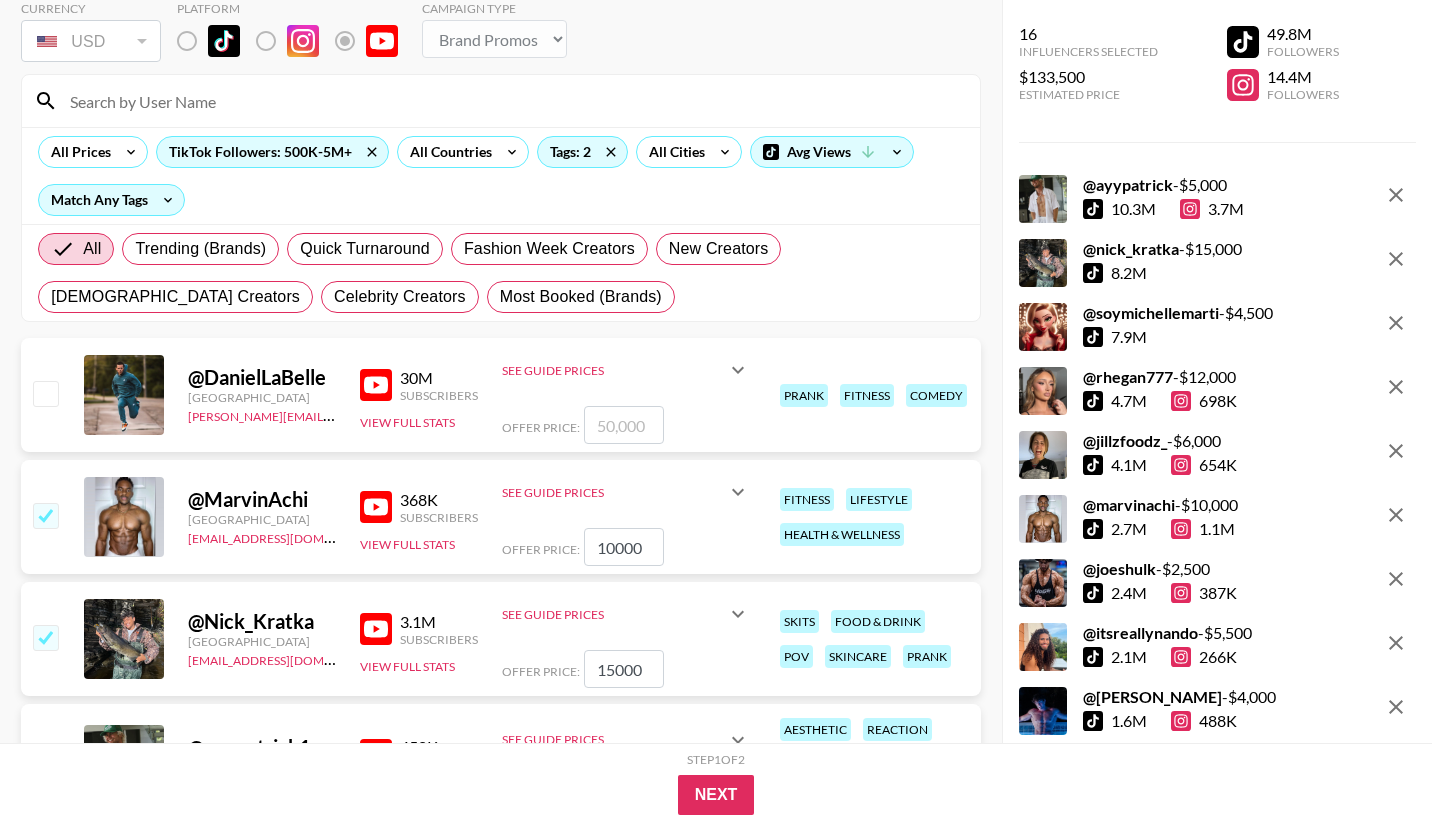 scroll, scrollTop: 0, scrollLeft: 0, axis: both 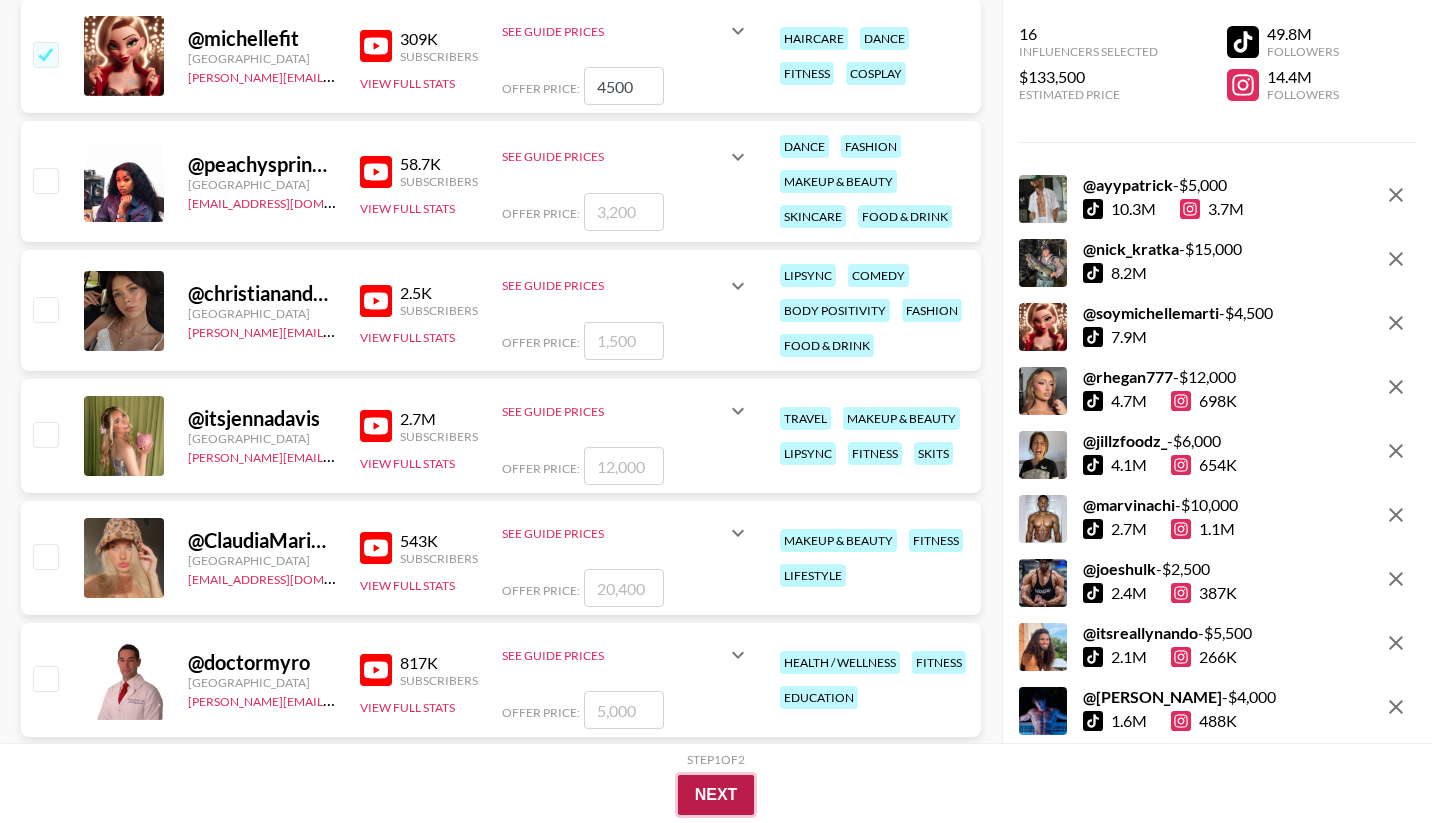 click on "Next" at bounding box center (716, 795) 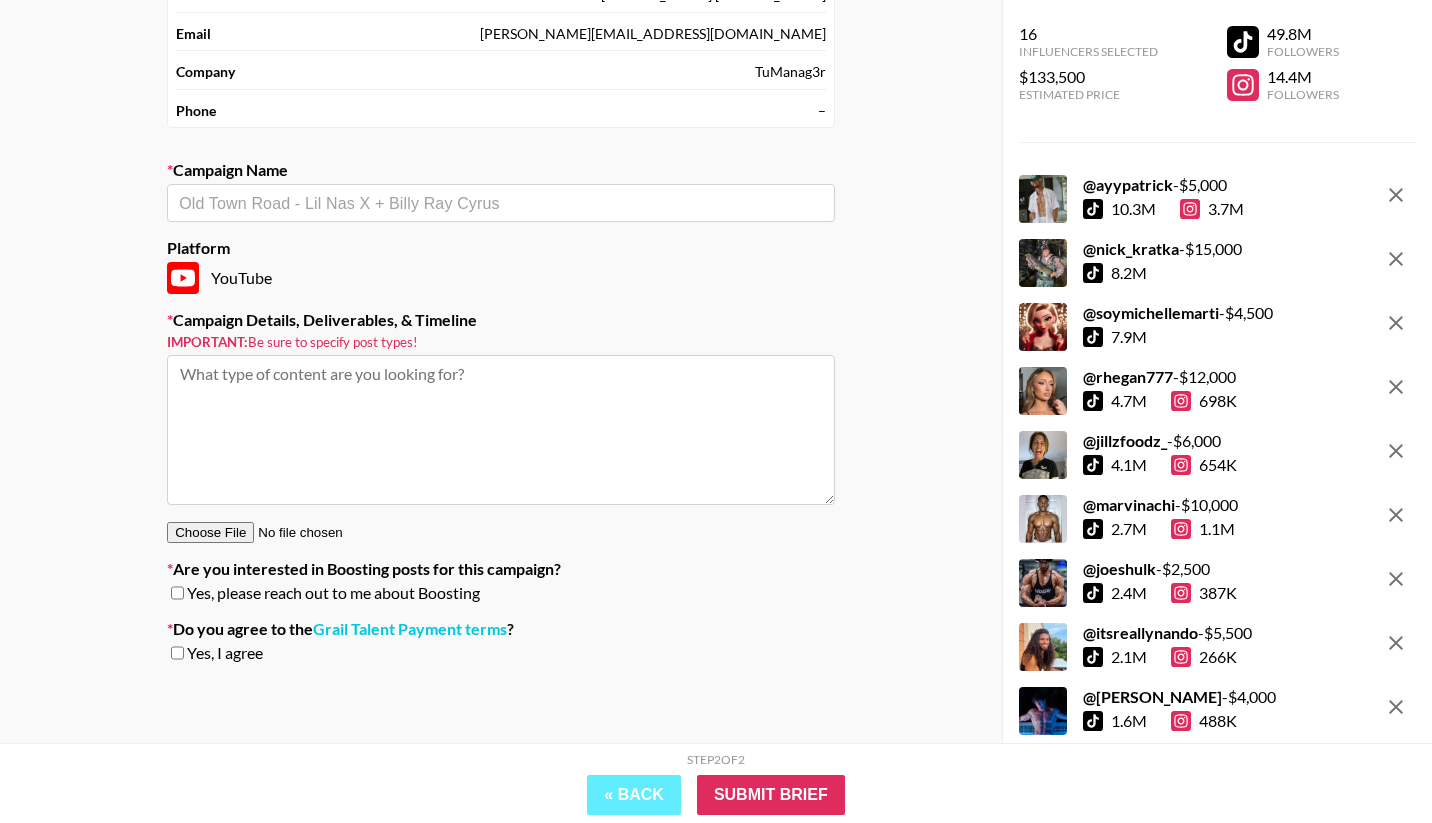 scroll, scrollTop: 0, scrollLeft: 0, axis: both 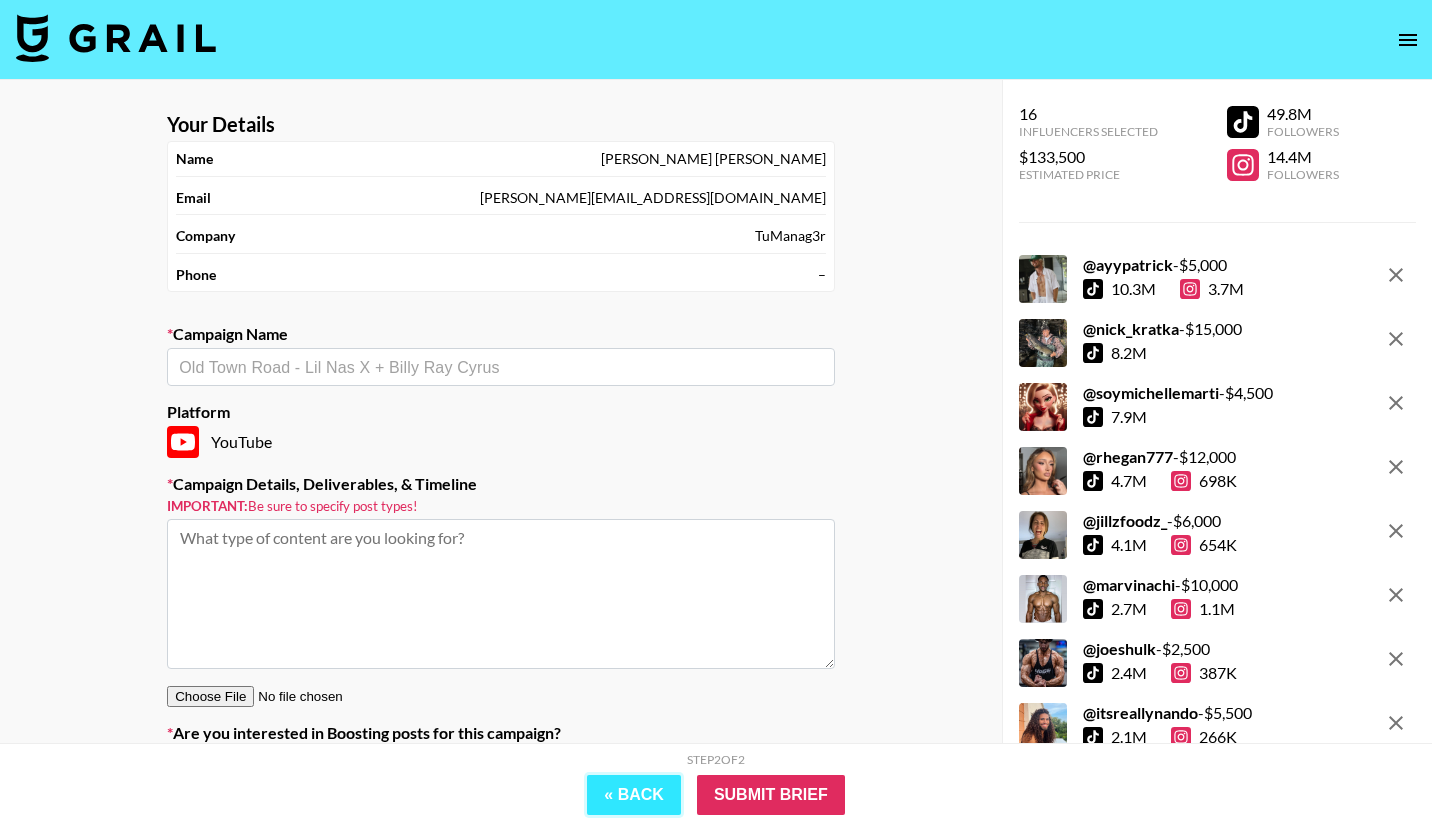 click on "« Back" at bounding box center (634, 795) 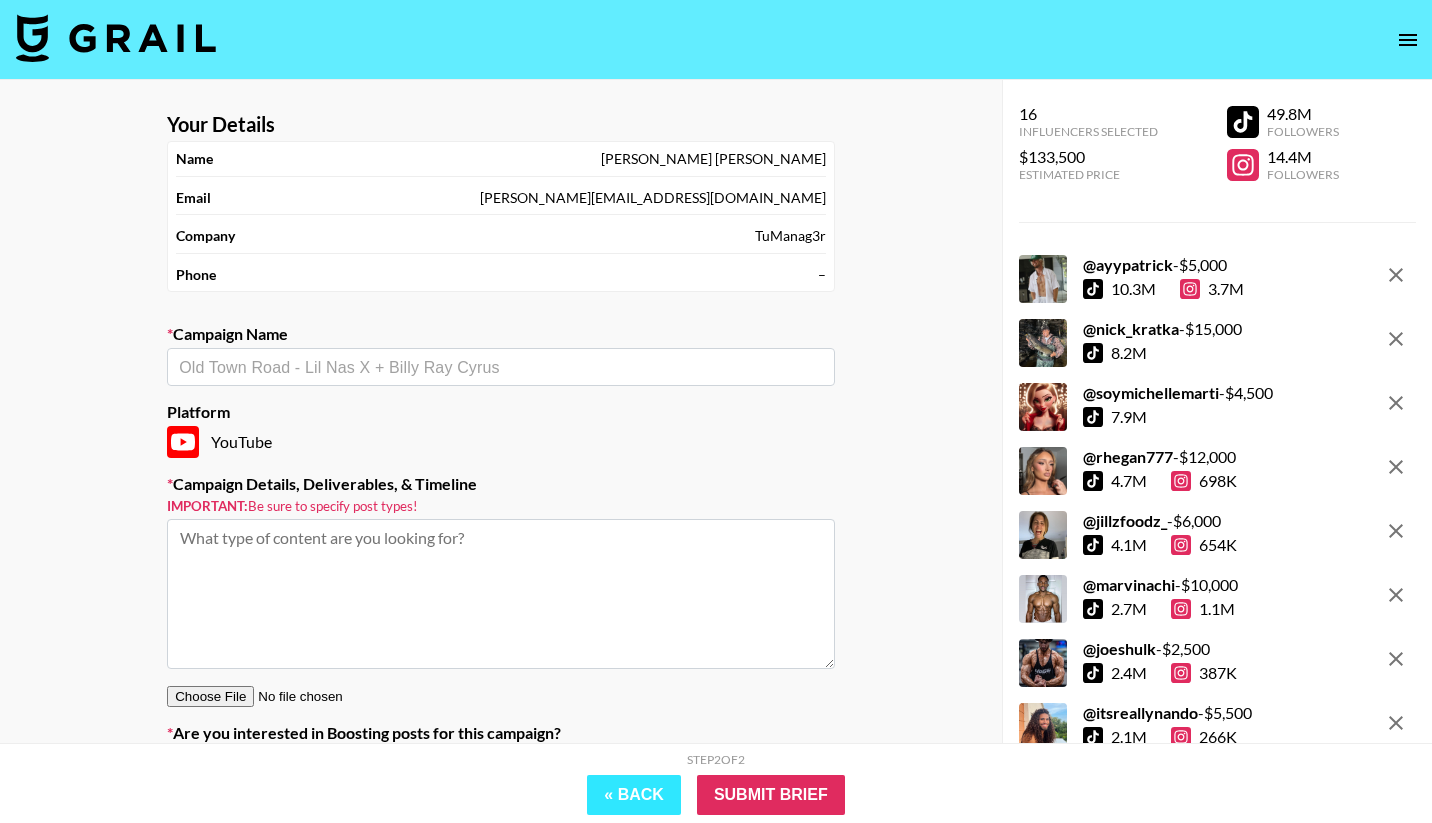 select on "Brand" 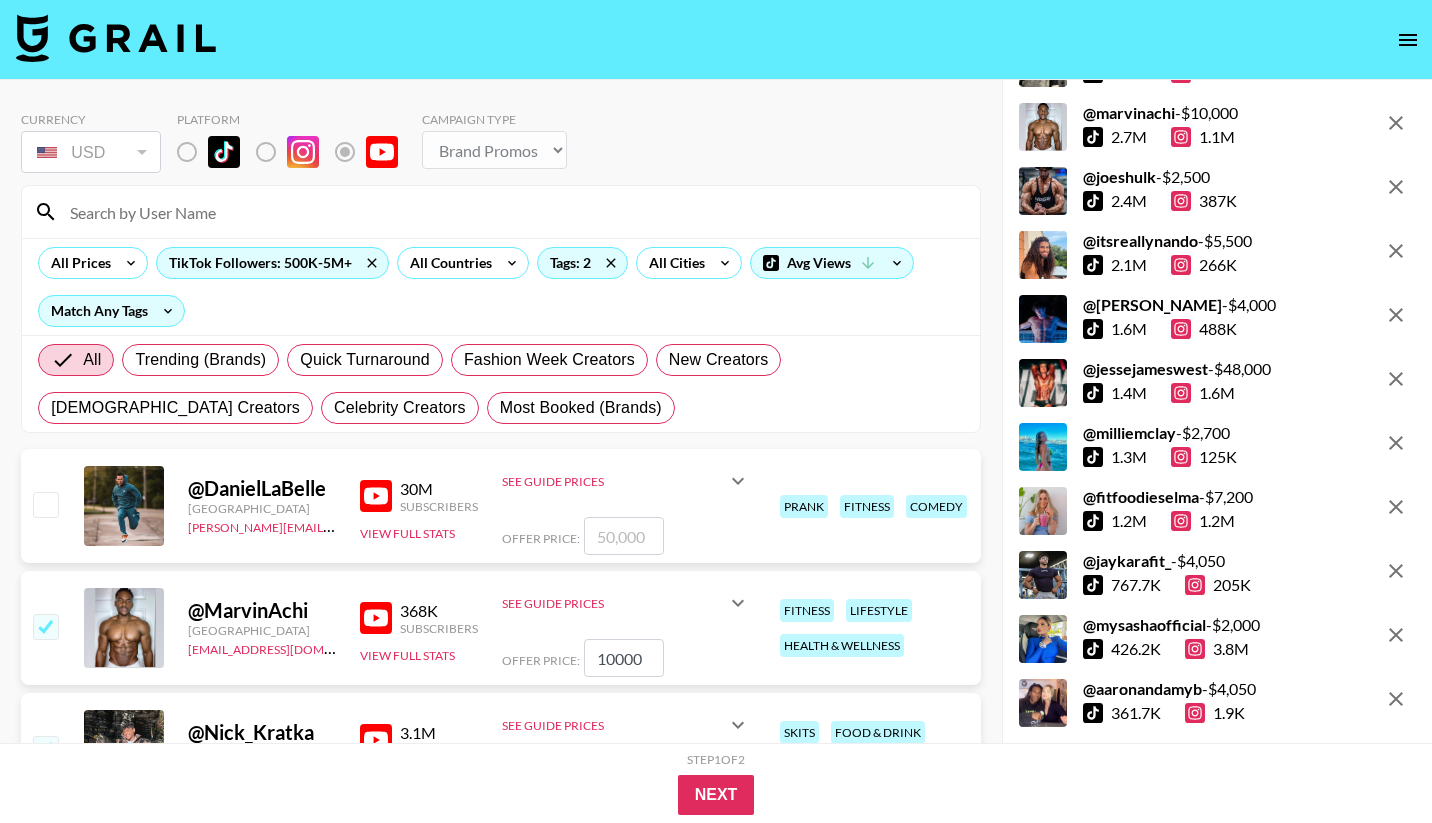 scroll, scrollTop: 0, scrollLeft: 0, axis: both 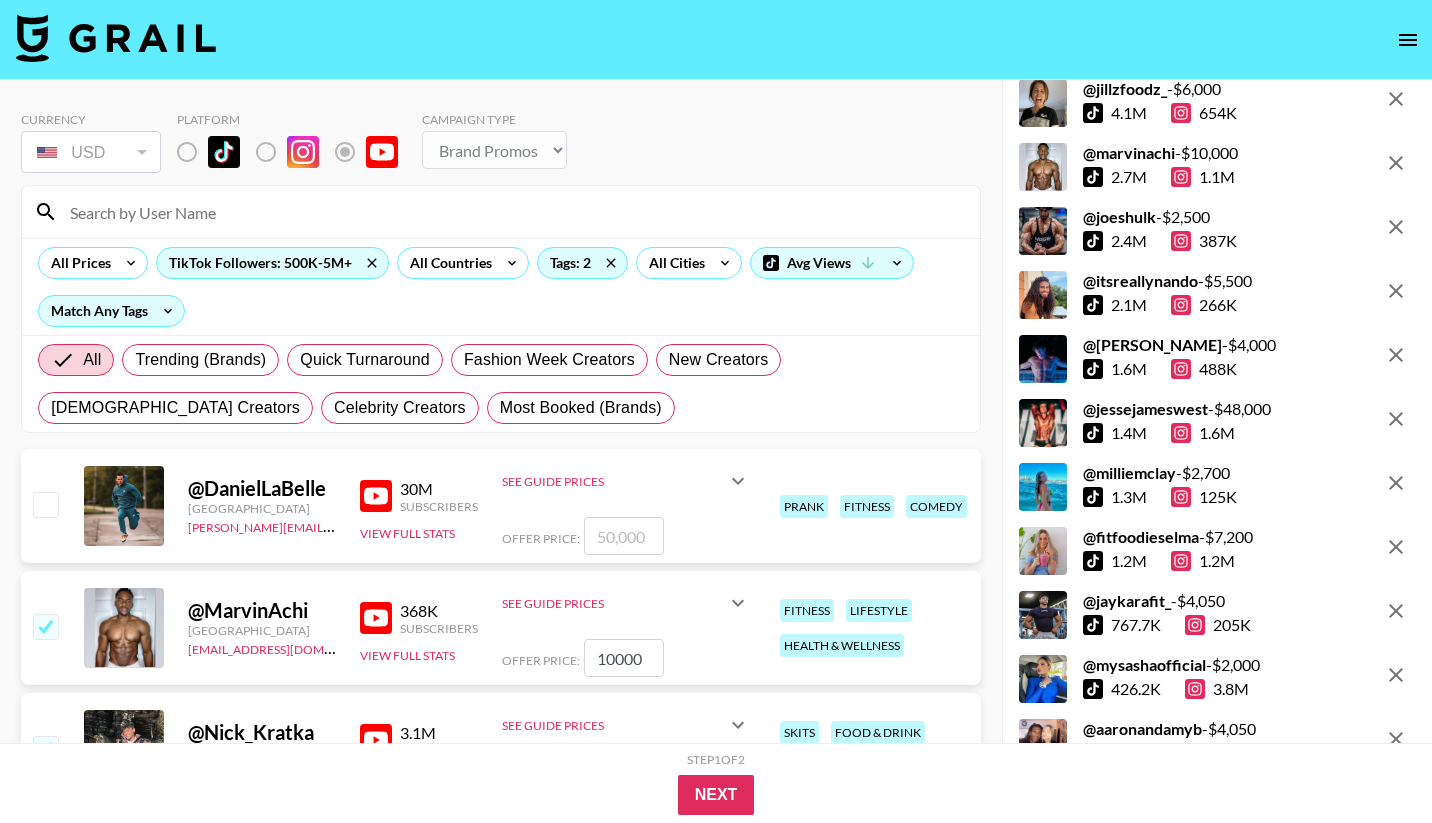 click on "Currency USD USD ​ Platform Campaign Type Choose Type... Song Promos Brand Promos" at bounding box center [501, 144] 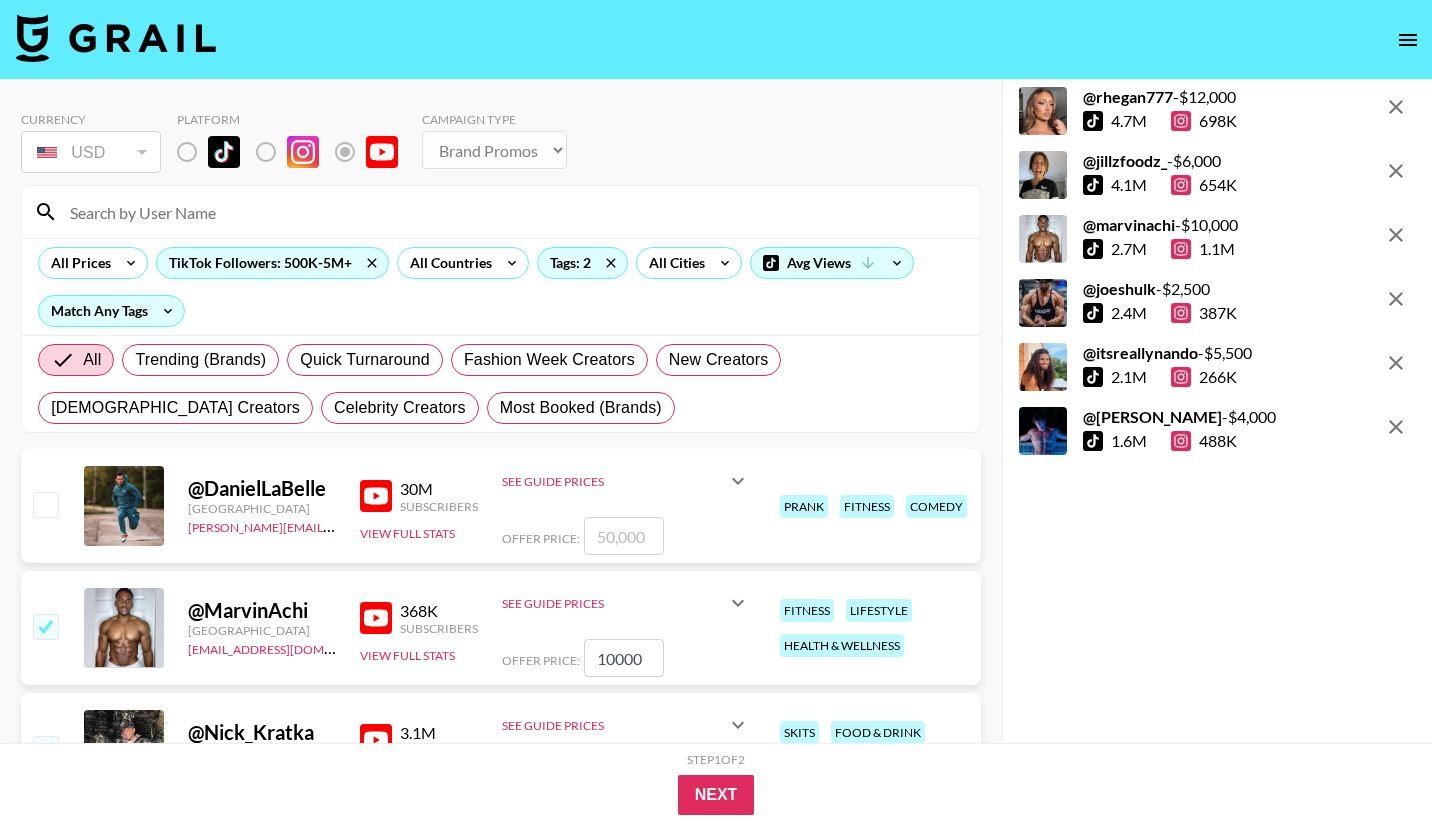 scroll, scrollTop: 0, scrollLeft: 0, axis: both 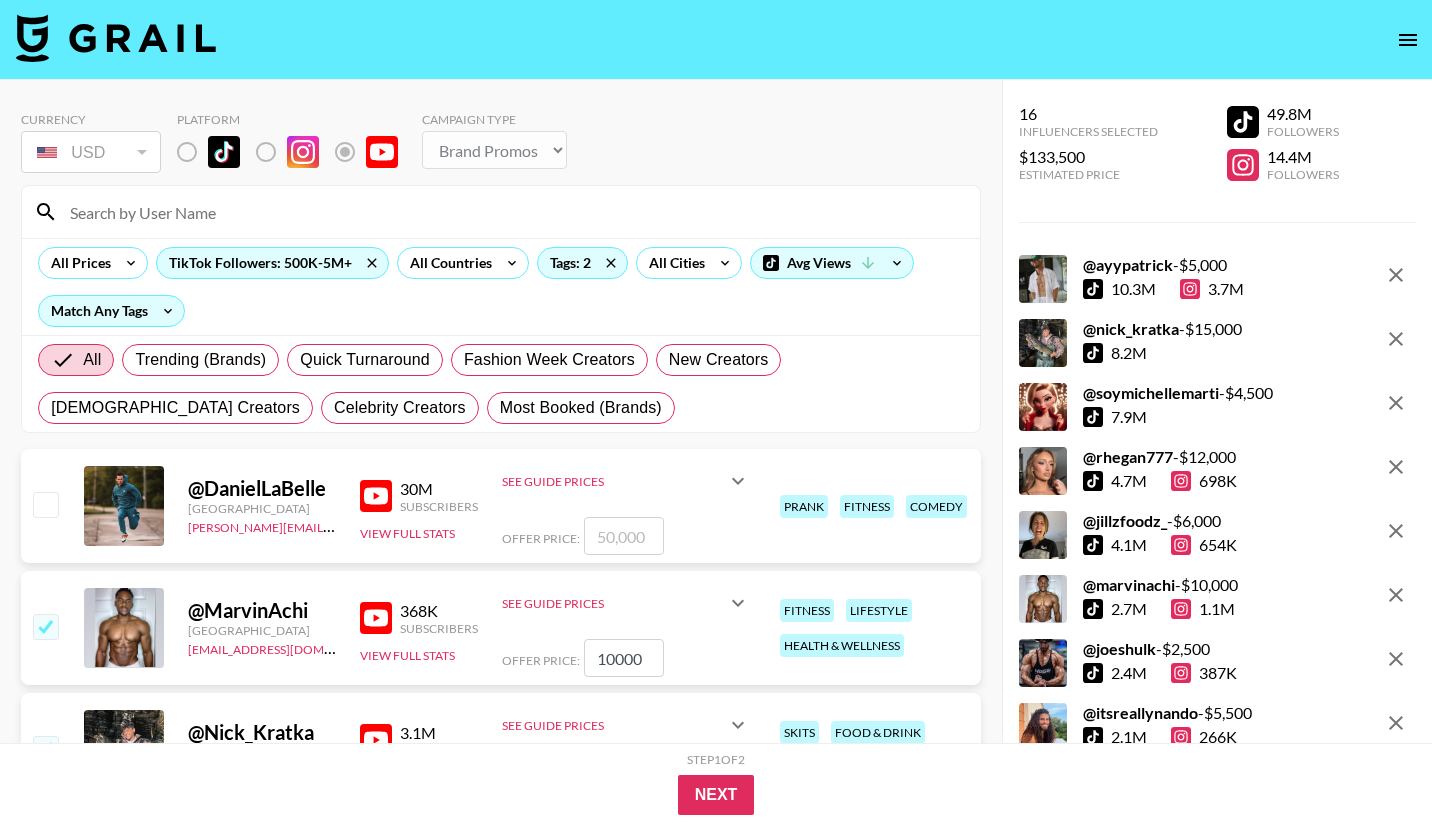 click 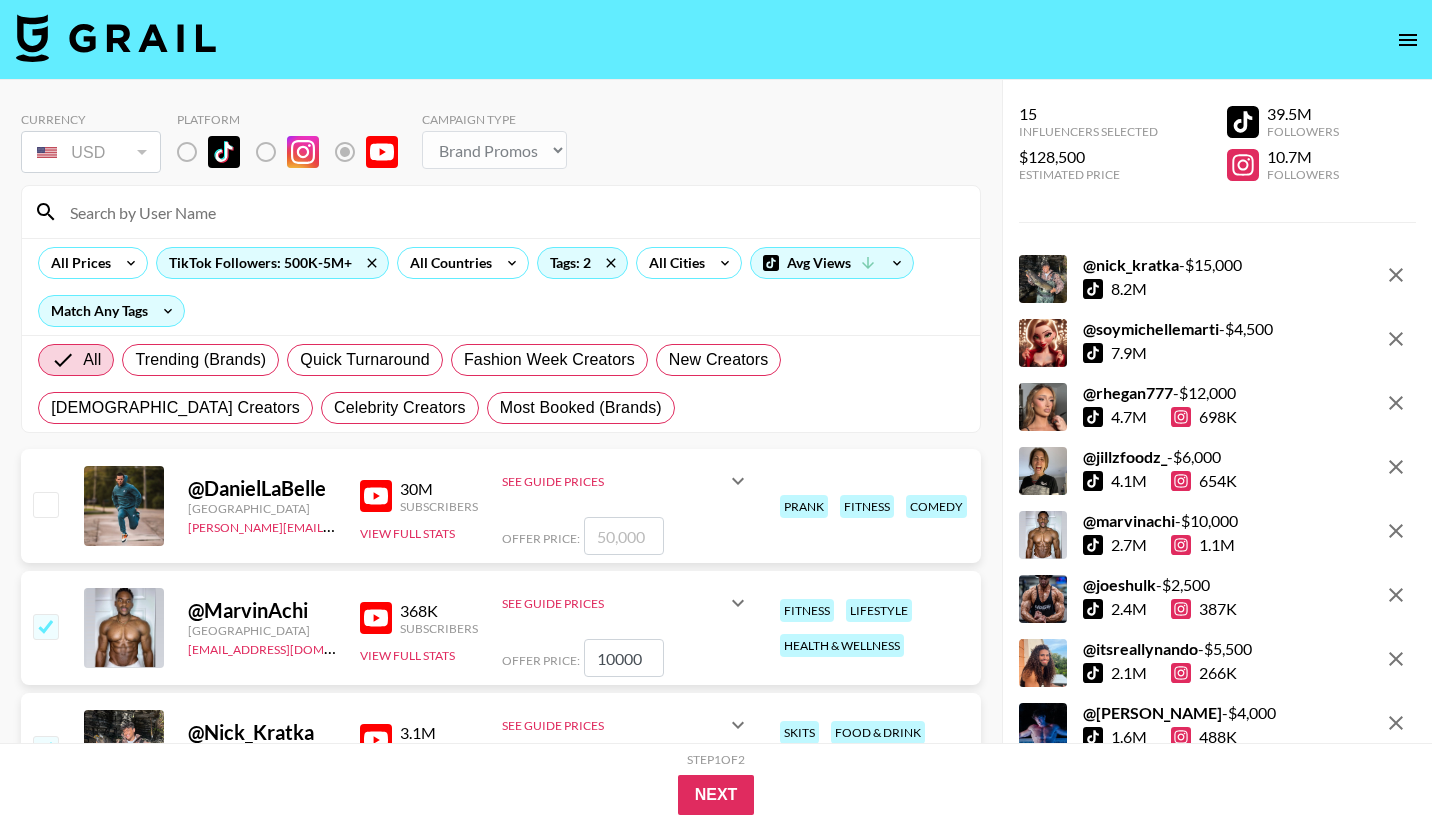 click 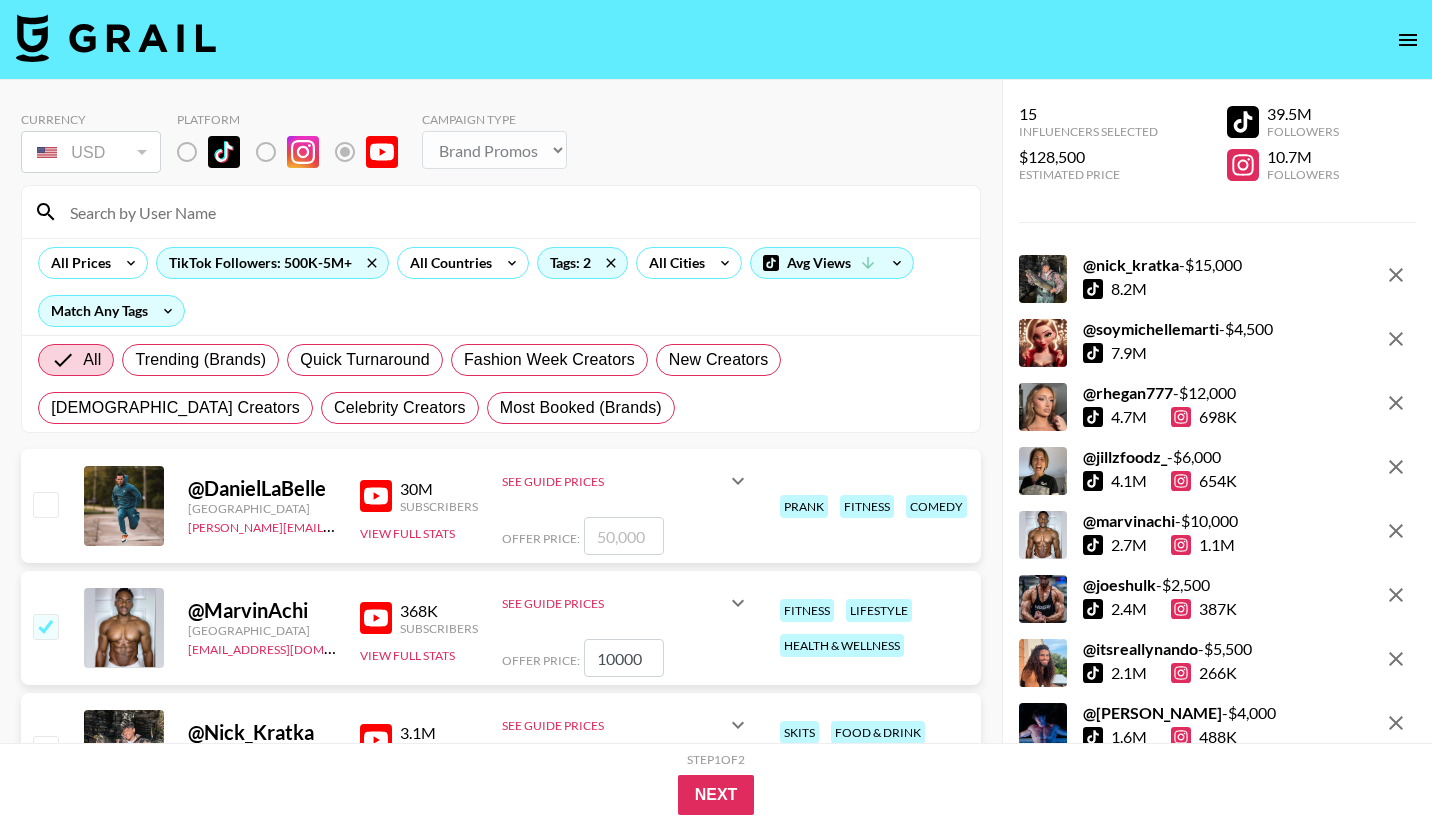 checkbox on "false" 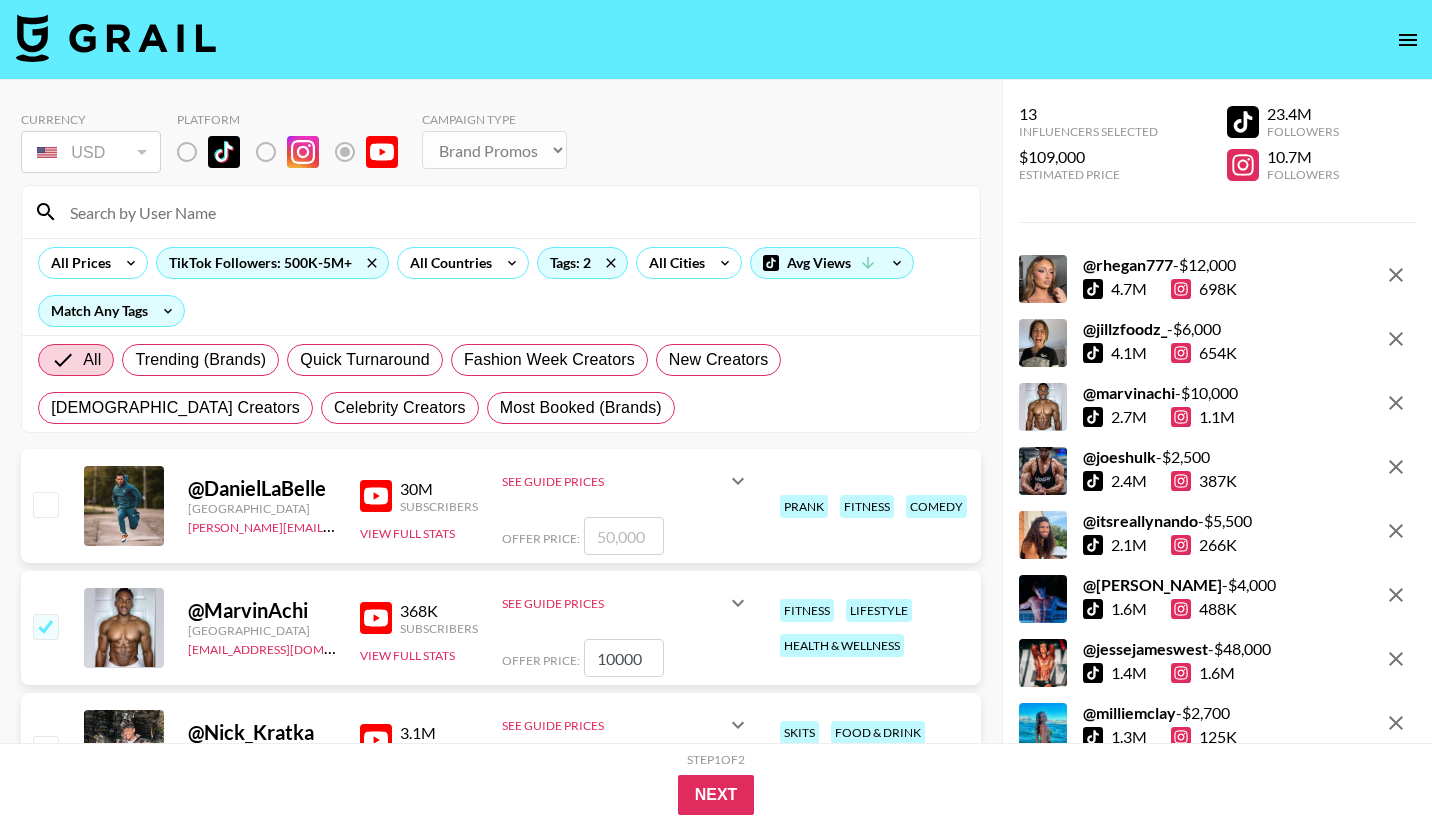 click 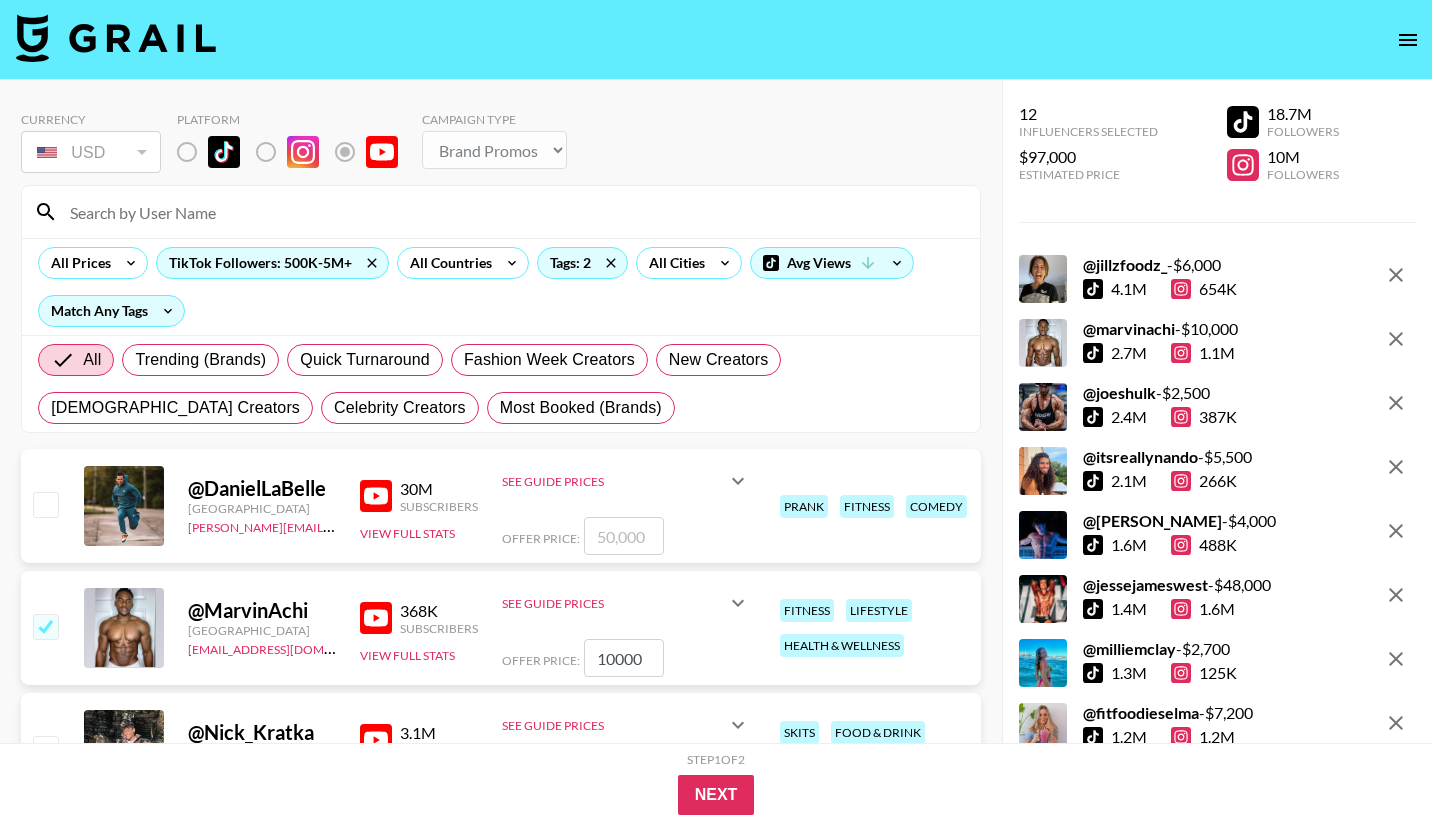 click 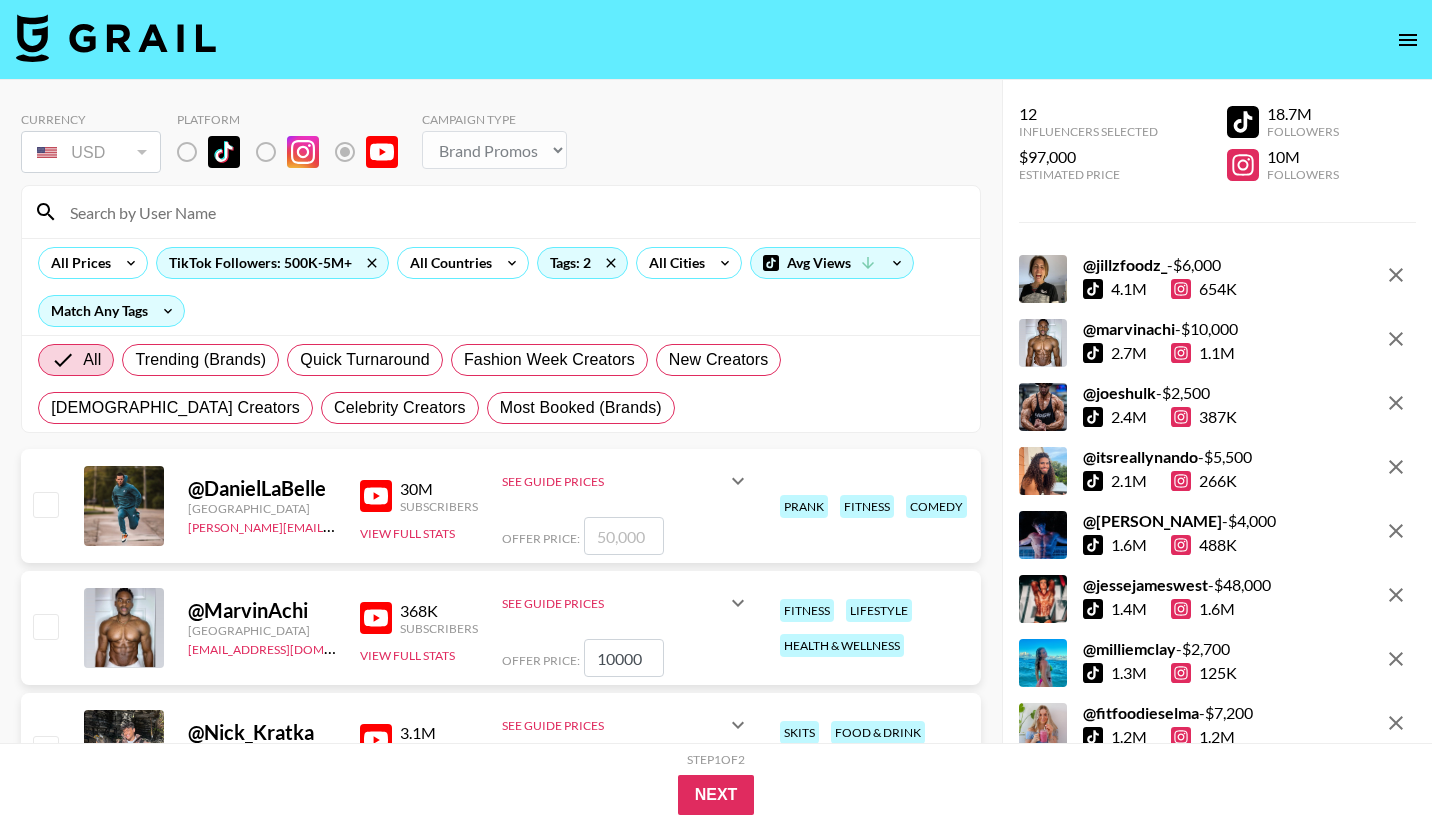checkbox on "false" 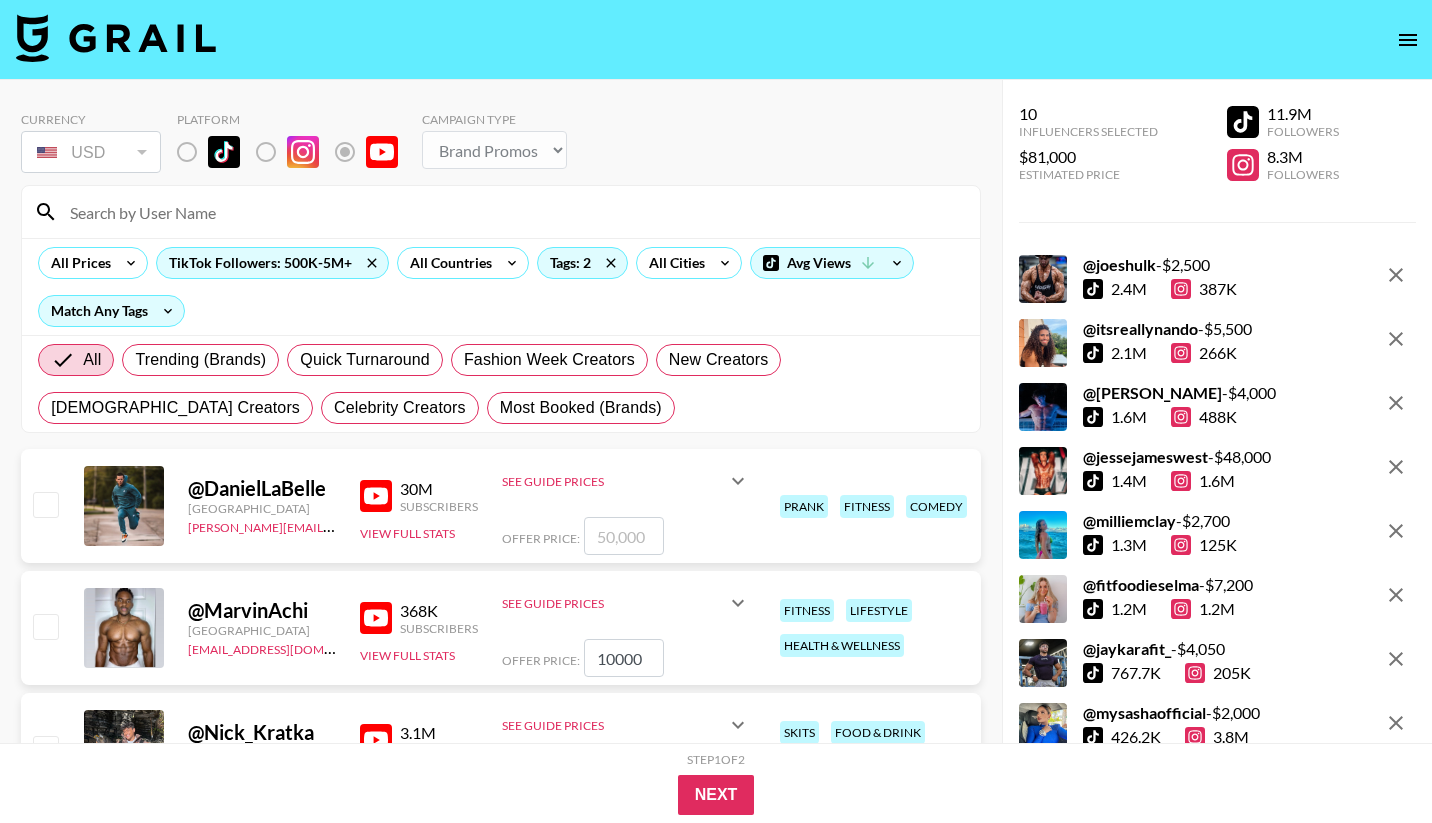 click 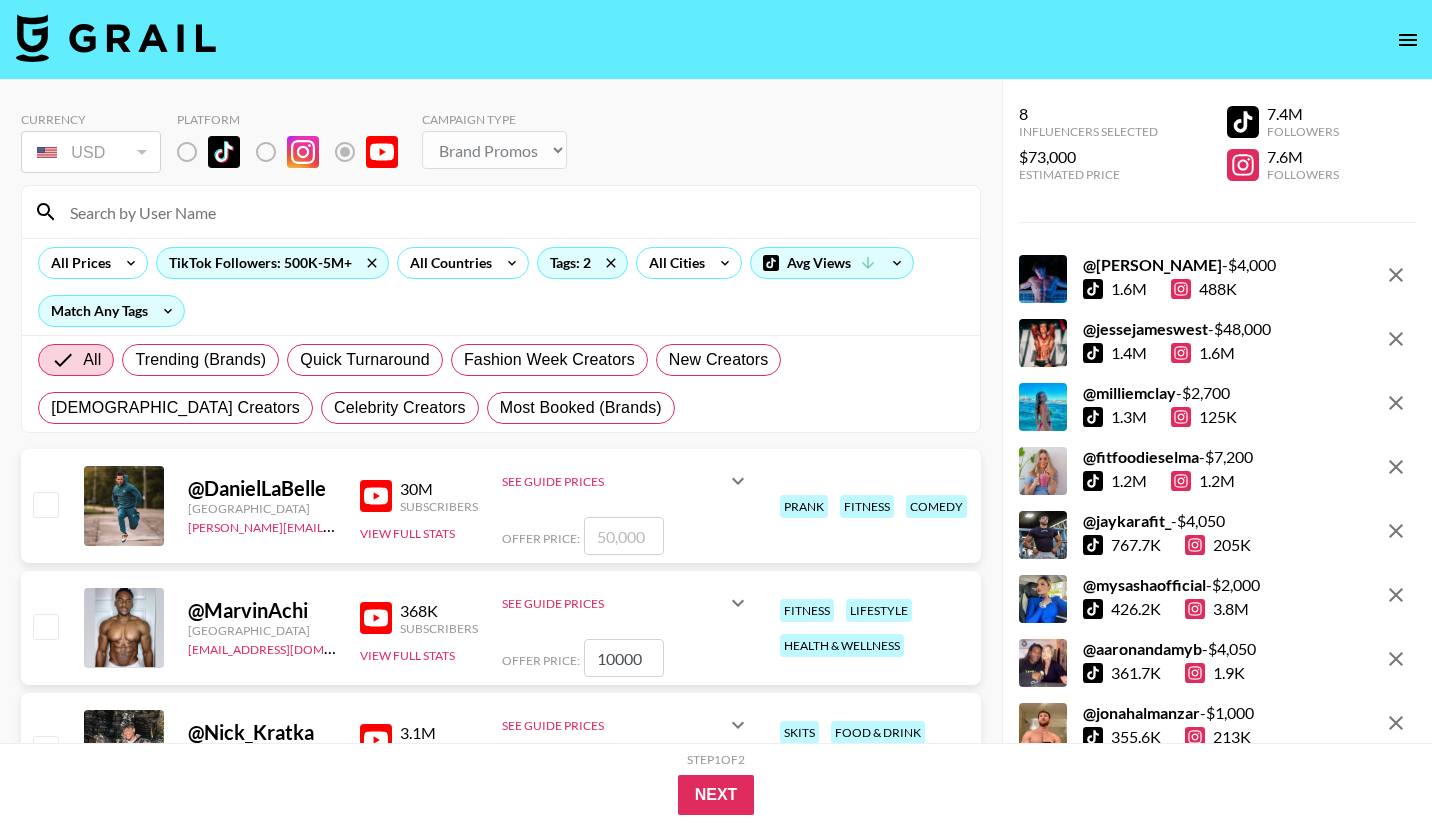 click 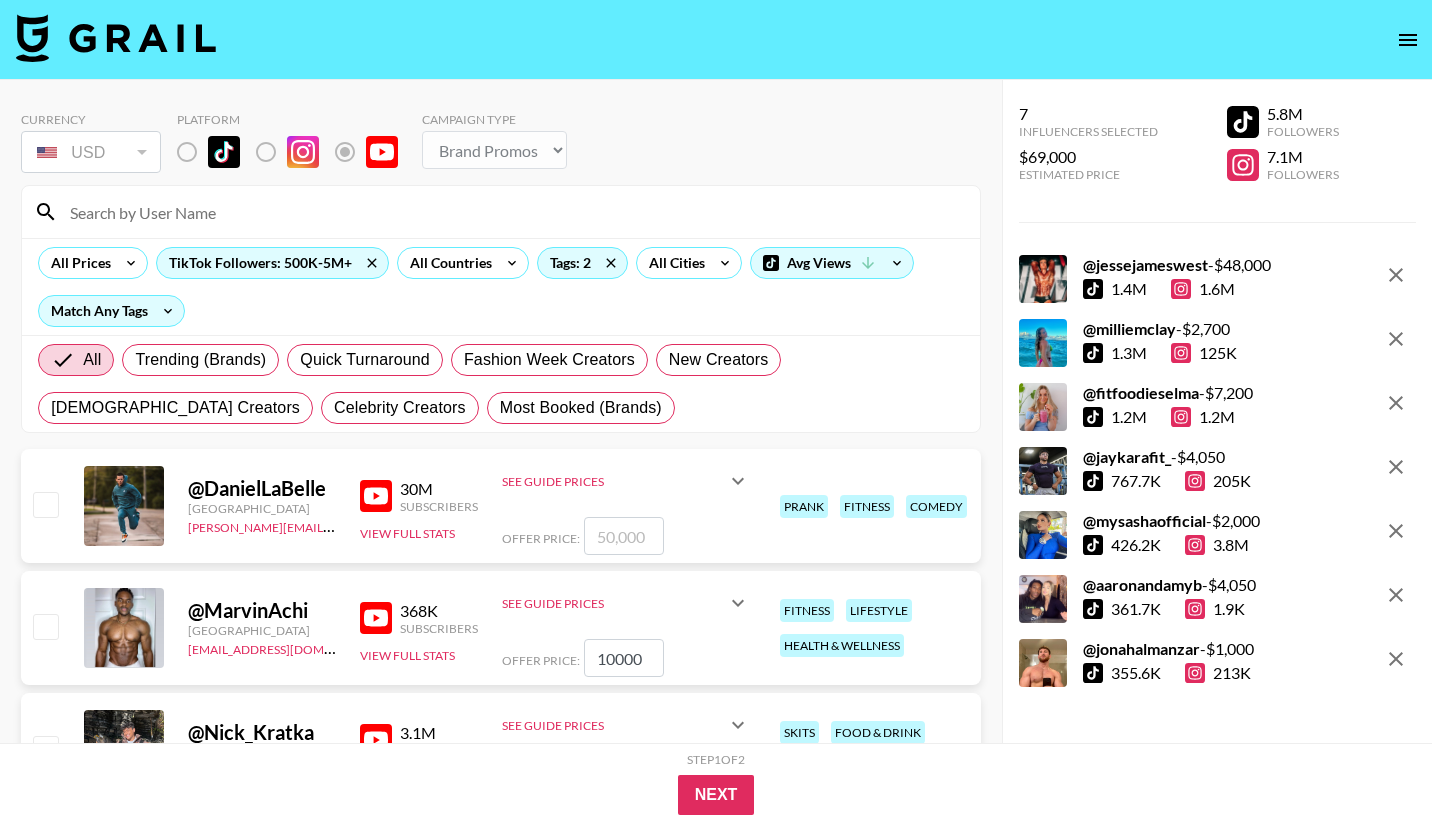 click 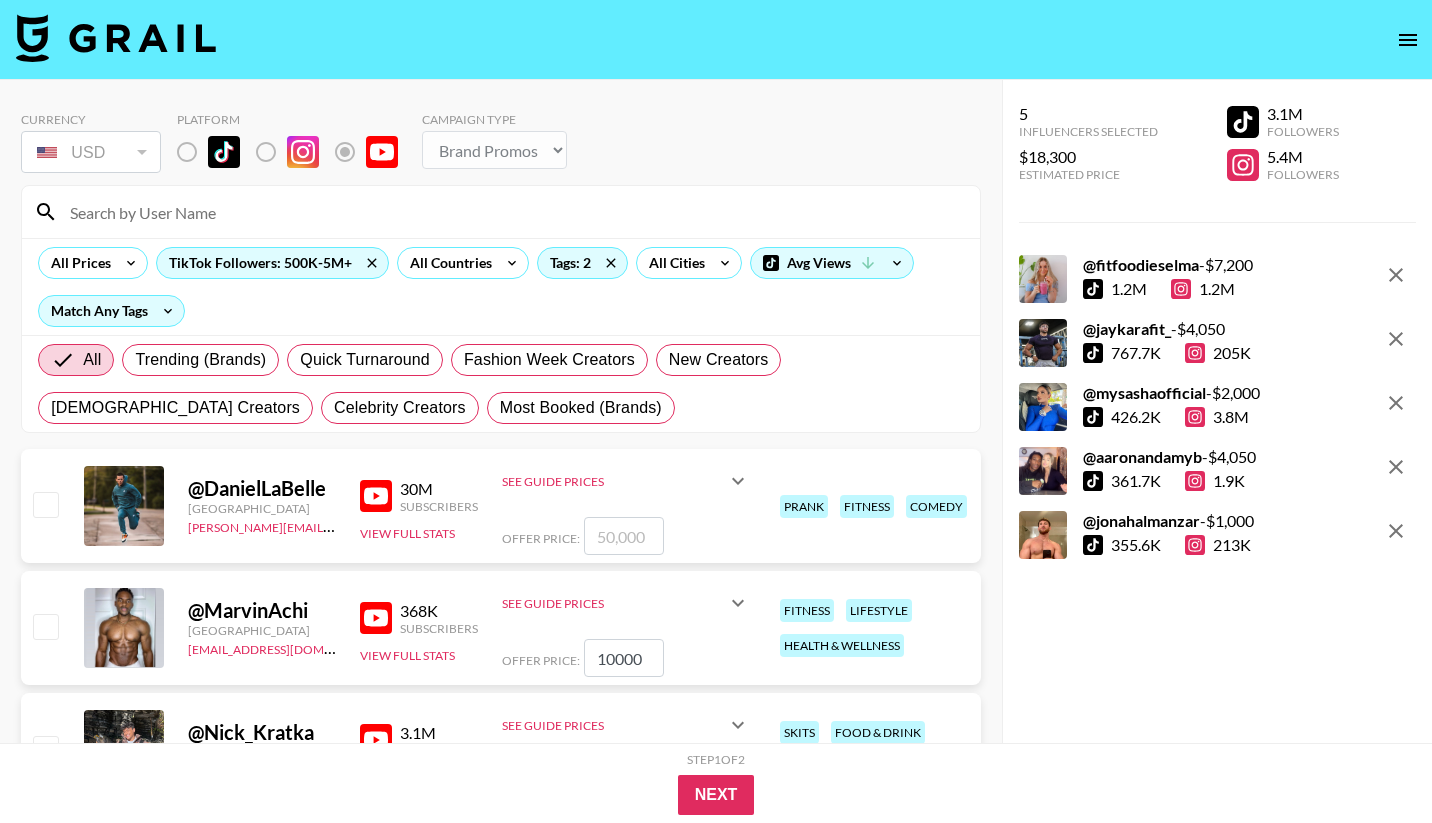 click 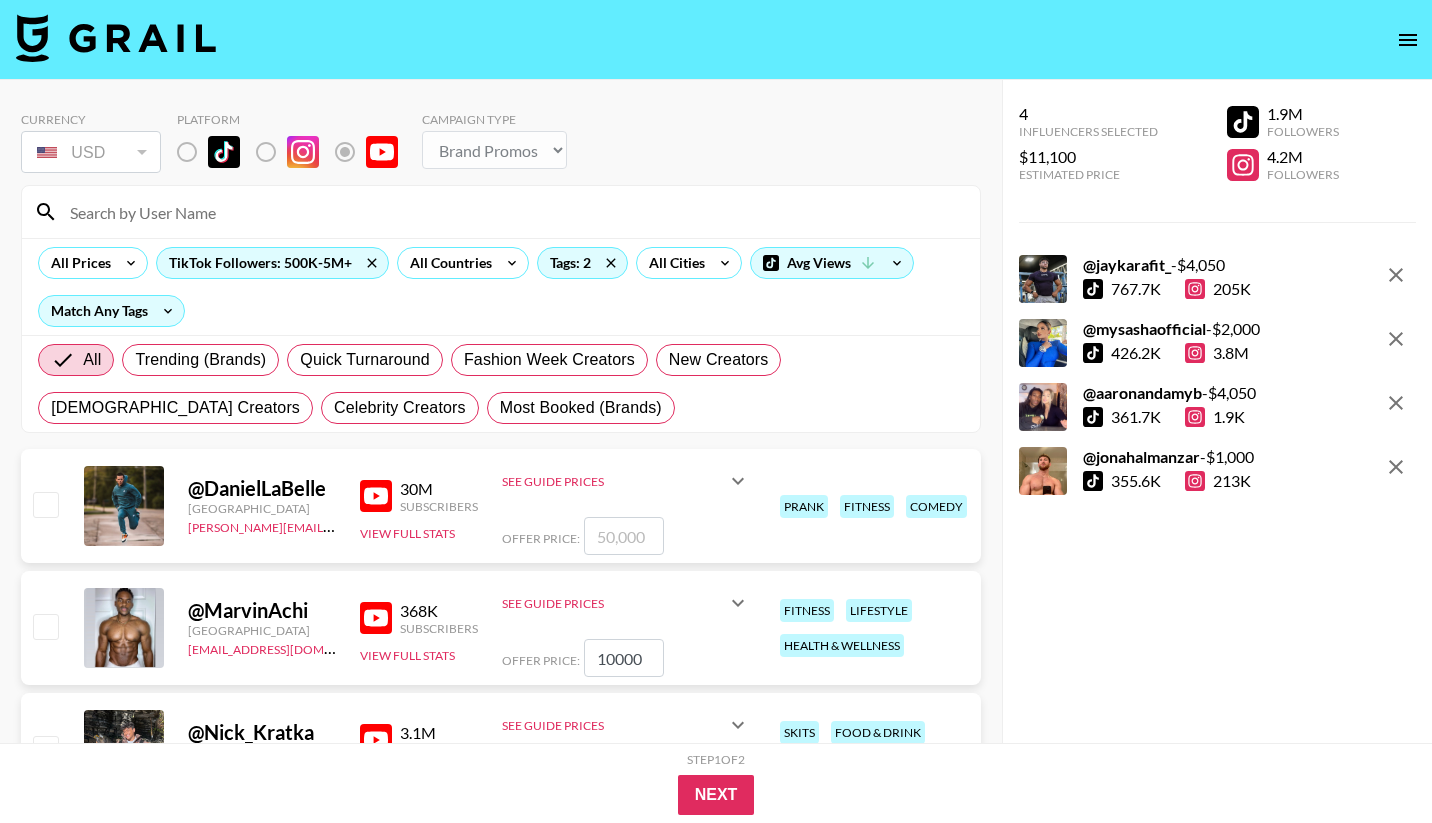 click 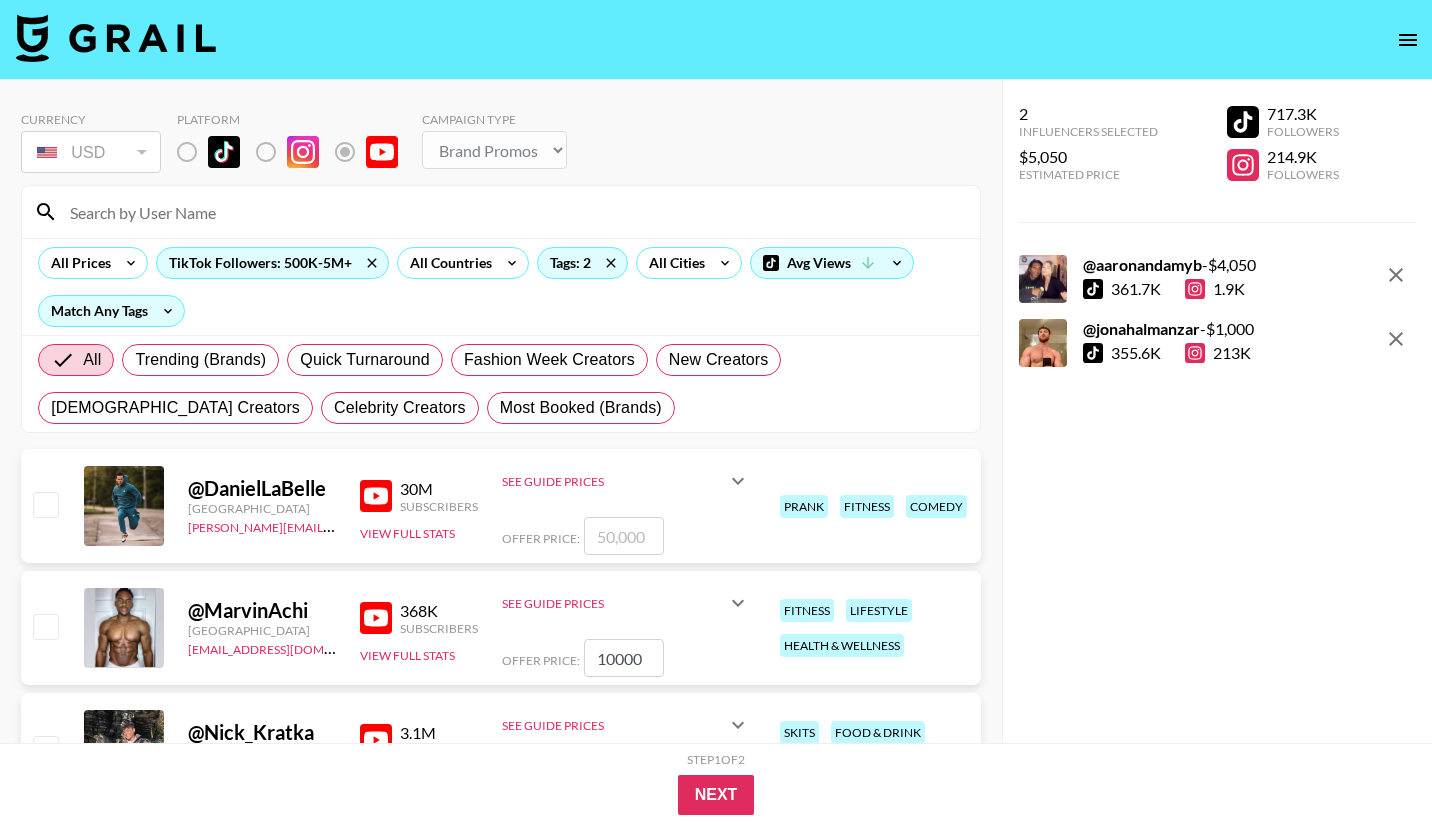 click 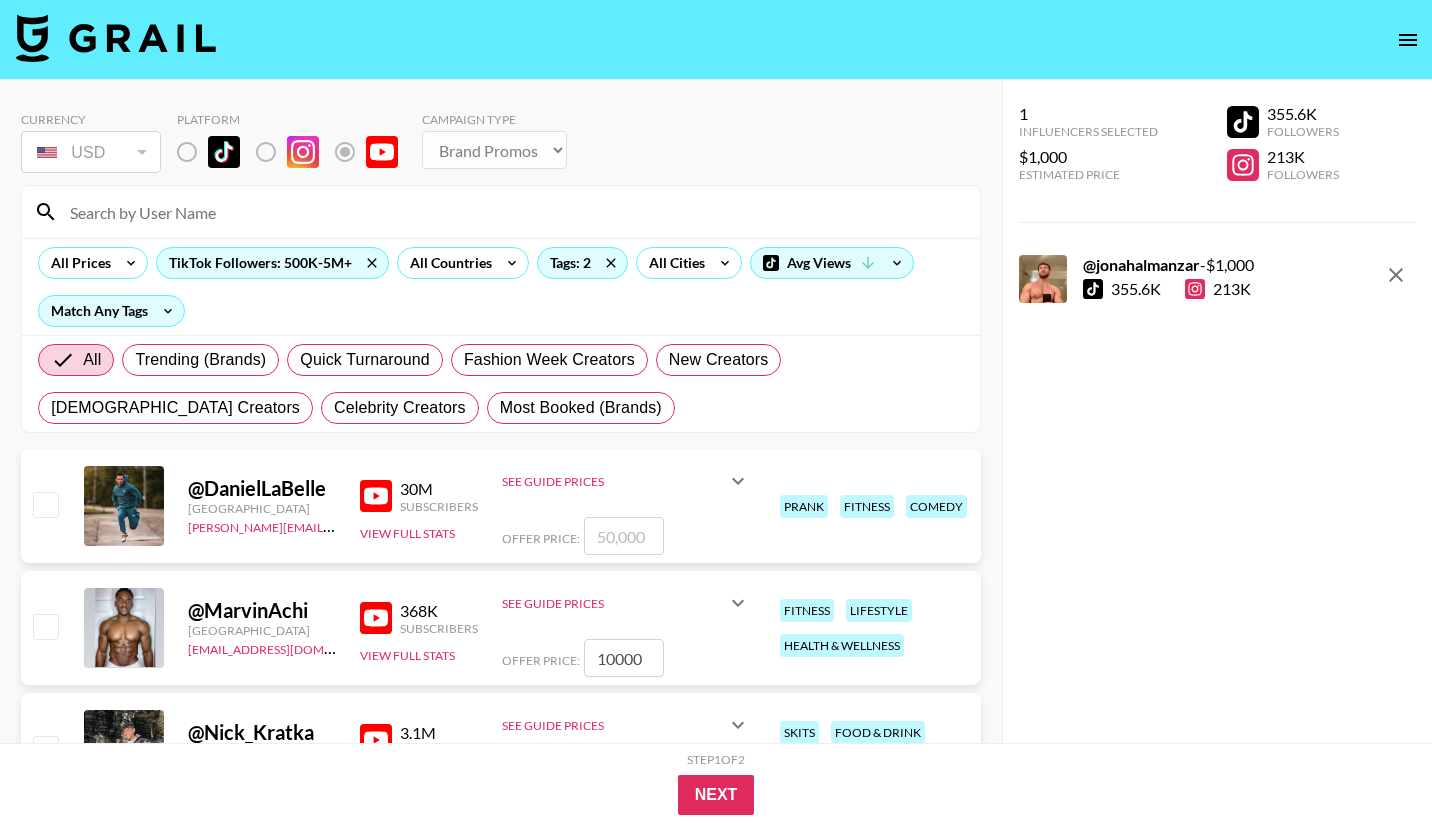 click 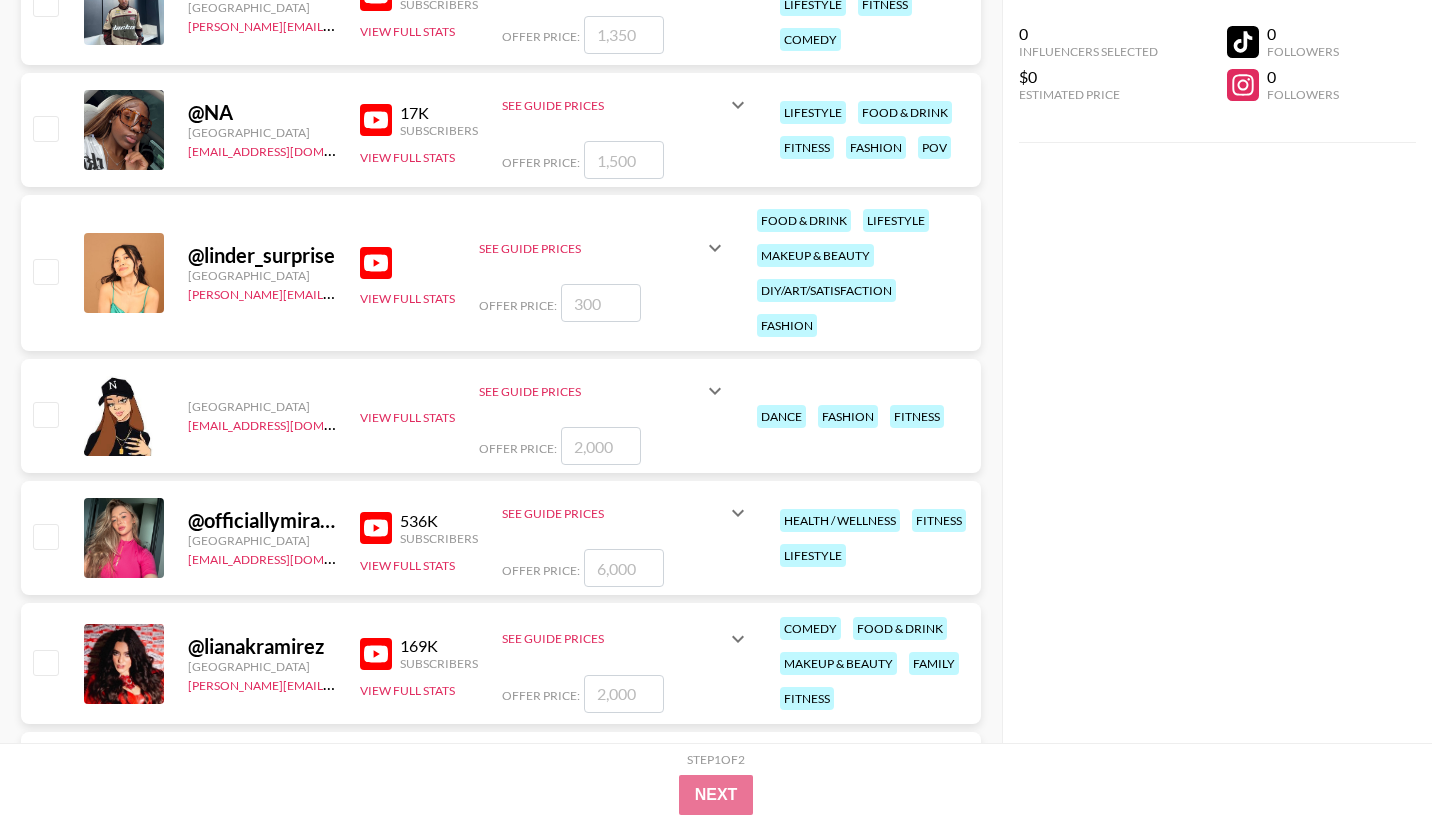 scroll, scrollTop: 8085, scrollLeft: 0, axis: vertical 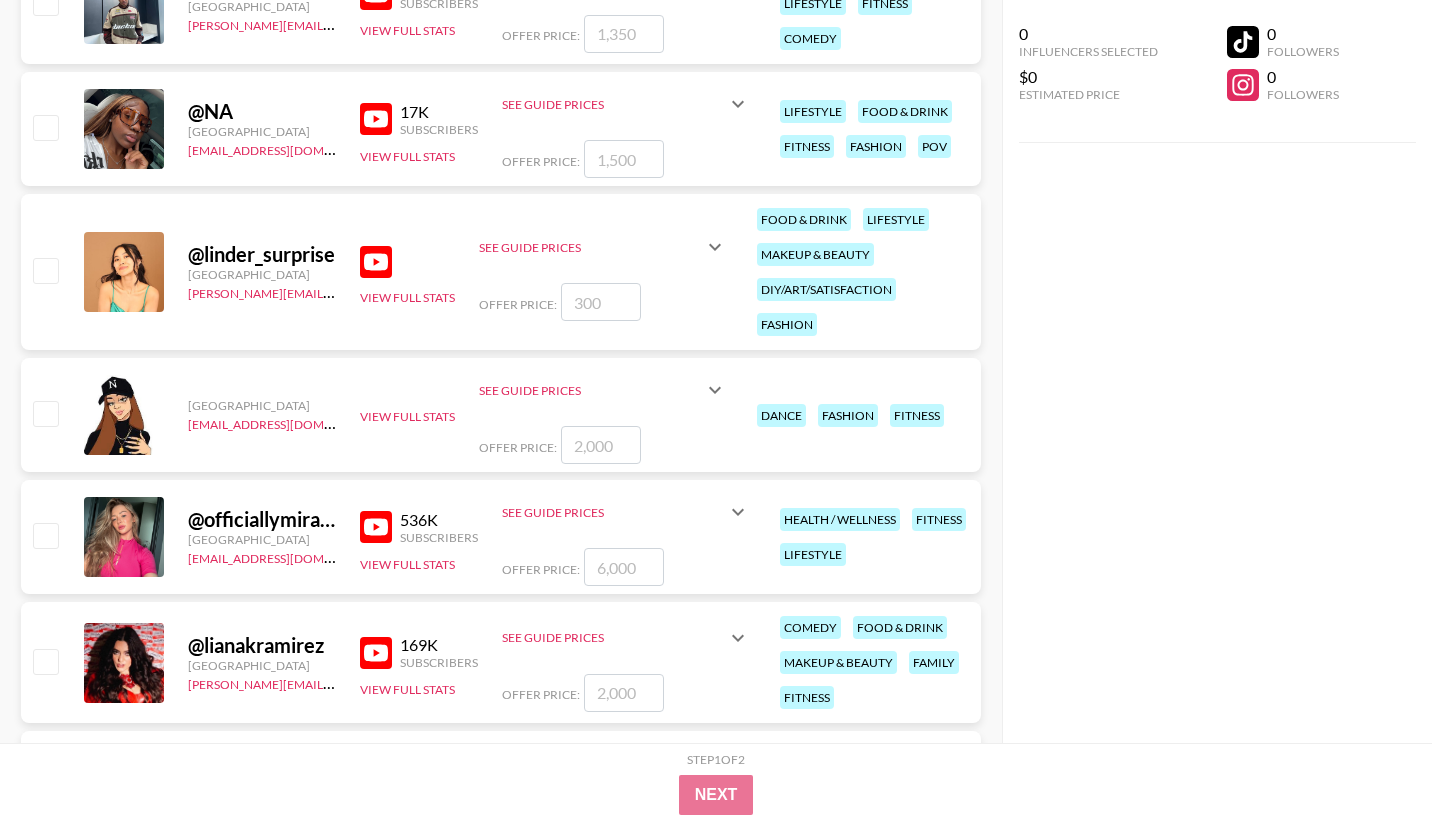 click at bounding box center [376, 527] 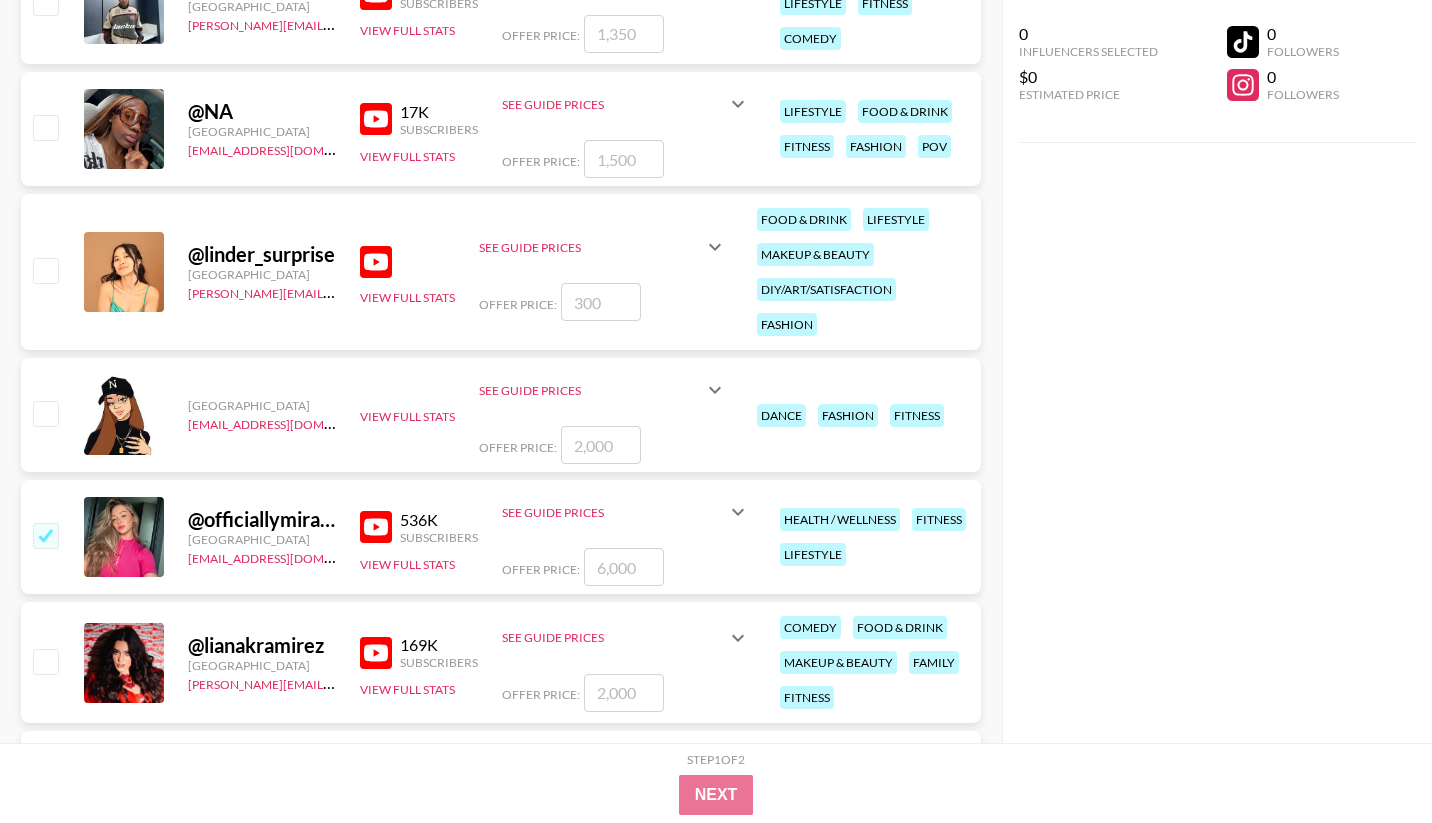 checkbox on "true" 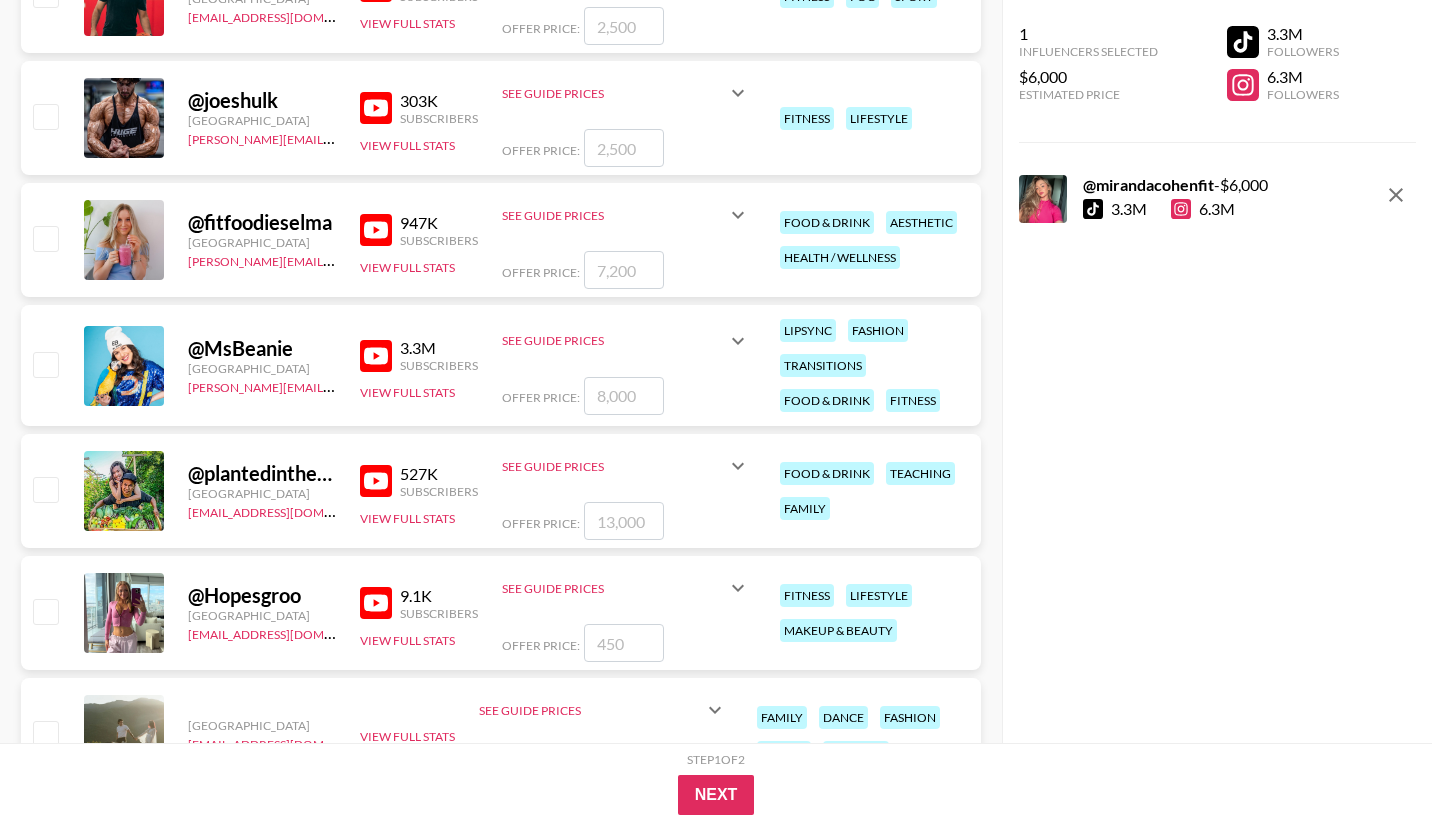 scroll, scrollTop: 7204, scrollLeft: 0, axis: vertical 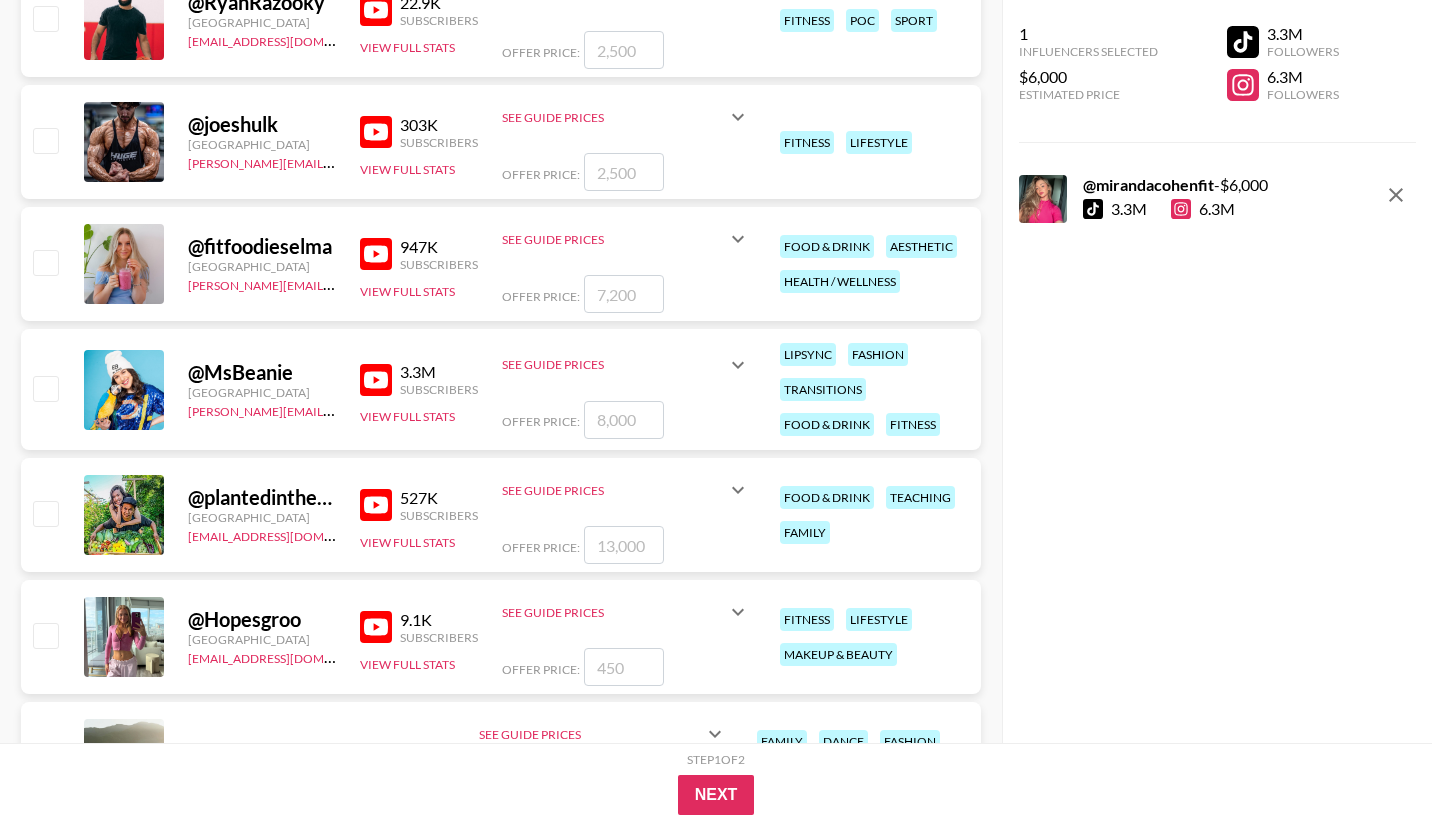 click at bounding box center (376, 627) 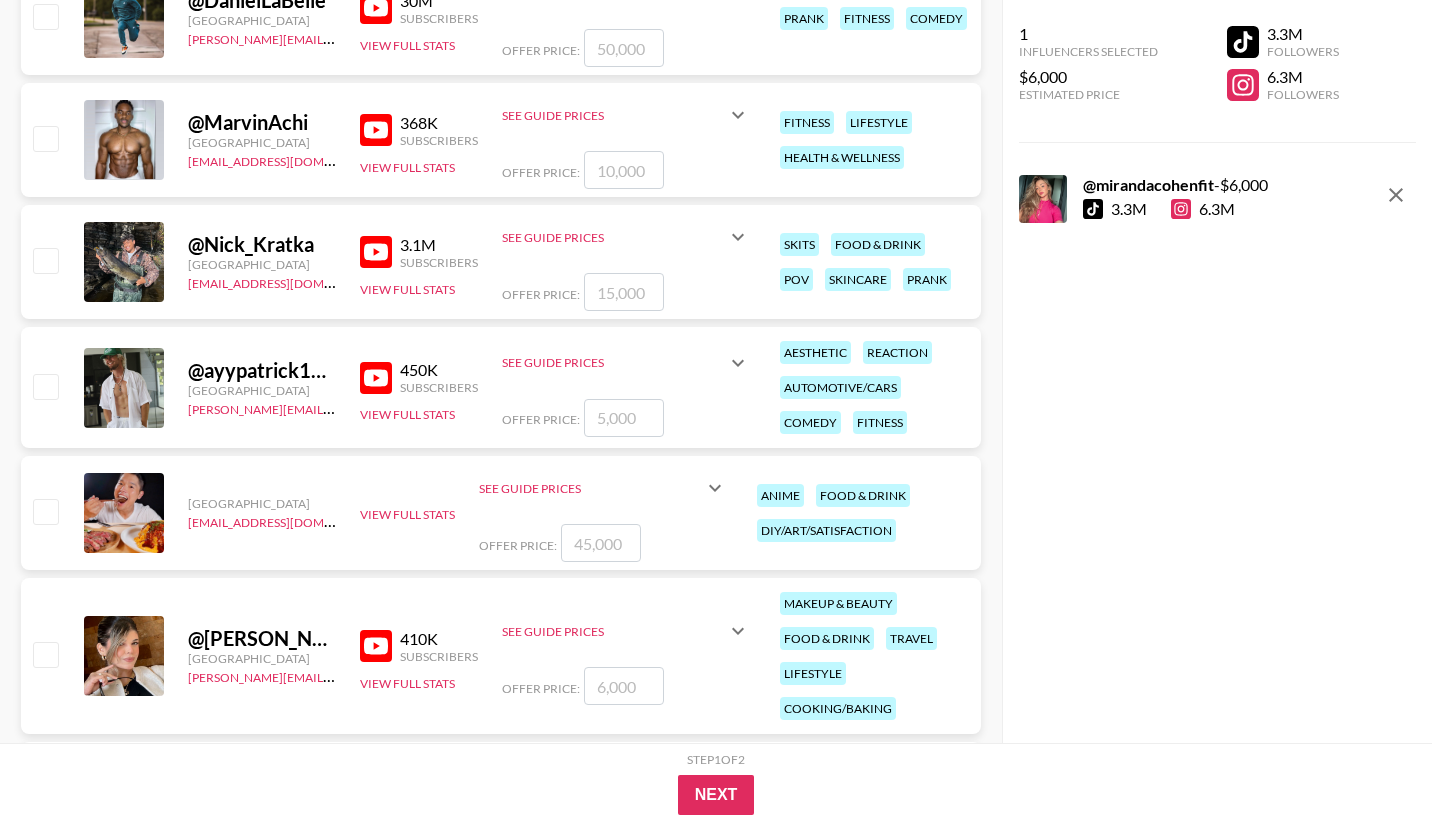 scroll, scrollTop: 0, scrollLeft: 0, axis: both 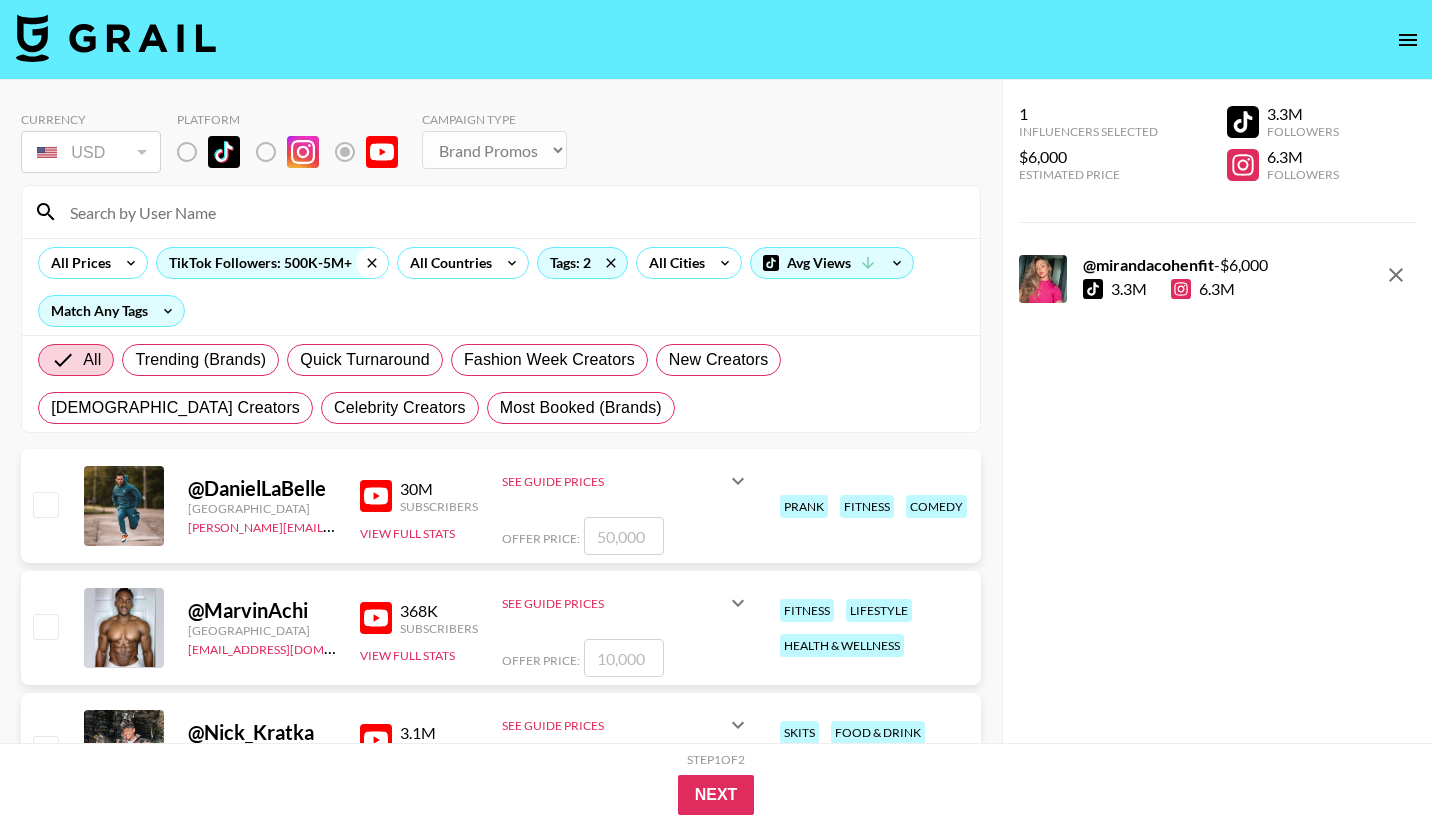 click 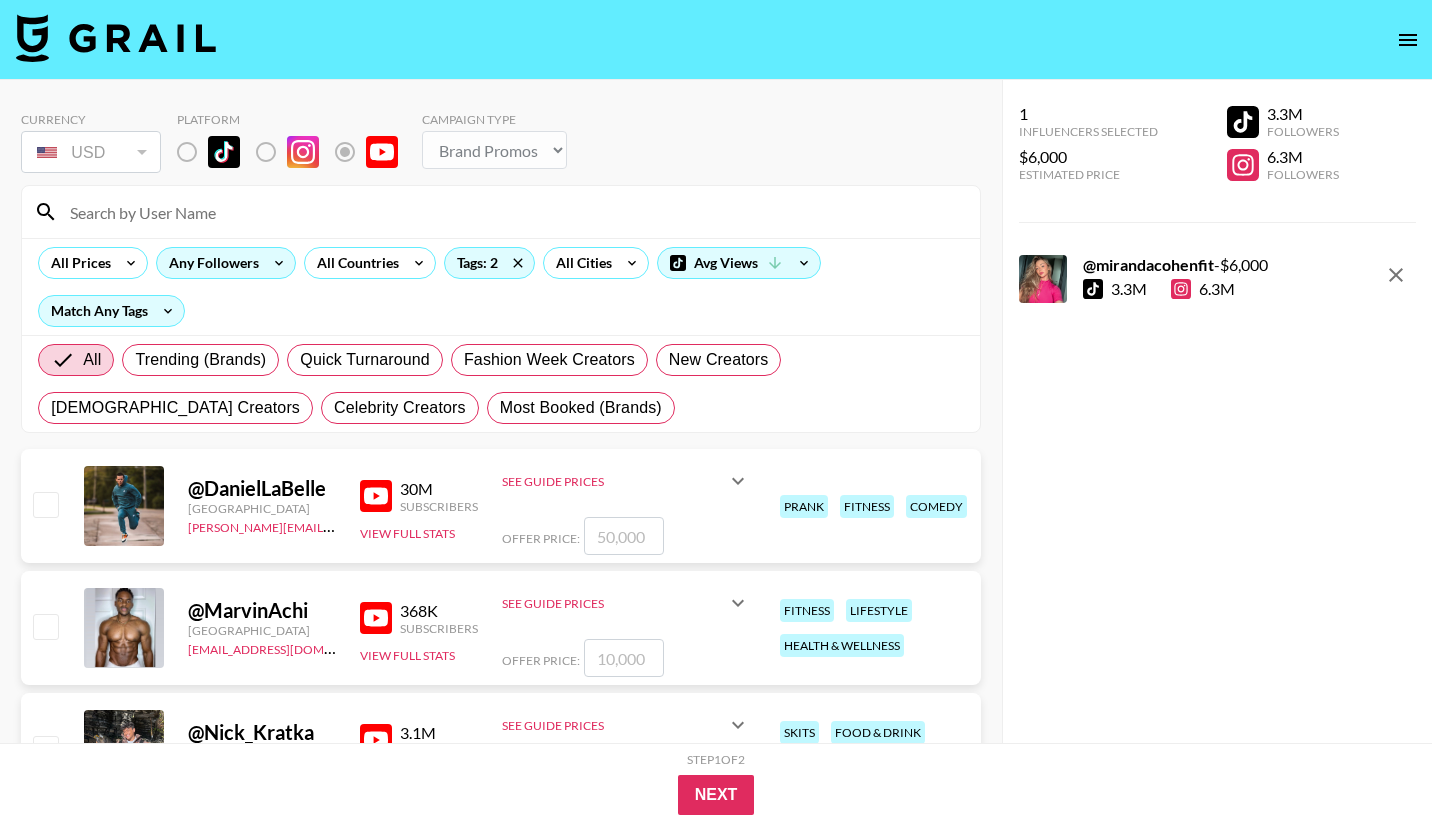 click 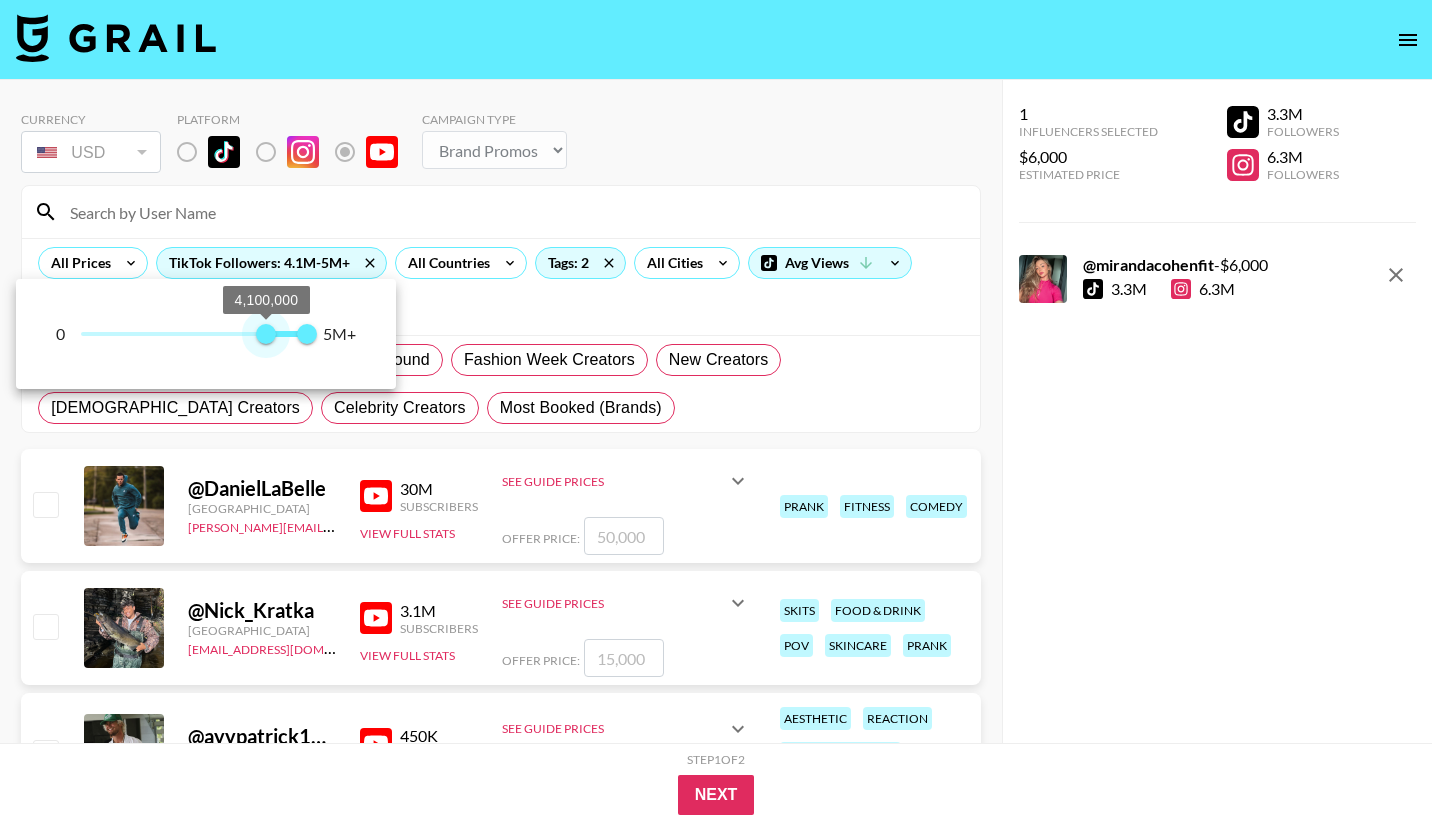 type on "4200000" 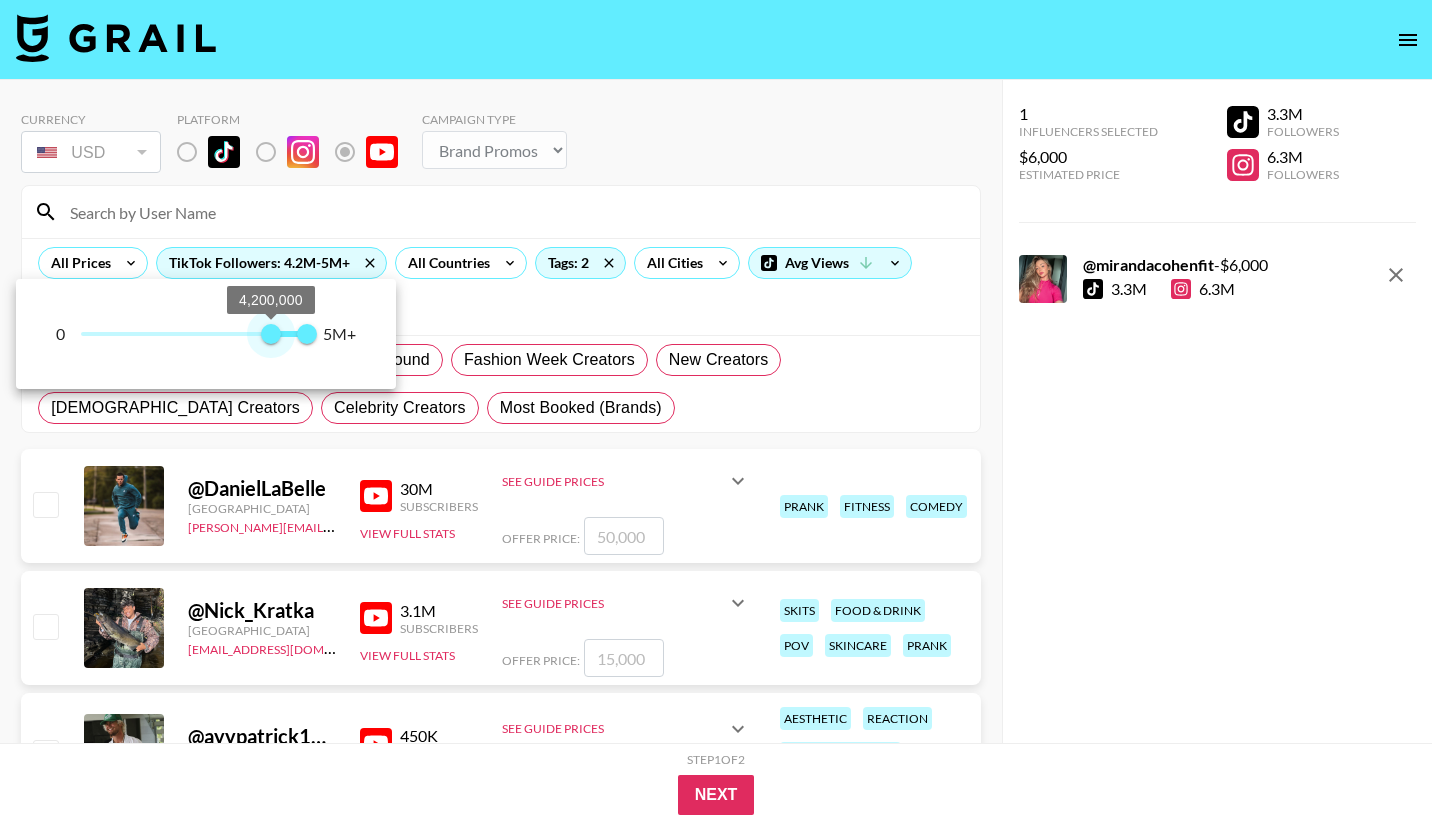 drag, startPoint x: 84, startPoint y: 325, endPoint x: 269, endPoint y: 328, distance: 185.02432 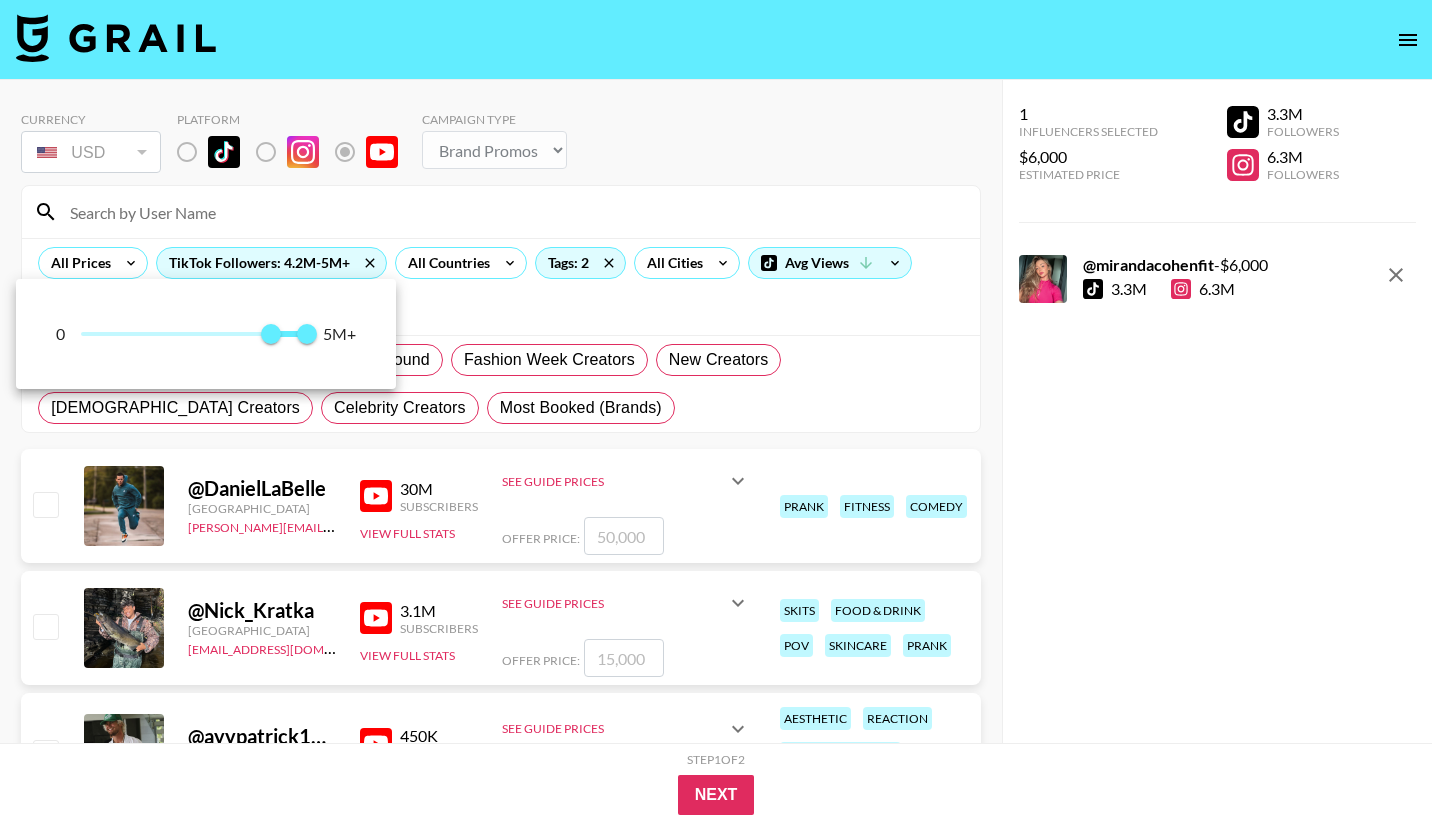 click at bounding box center [716, 411] 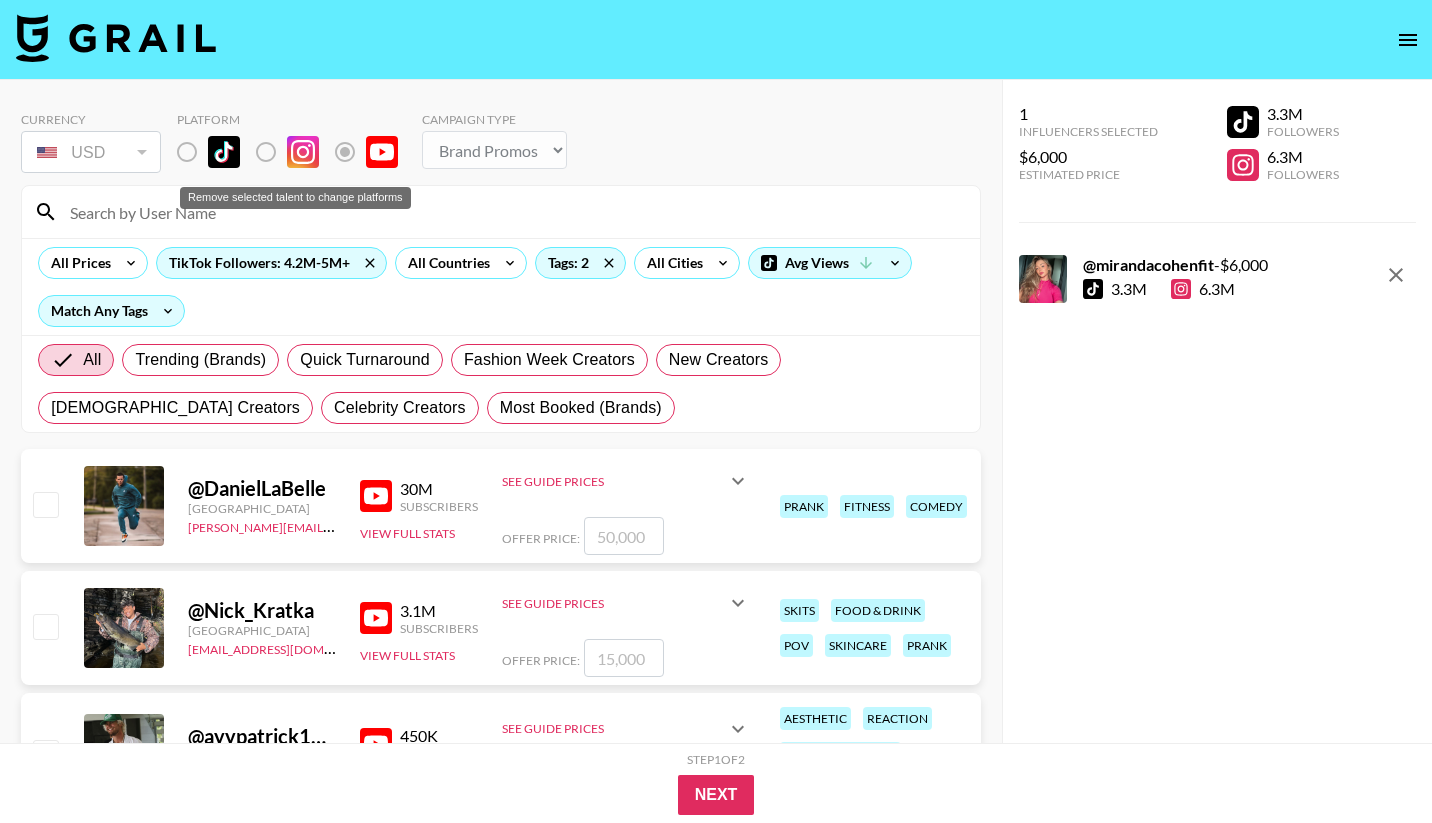click at bounding box center (361, 152) 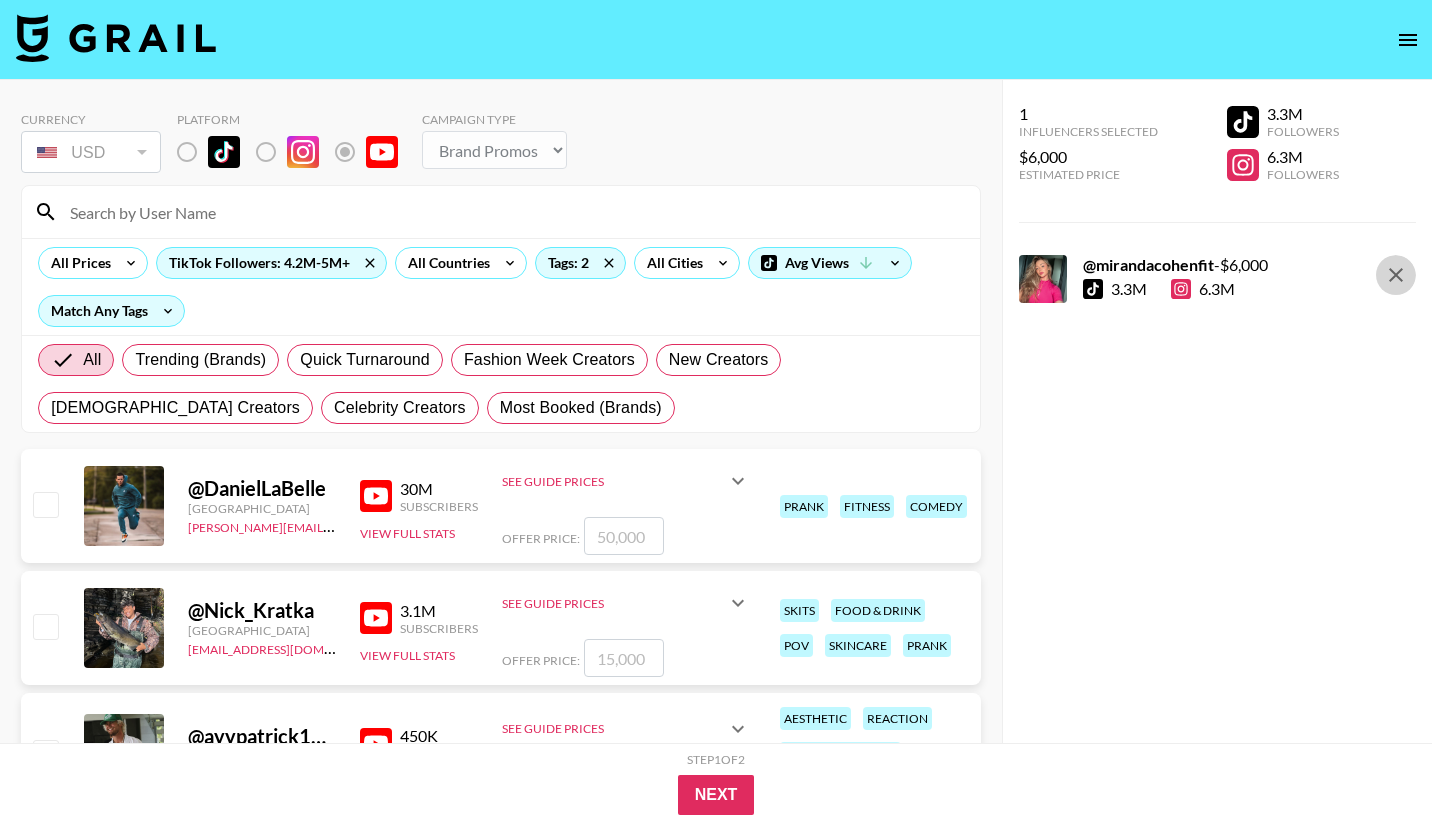 click 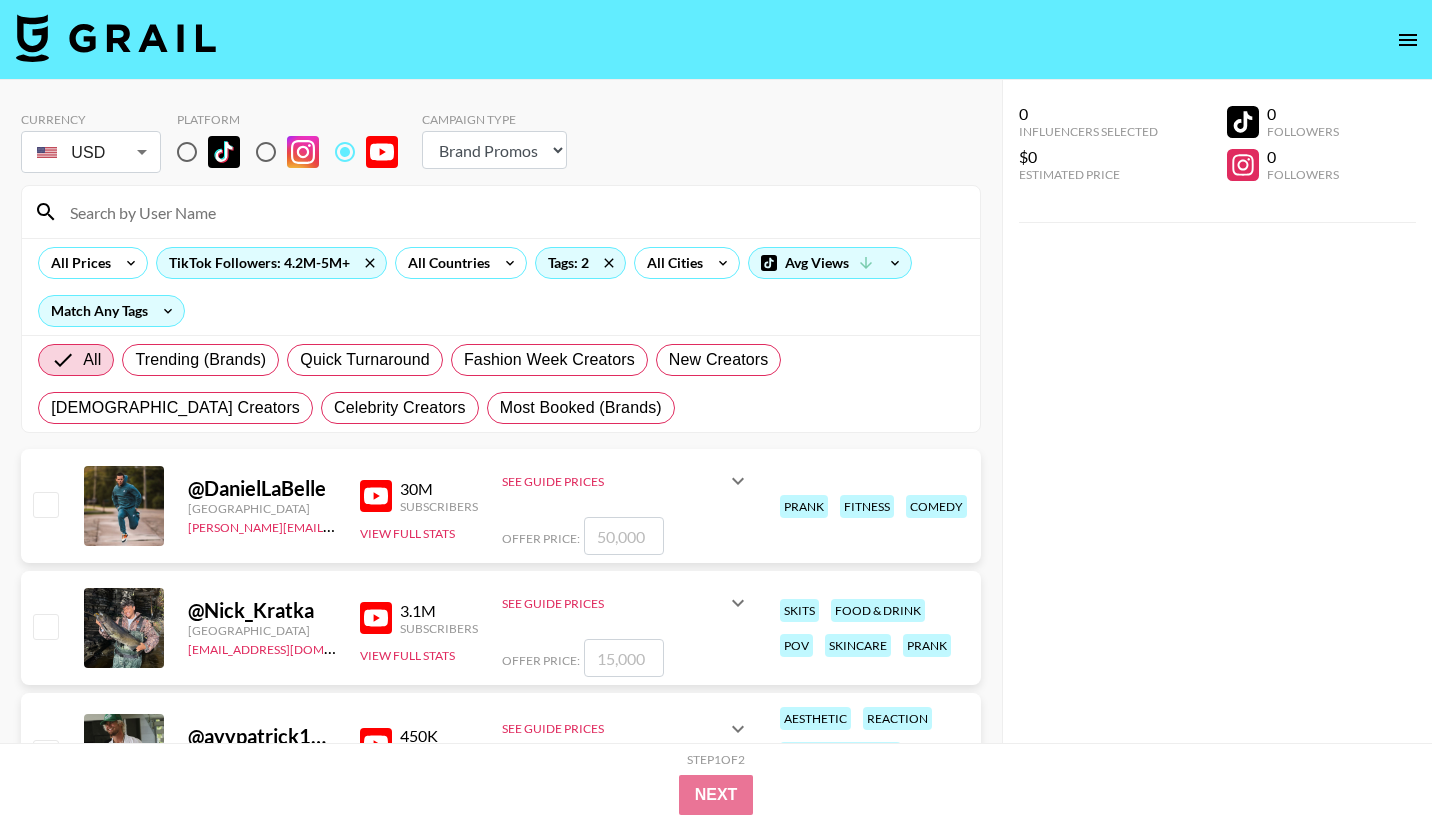 click at bounding box center (513, 212) 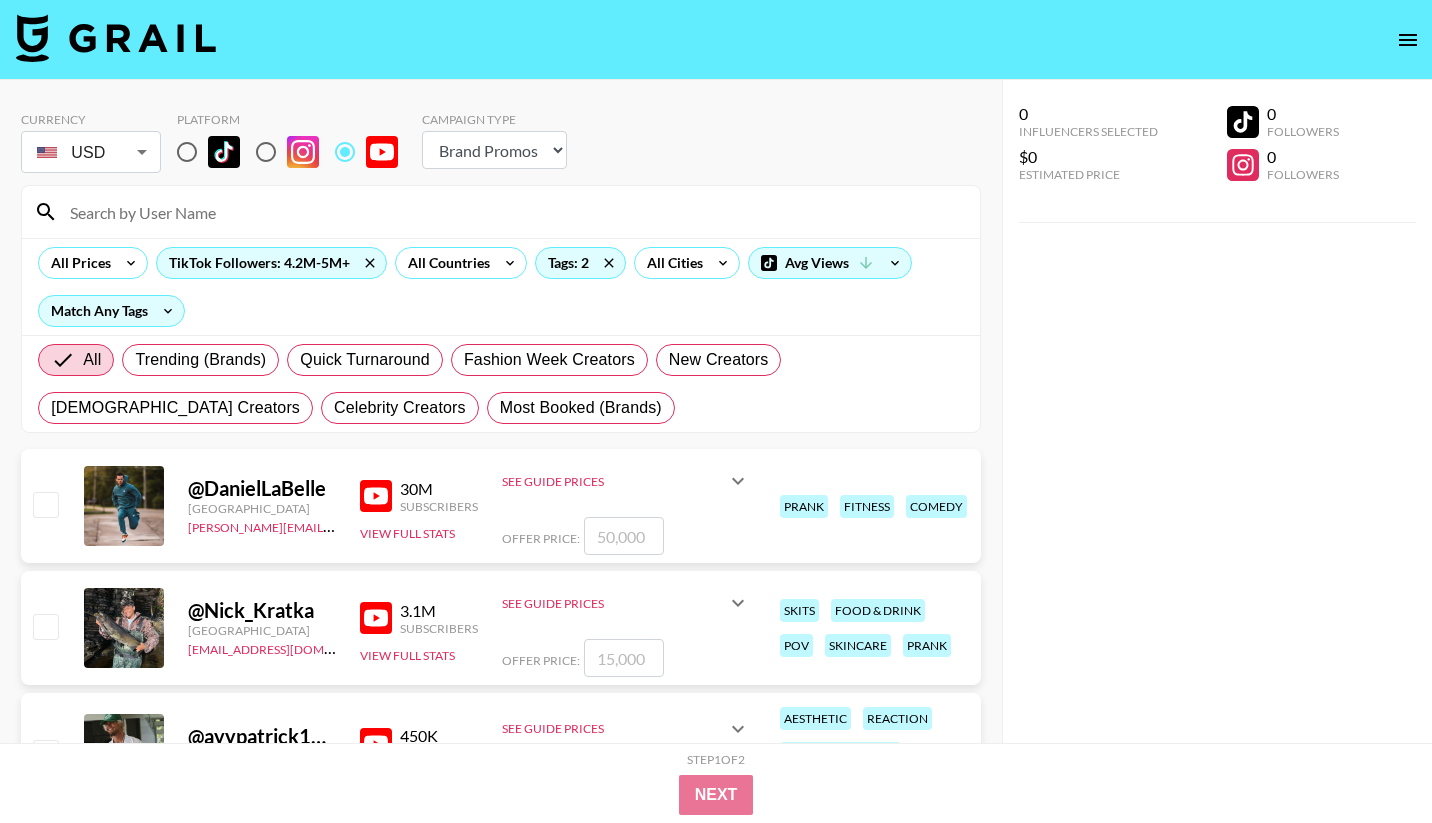 click on "All Prices TikTok Followers: 4.2M-5M+ All Countries Tags: 2 All Cities Avg Views Match Any Tags" at bounding box center [501, 286] 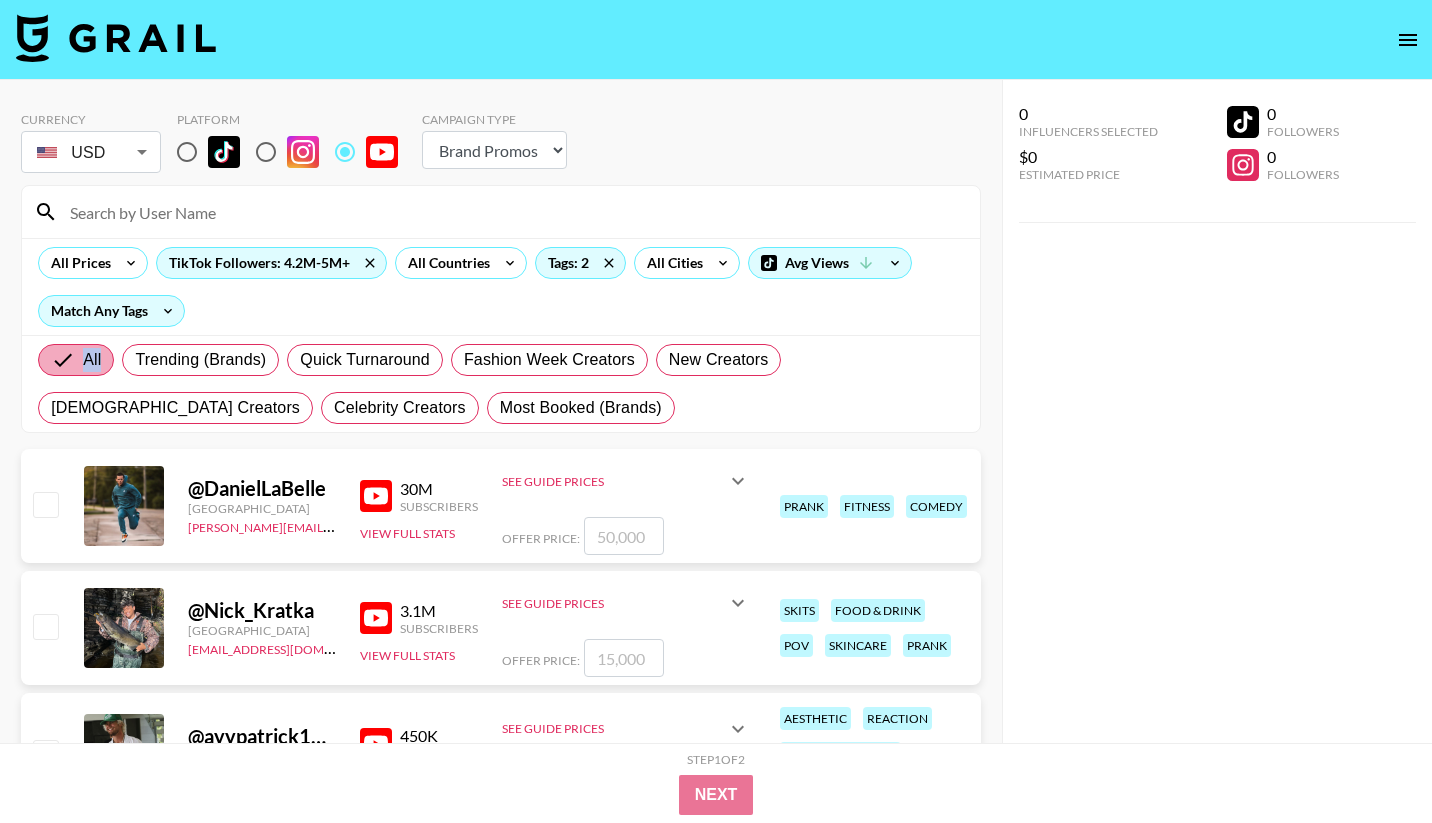 click on "All" at bounding box center [76, 360] 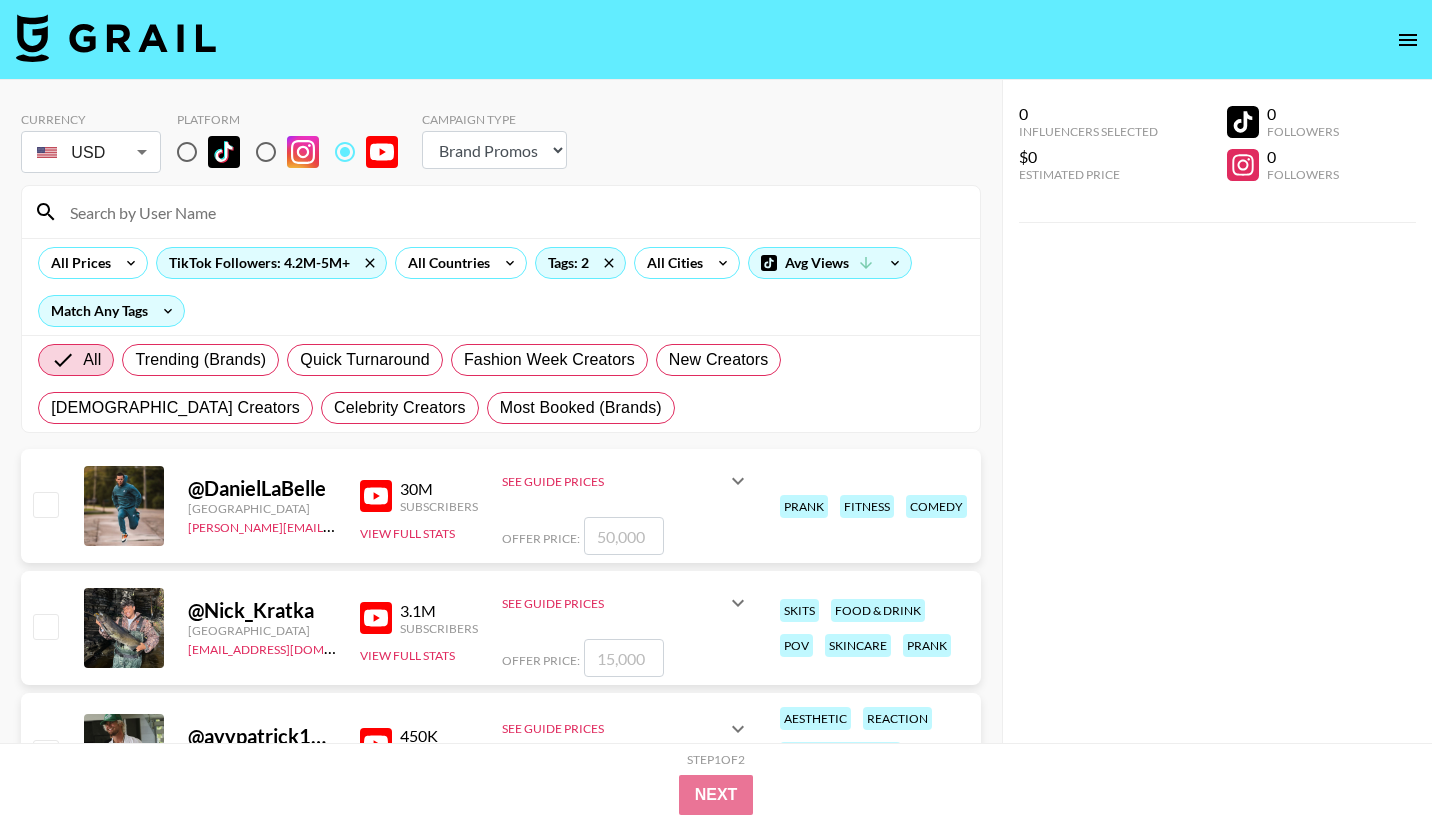 click on "All Prices TikTok Followers: 4.2M-5M+ All Countries Tags: 2 All Cities Avg Views Match Any Tags" at bounding box center (501, 286) 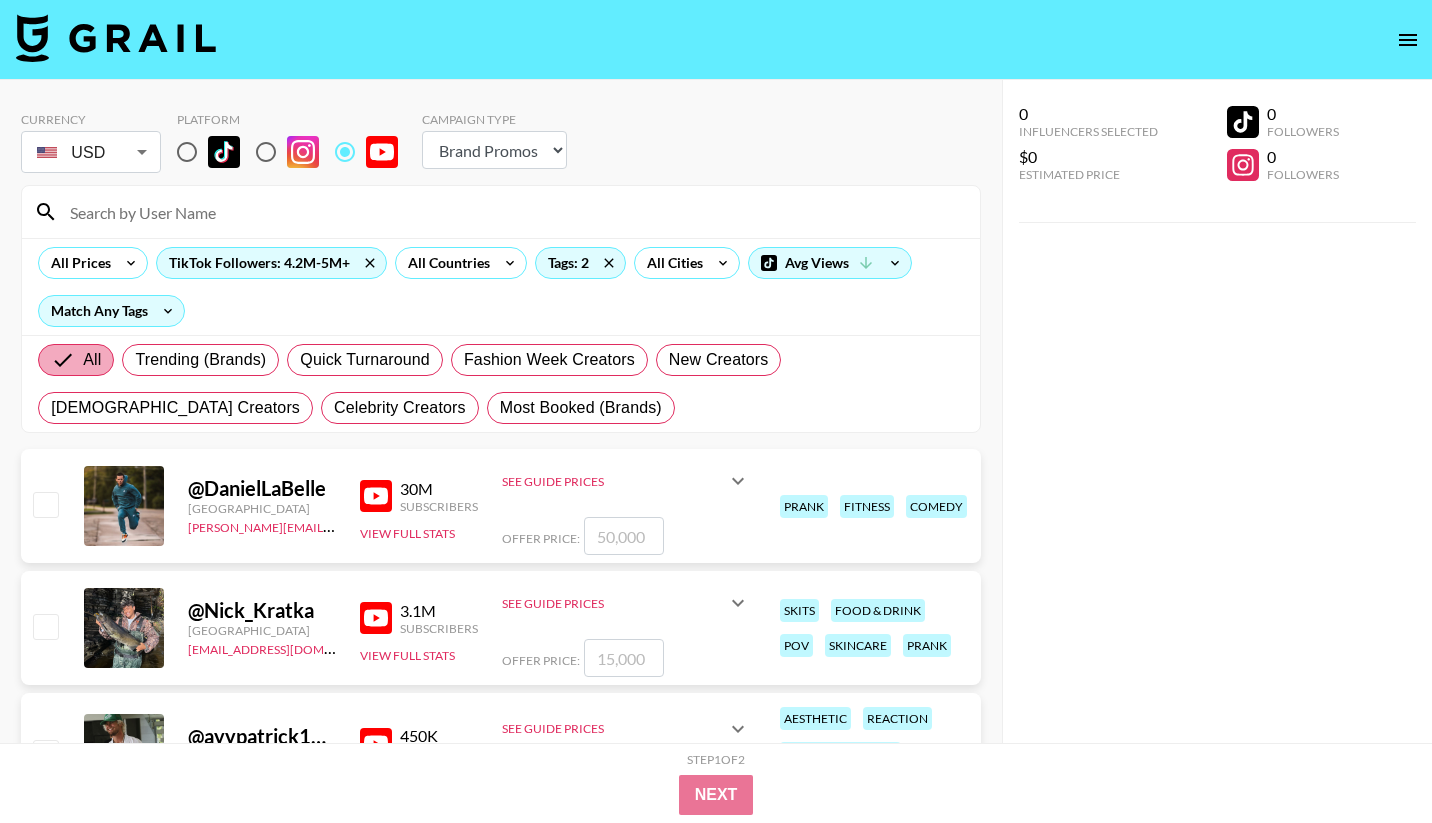 click on "All" at bounding box center (67, 360) 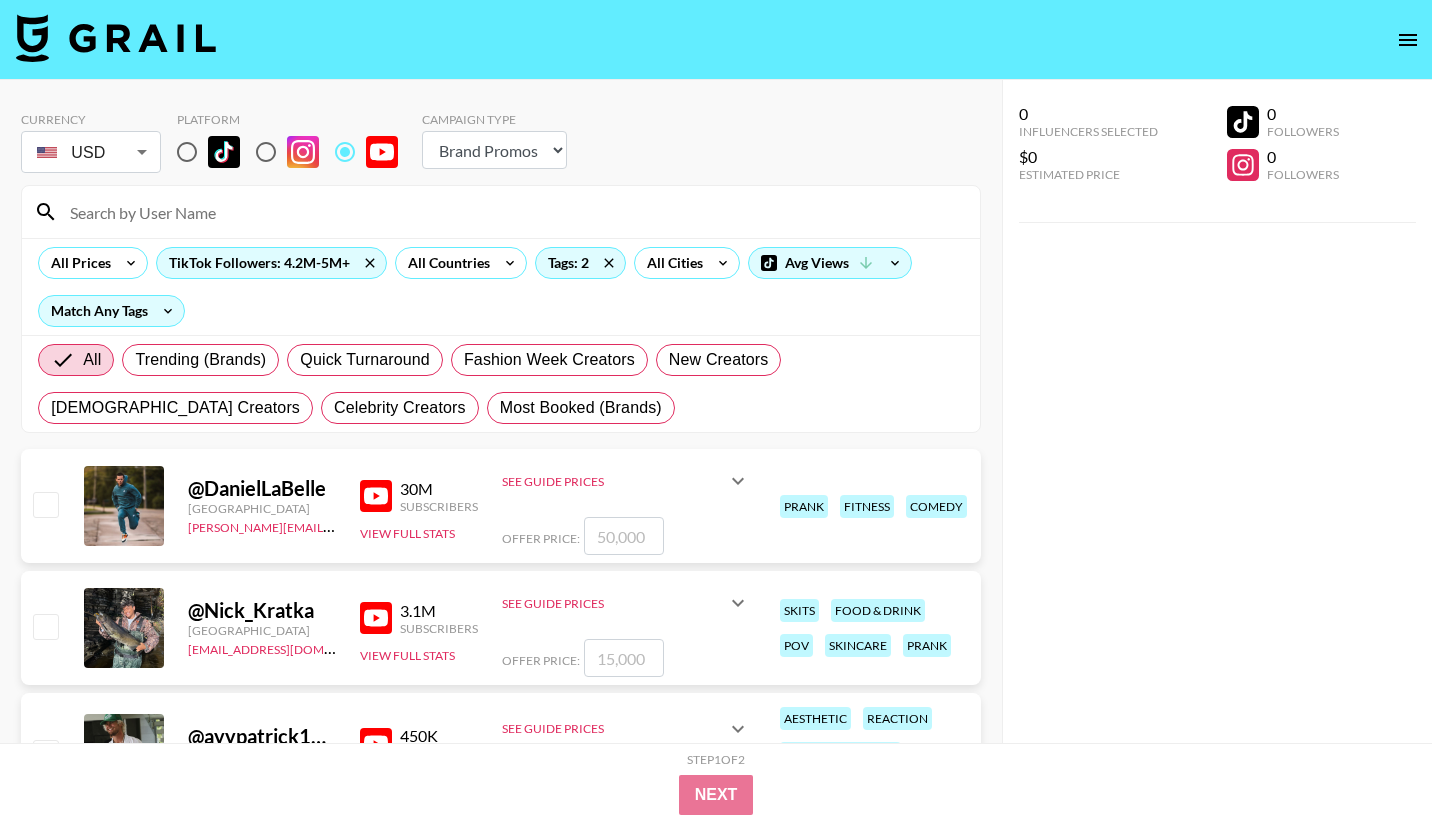 click on "All Prices TikTok Followers: 4.2M-5M+ All Countries Tags: 2 All Cities Avg Views Match Any Tags" at bounding box center (501, 286) 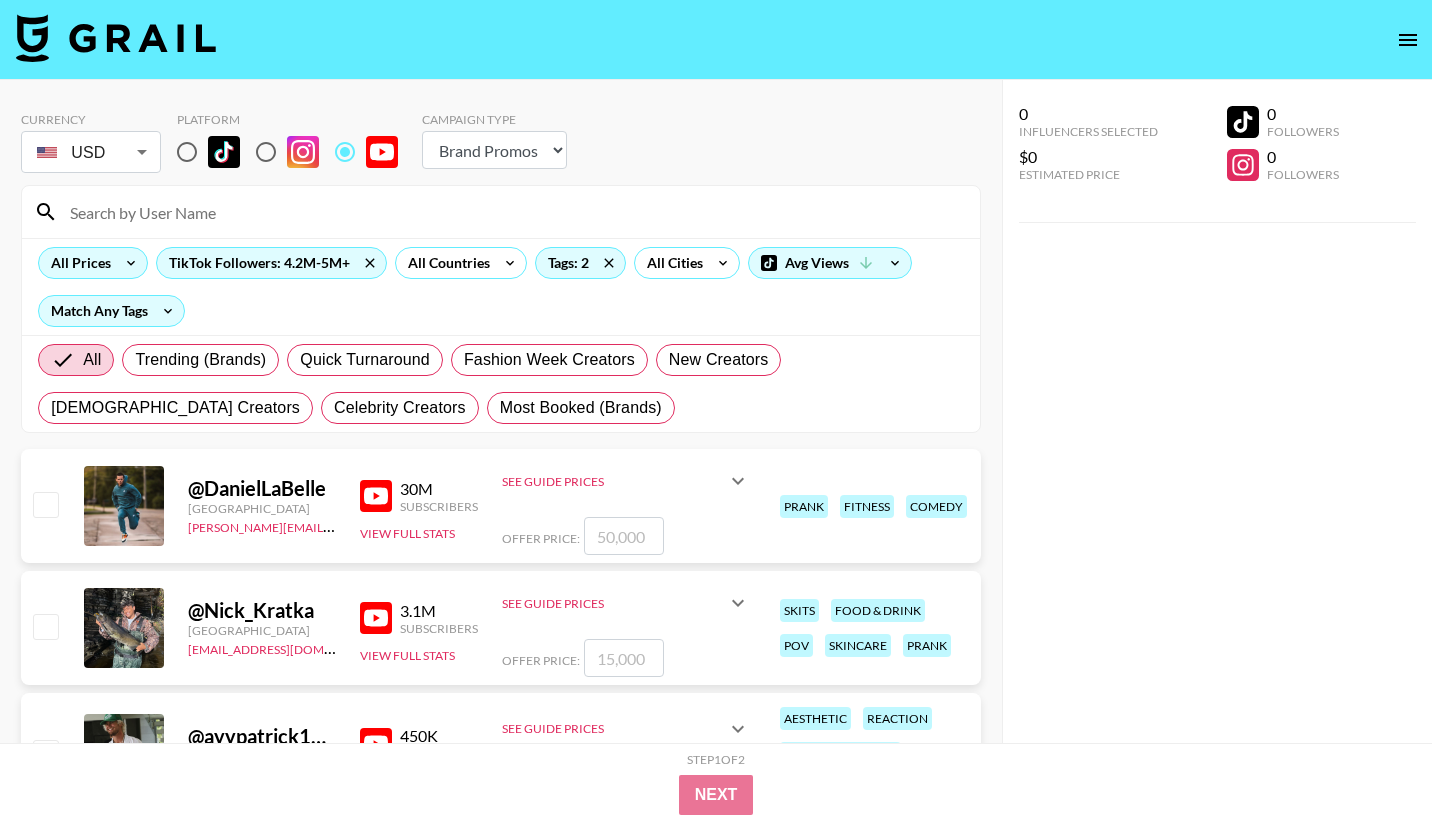 click on "All Prices" at bounding box center (77, 263) 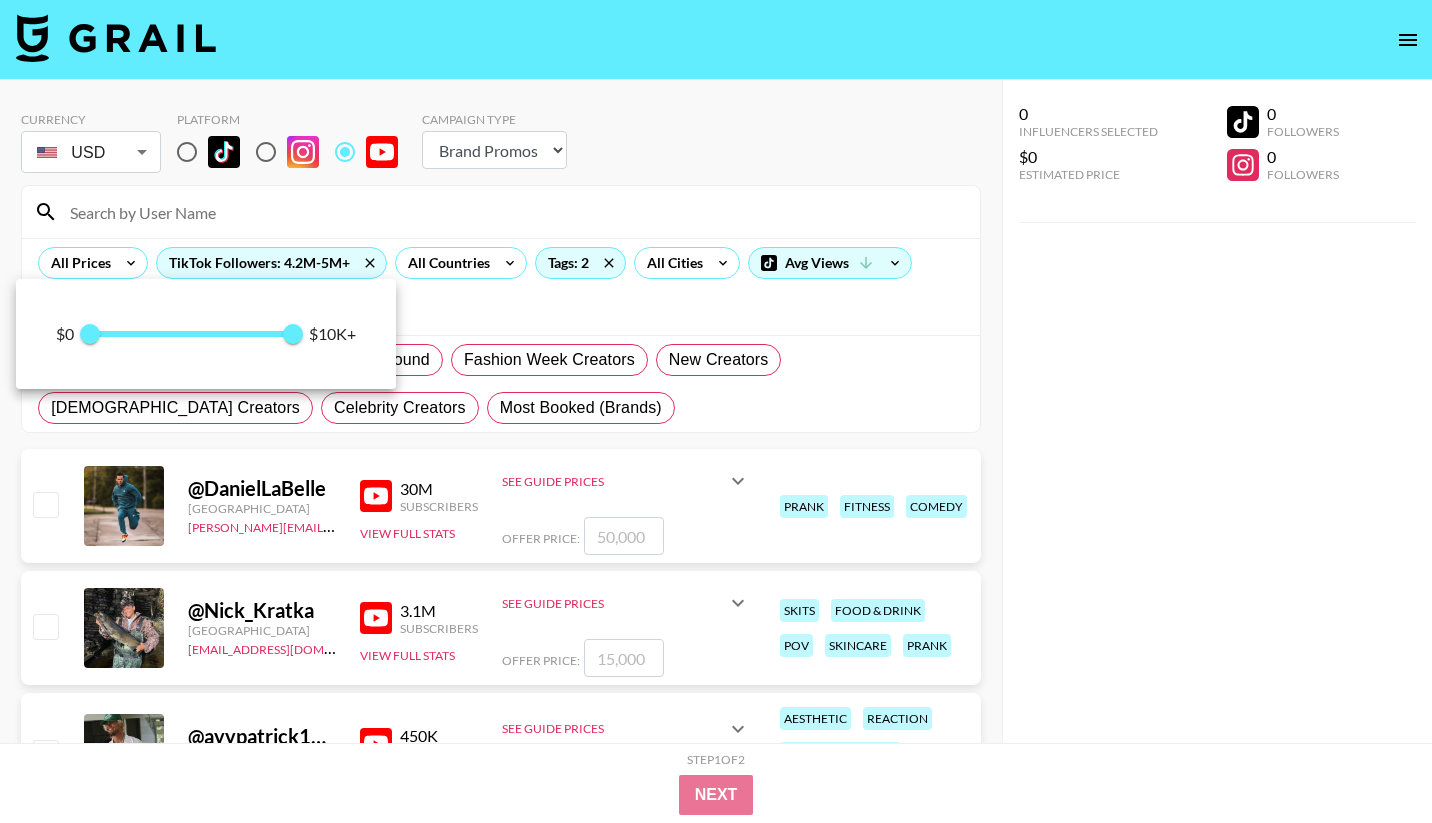 click at bounding box center [716, 411] 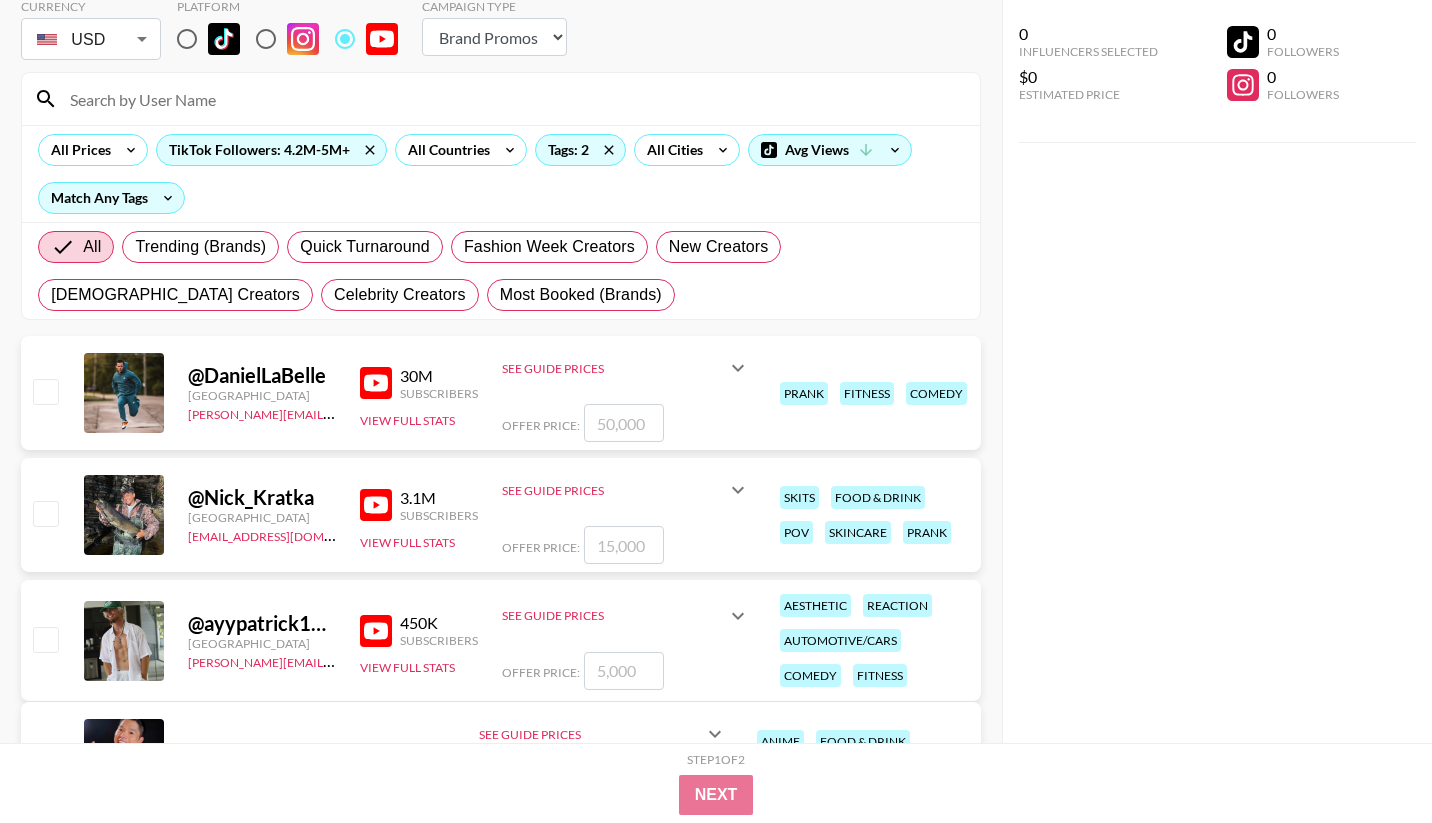 scroll, scrollTop: 0, scrollLeft: 0, axis: both 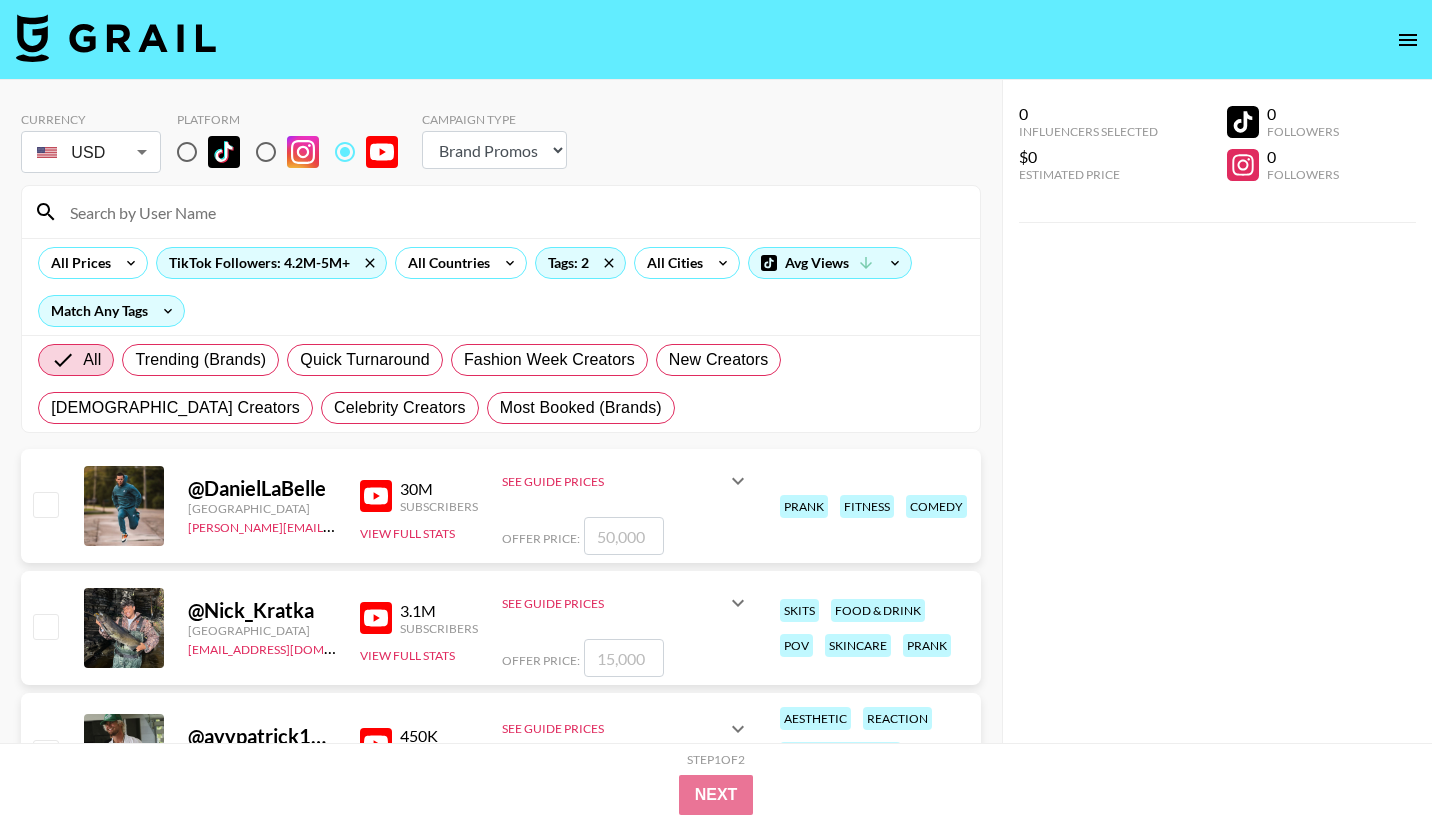 click on "Choose Type... Song Promos Brand Promos" at bounding box center [494, 150] 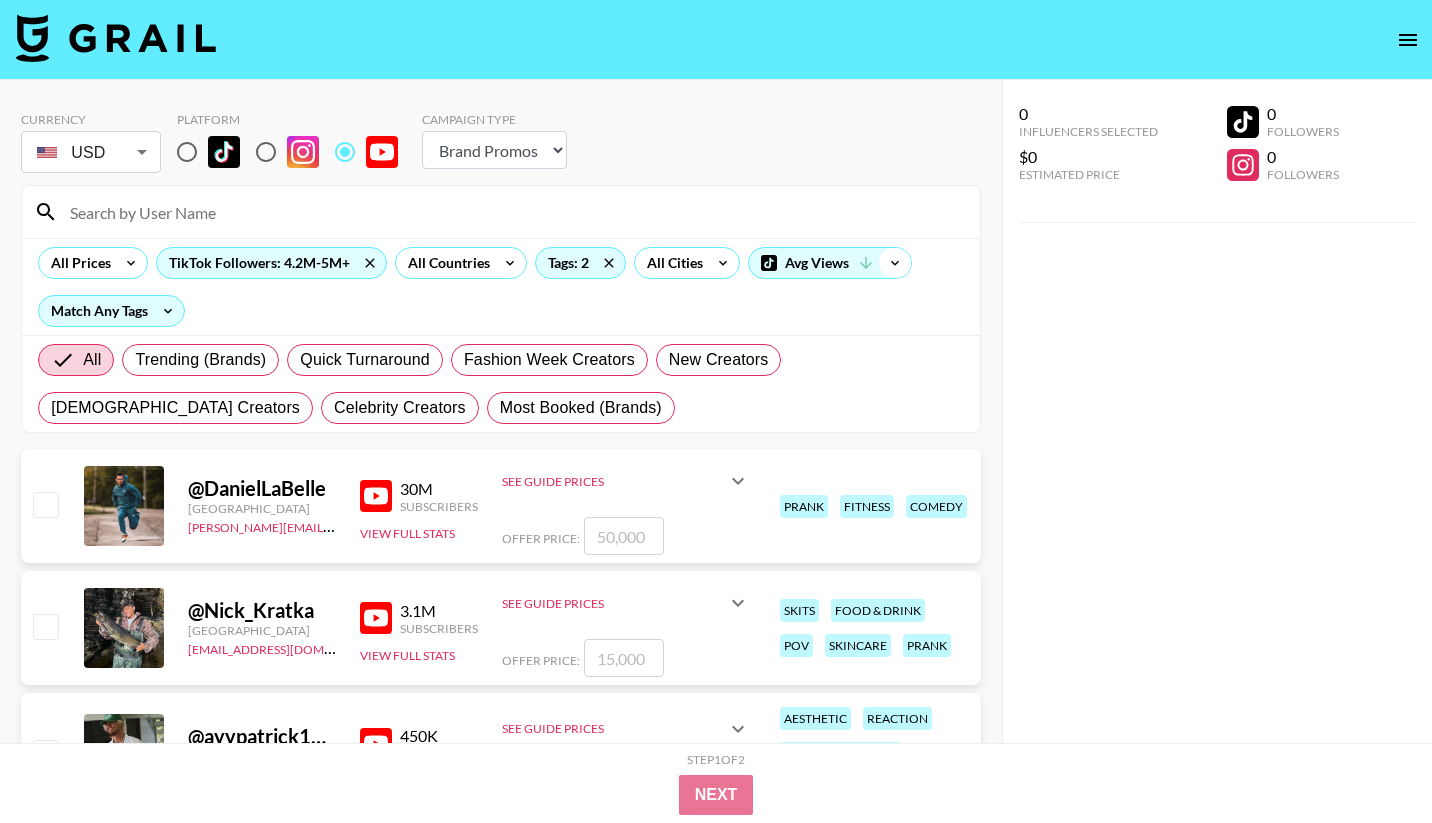 click 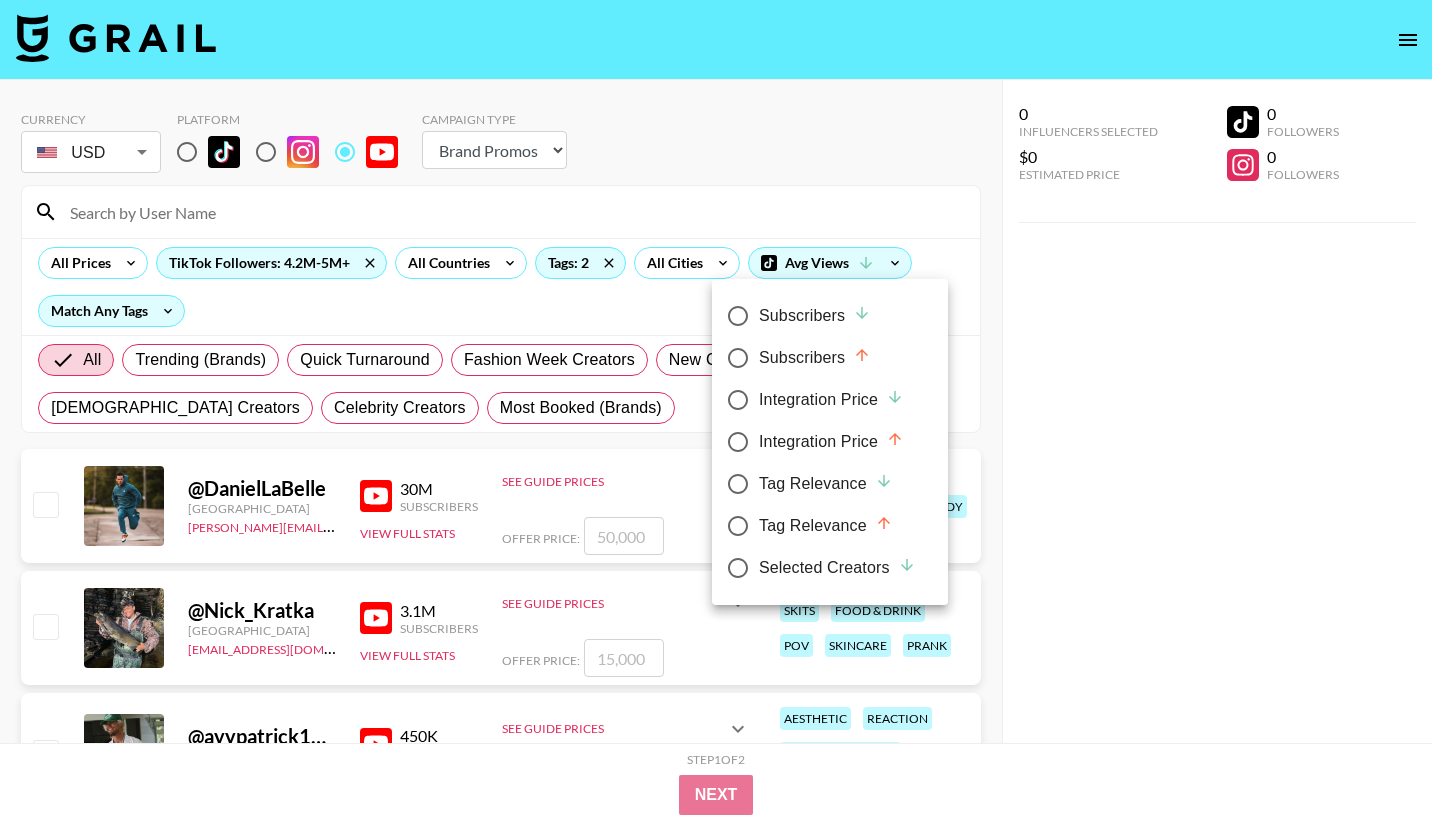 click at bounding box center (716, 411) 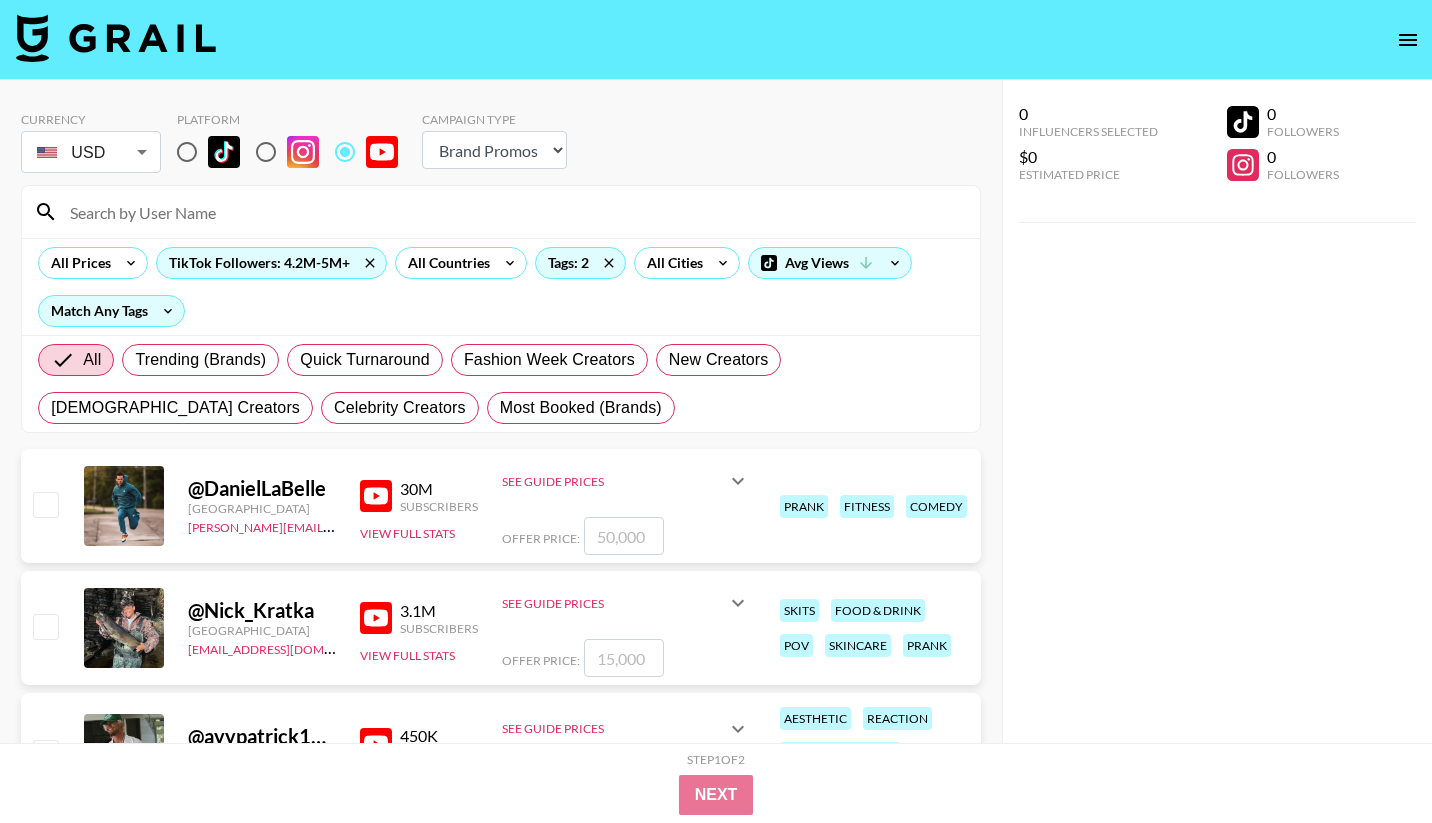 click at bounding box center (769, 263) 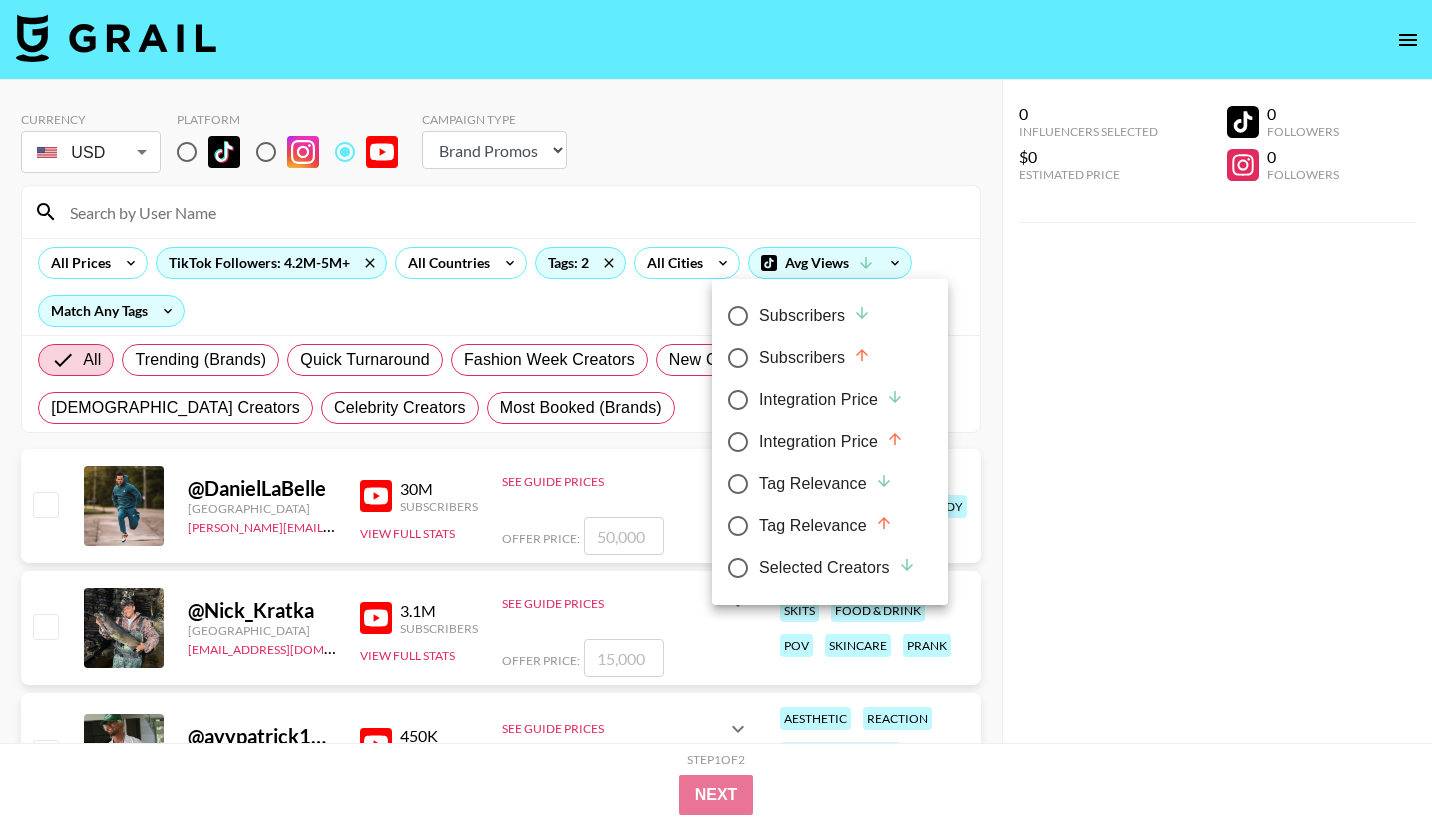 click at bounding box center (716, 411) 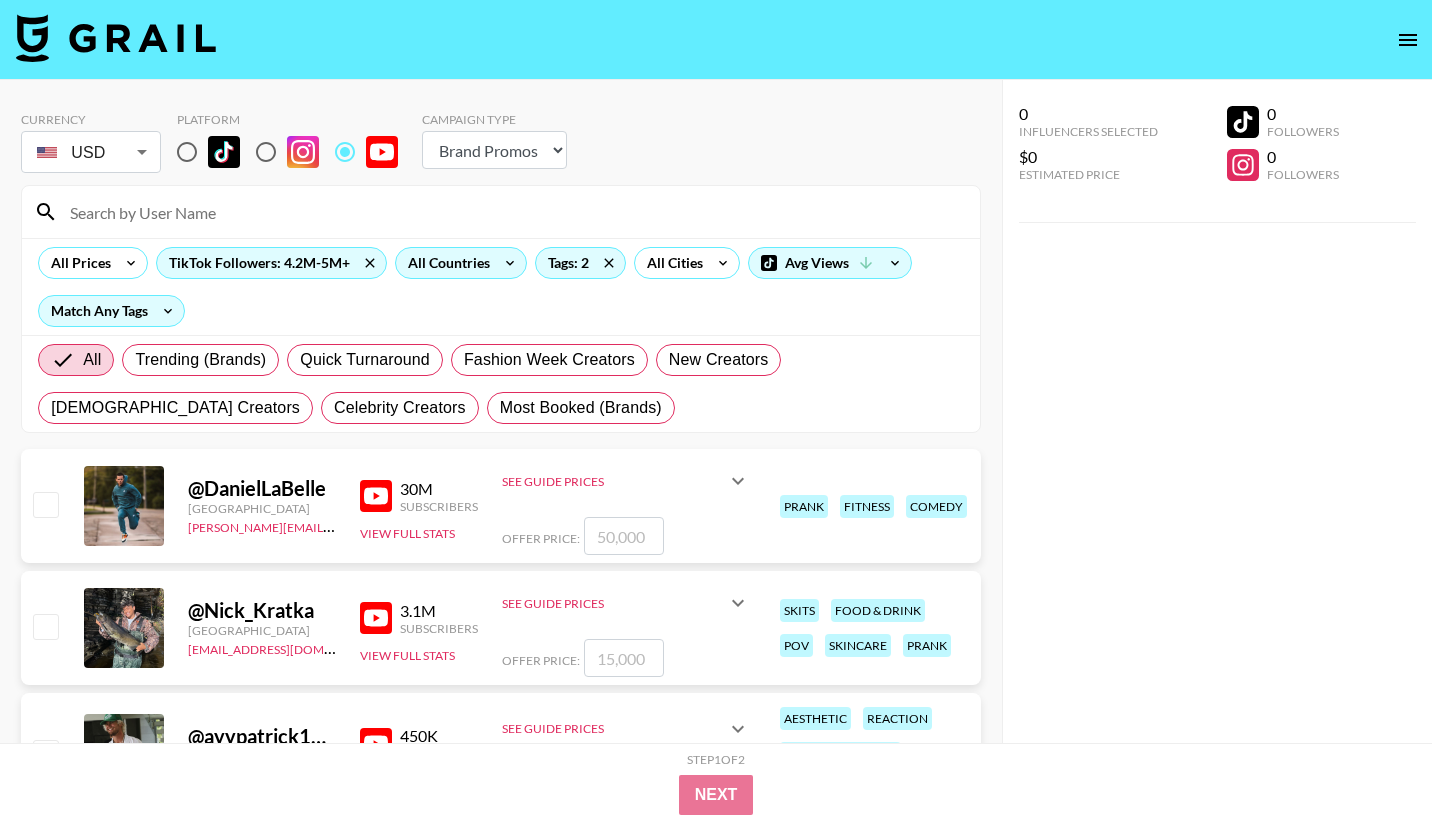click on "All Countries" at bounding box center [445, 263] 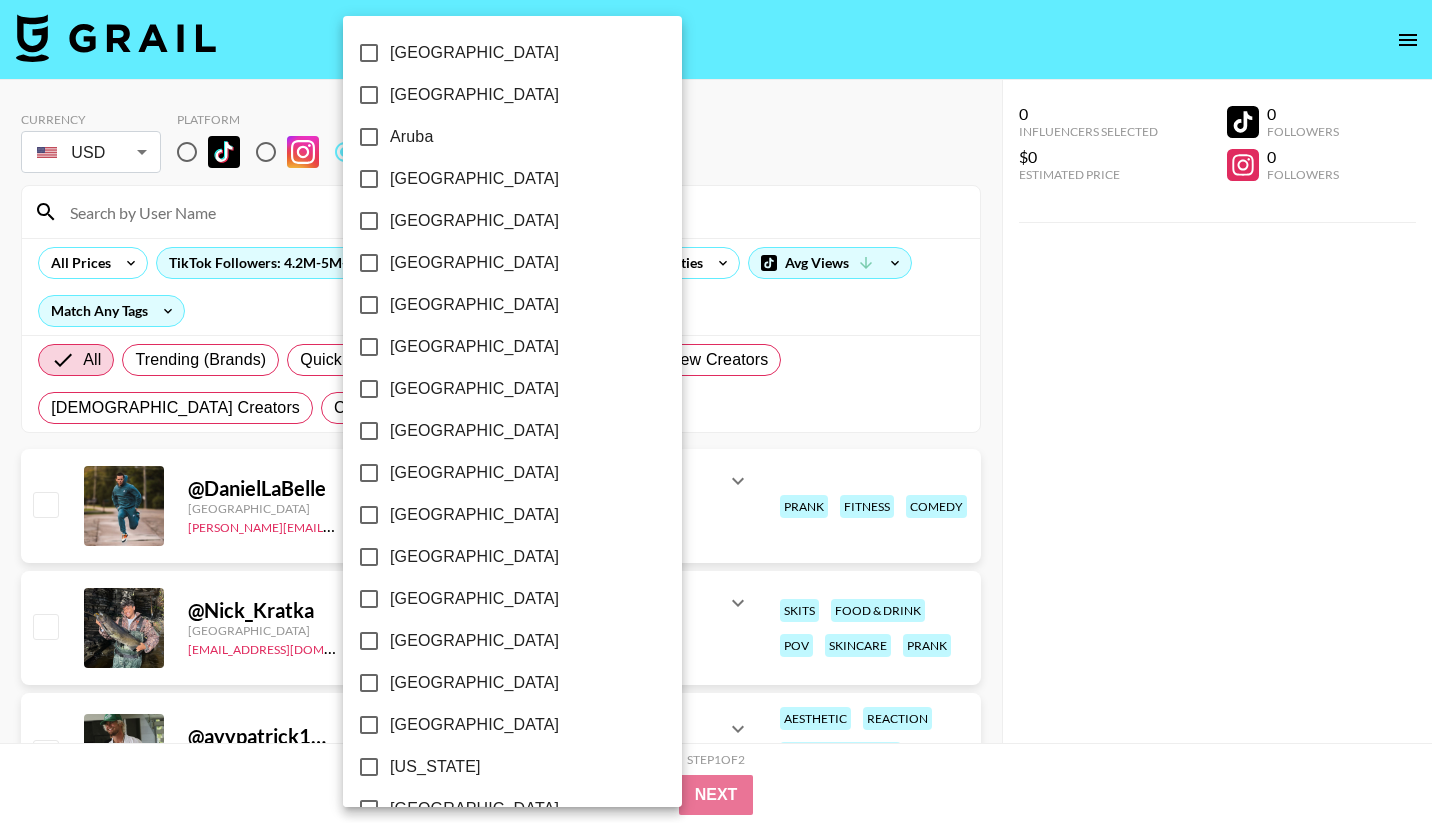 click at bounding box center (716, 411) 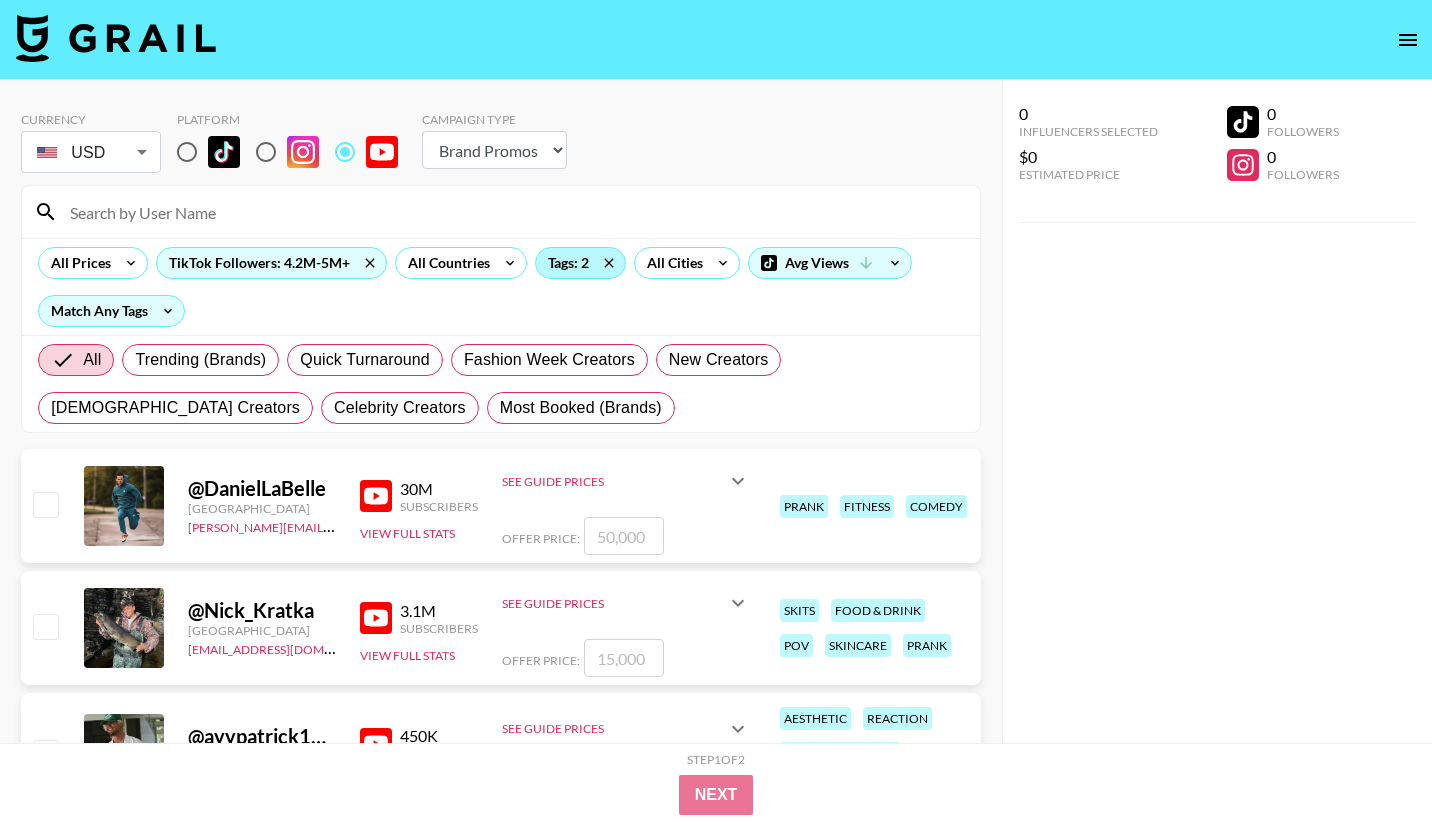 click on "Tags: 2" at bounding box center [580, 263] 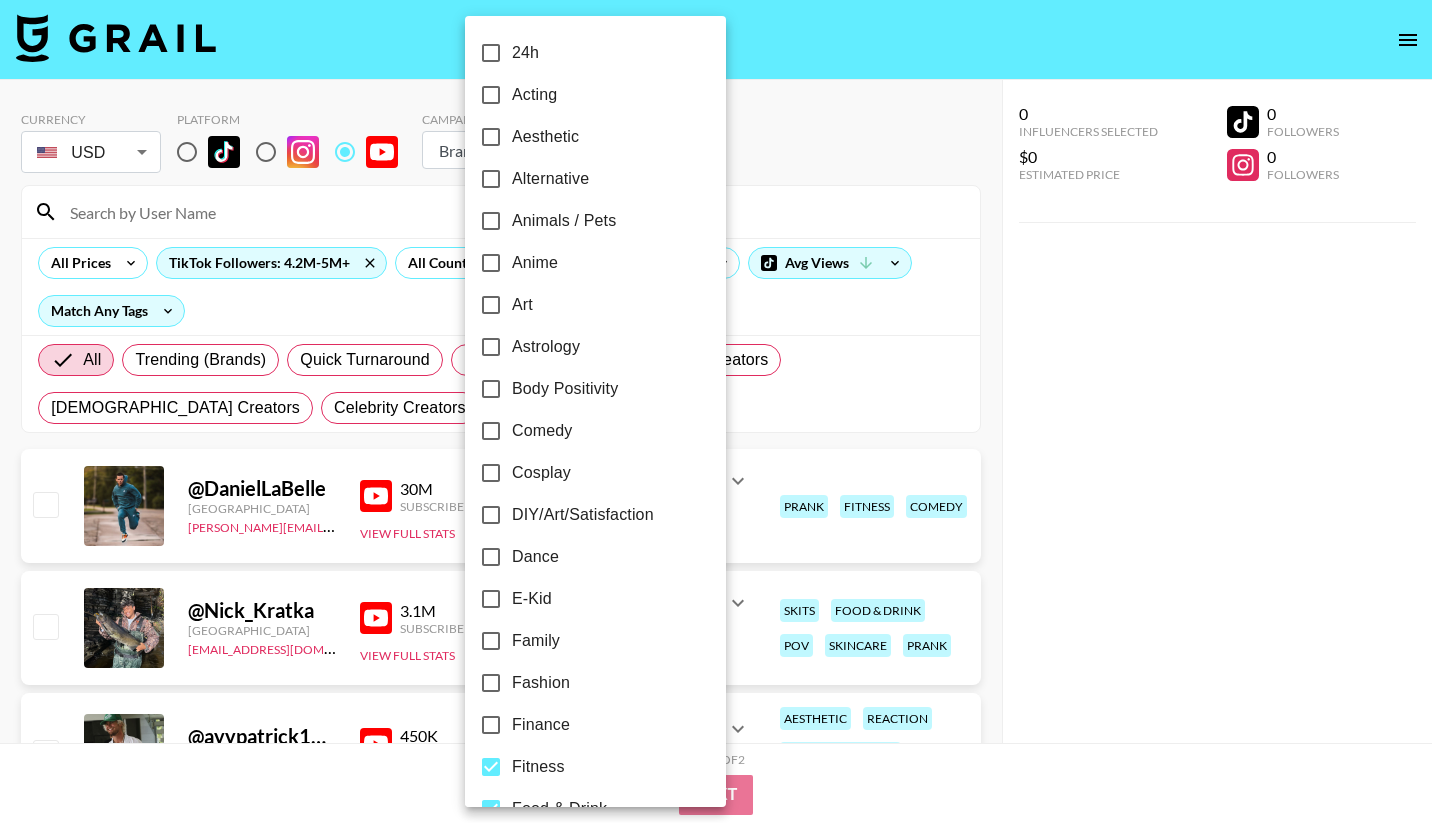 click at bounding box center (716, 411) 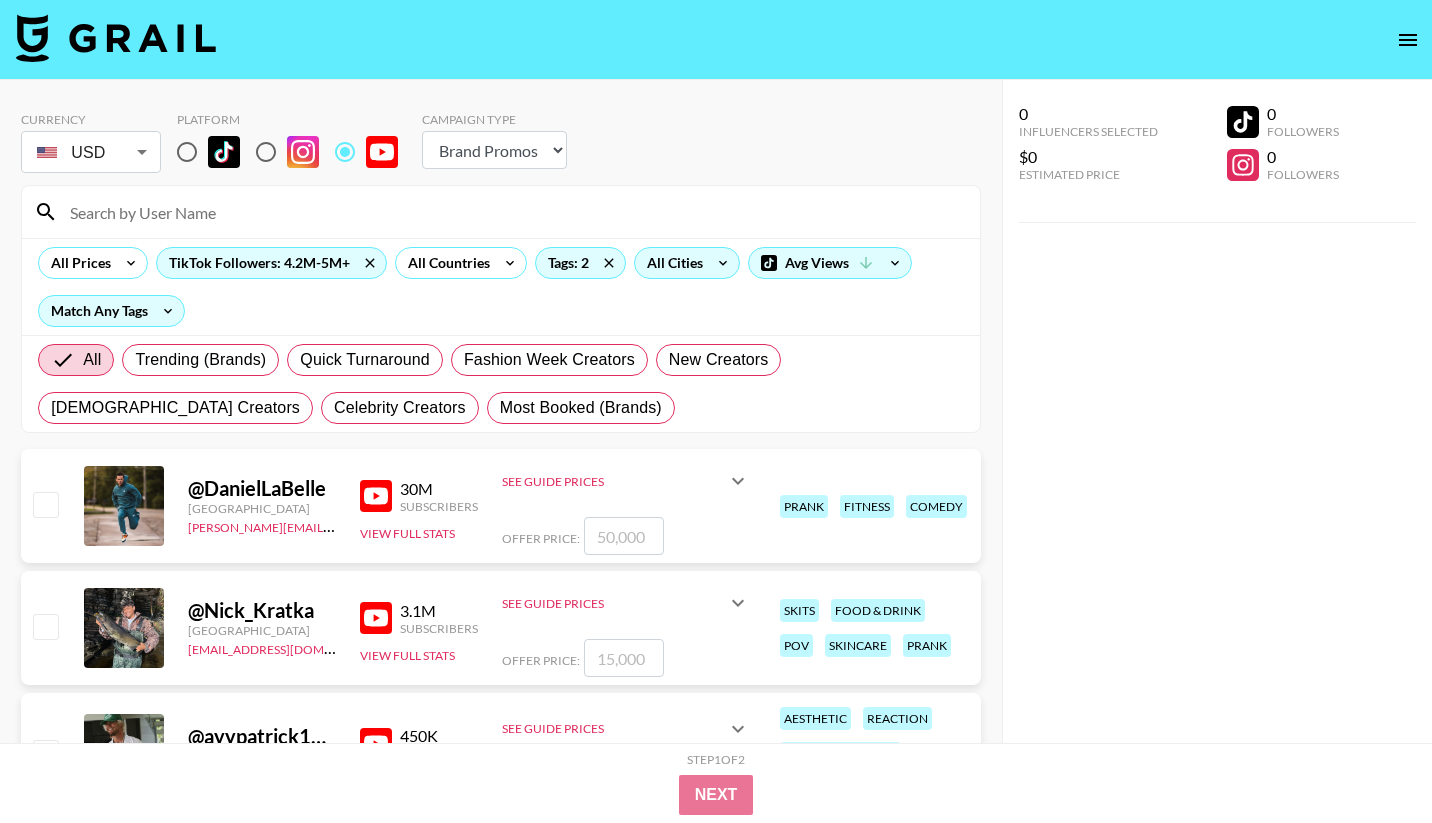click on "All Cities" at bounding box center (671, 263) 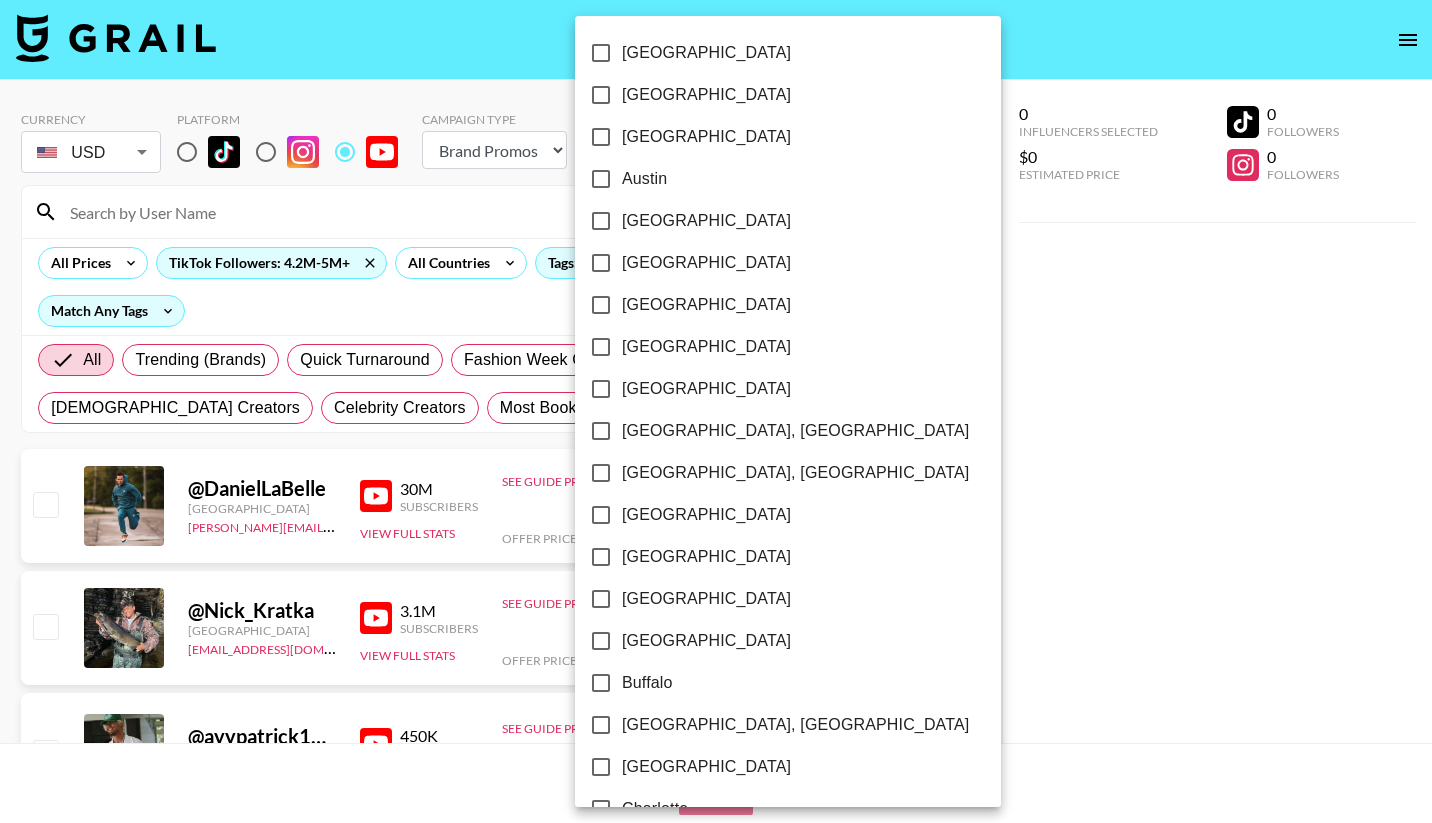 click at bounding box center [716, 411] 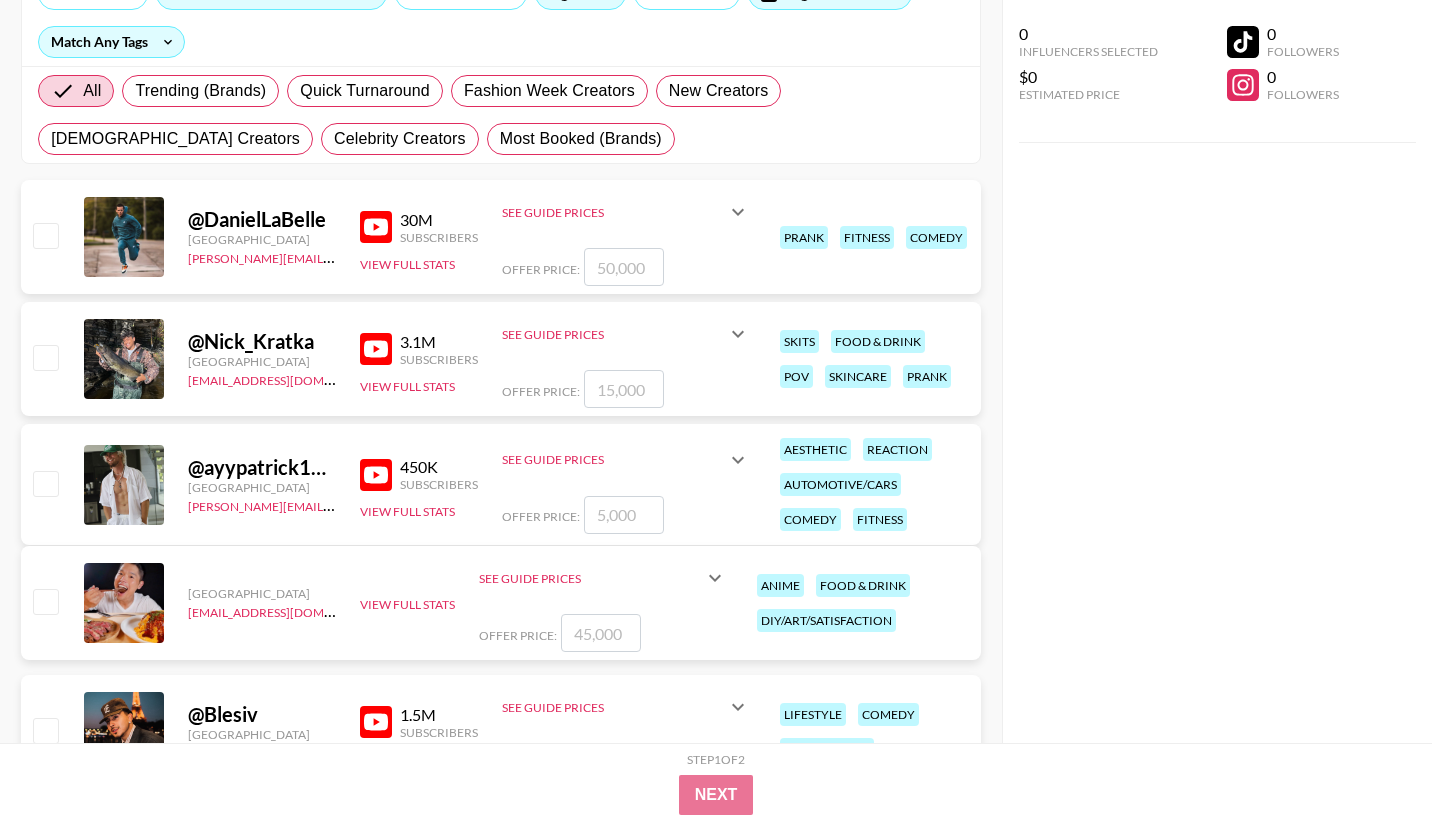 scroll, scrollTop: 271, scrollLeft: 0, axis: vertical 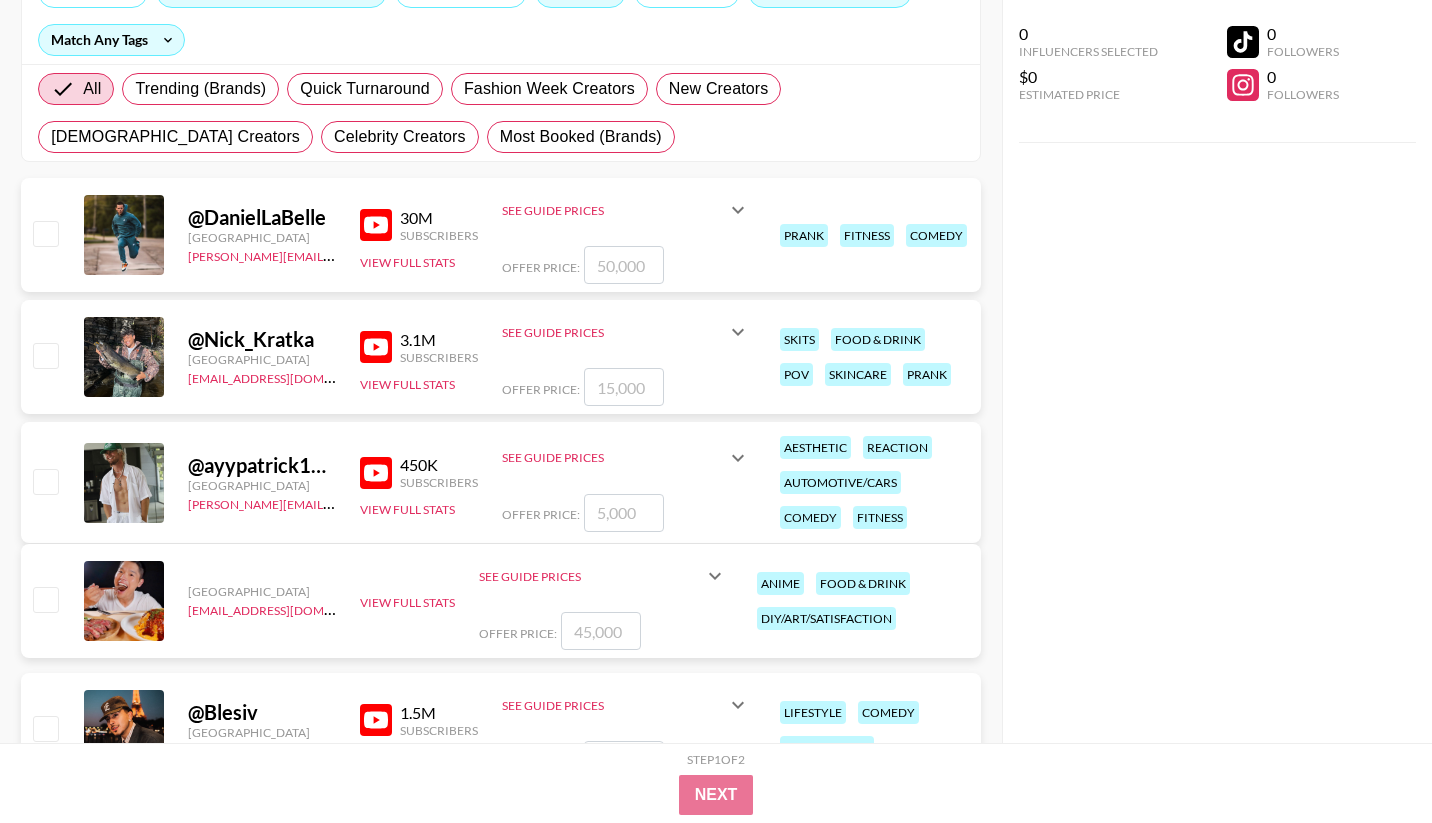 click on "See Guide Prices" at bounding box center (626, 332) 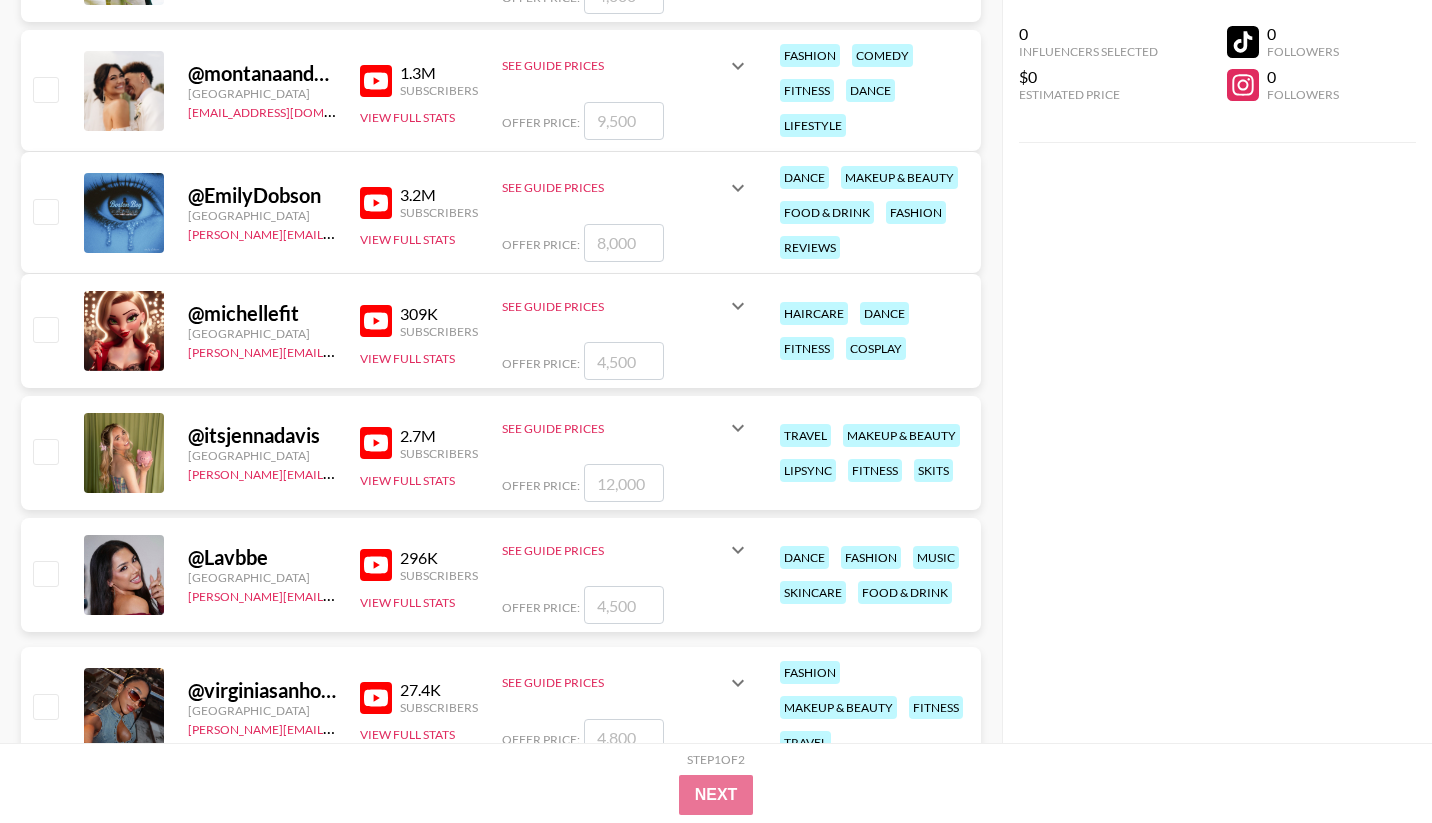 scroll, scrollTop: 1742, scrollLeft: 0, axis: vertical 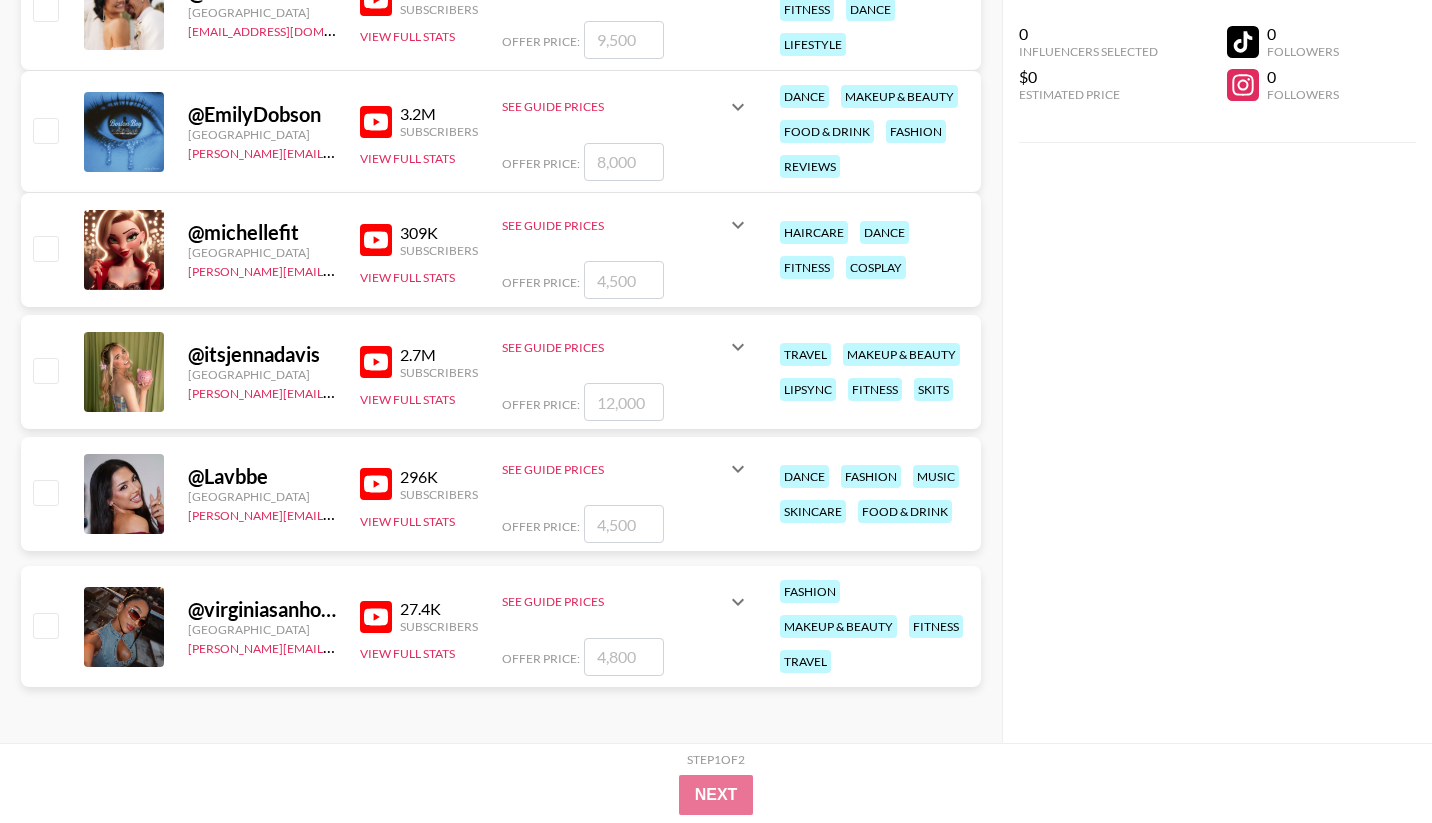 click at bounding box center [376, 484] 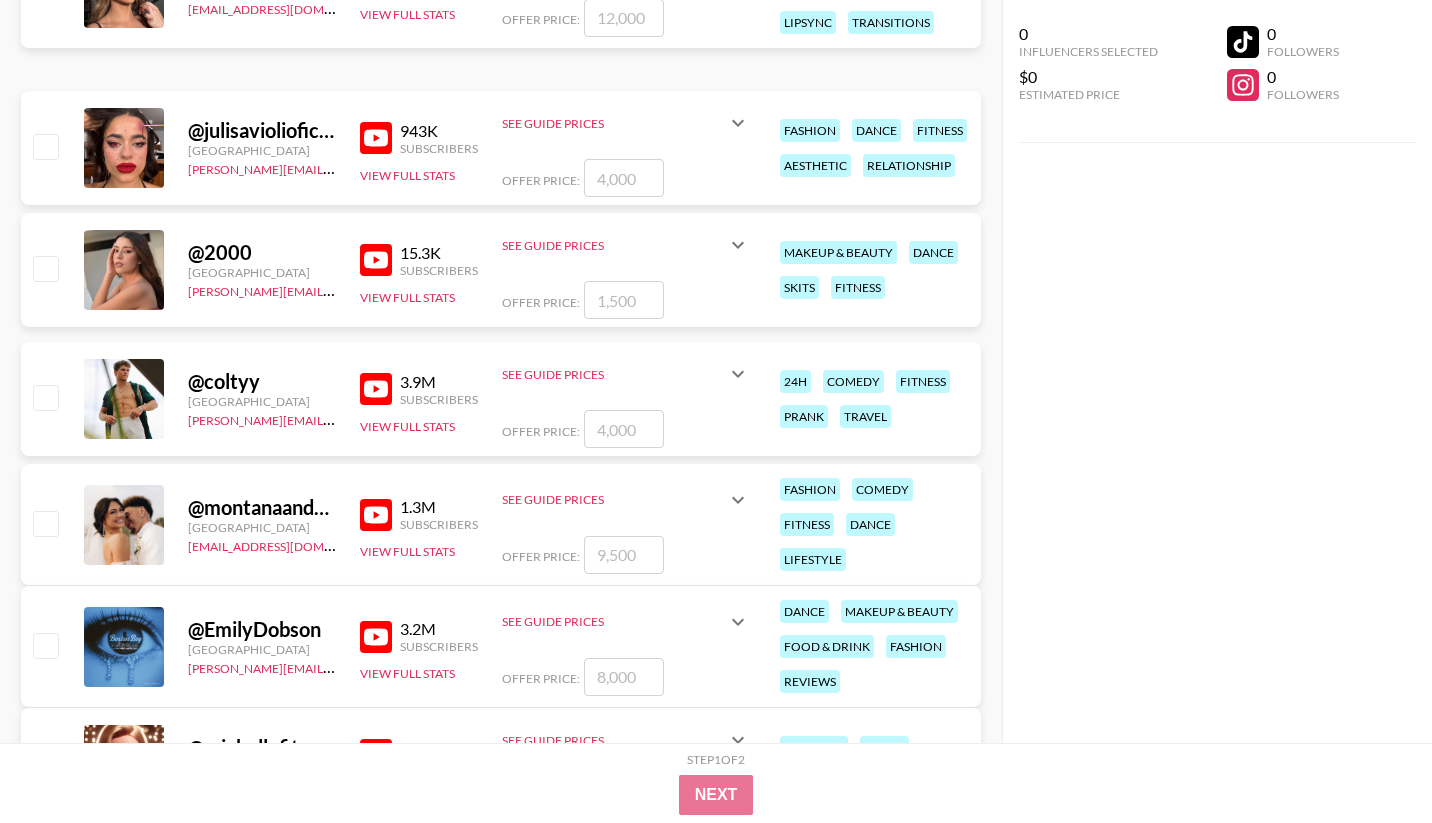 scroll, scrollTop: 1211, scrollLeft: 0, axis: vertical 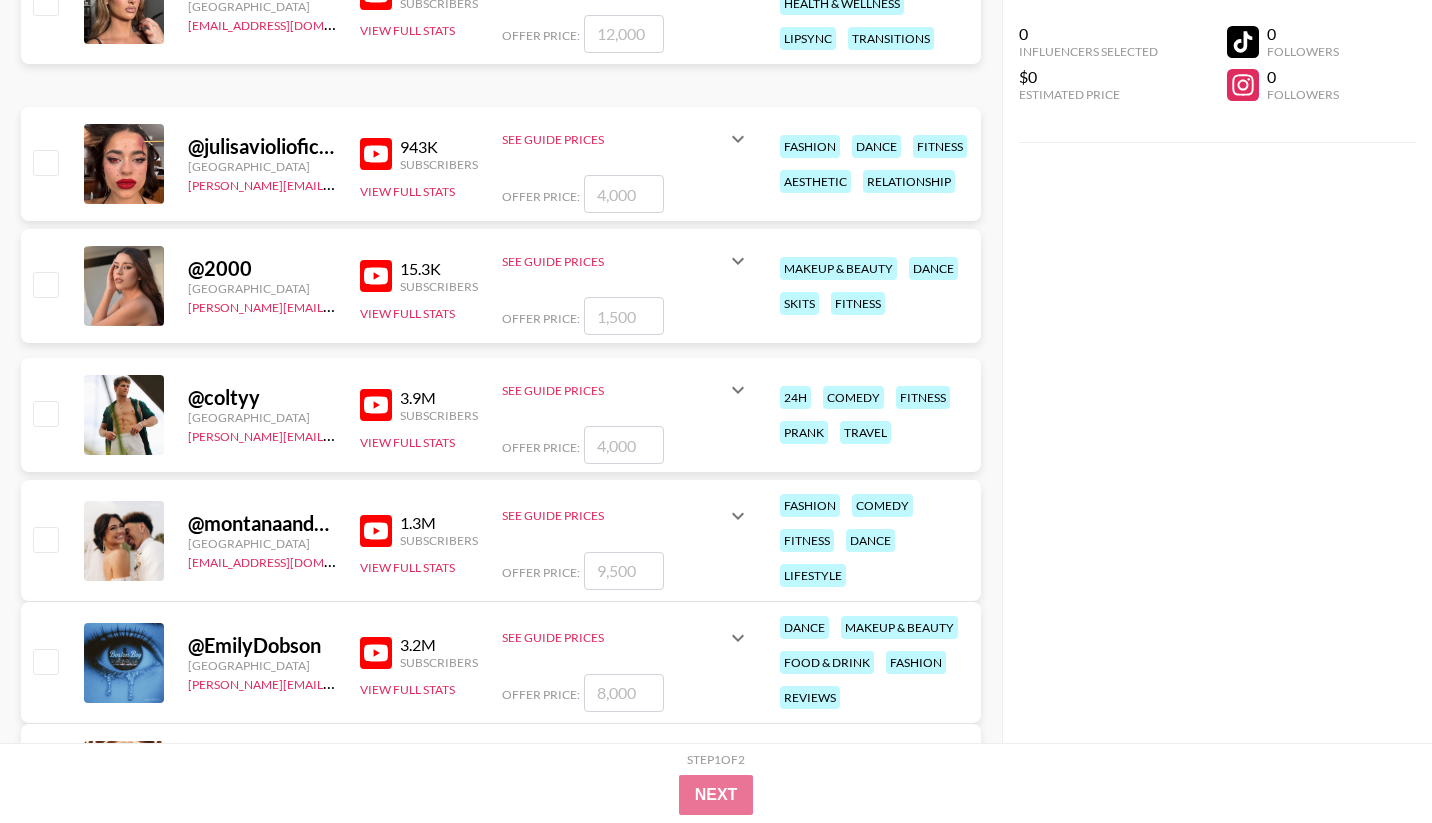 click at bounding box center [376, 276] 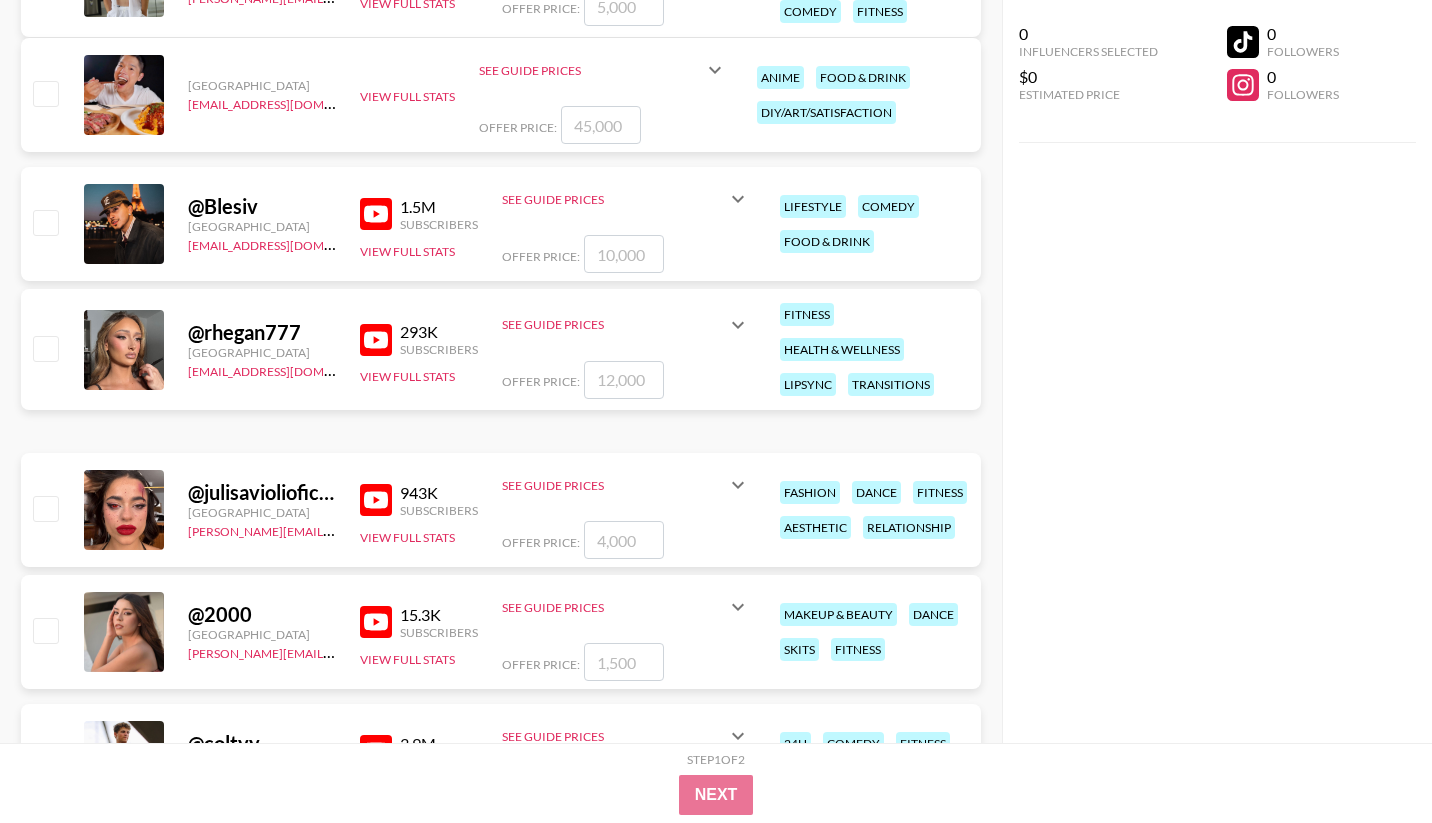 scroll, scrollTop: 814, scrollLeft: 0, axis: vertical 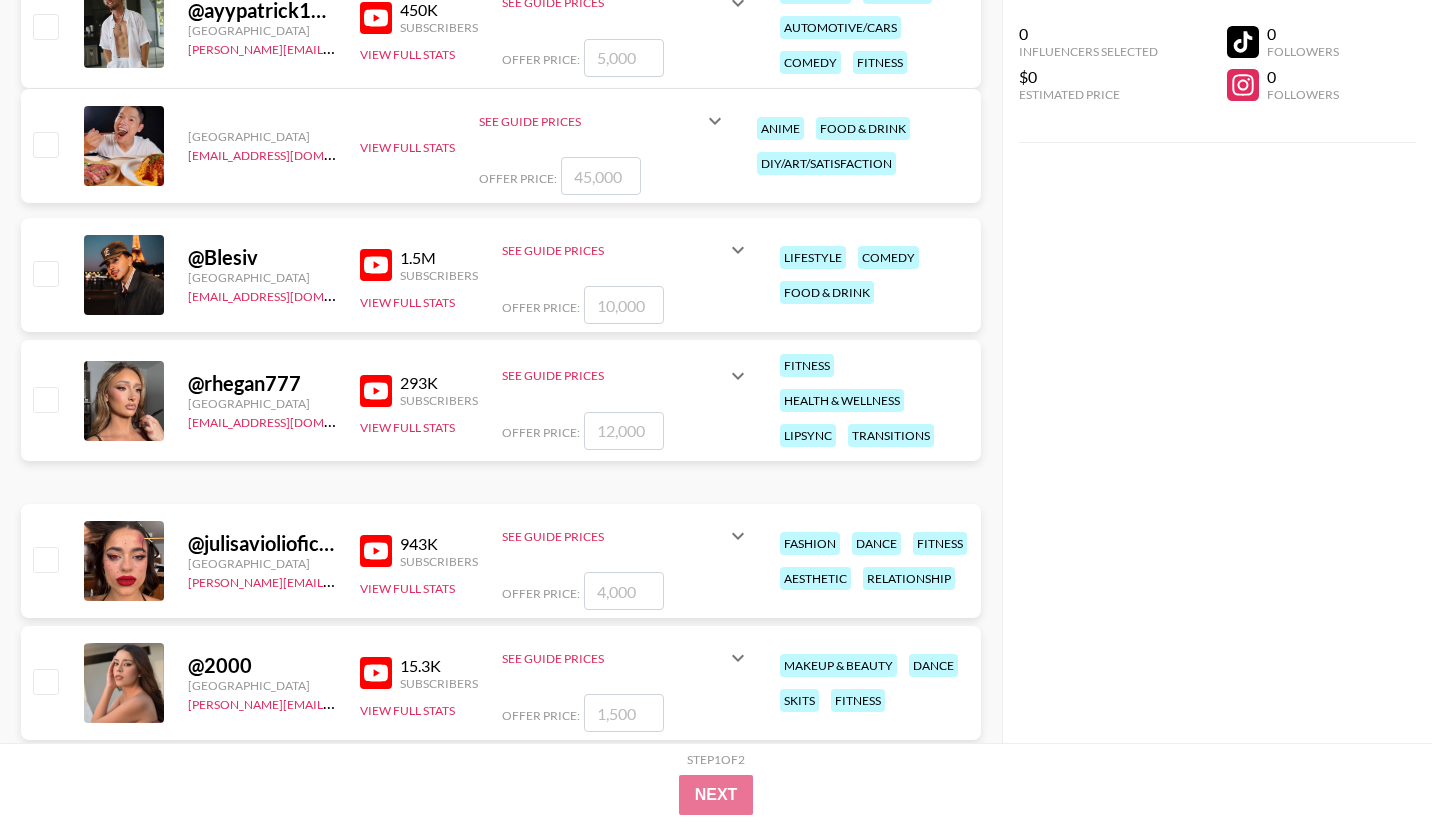 click at bounding box center [376, 265] 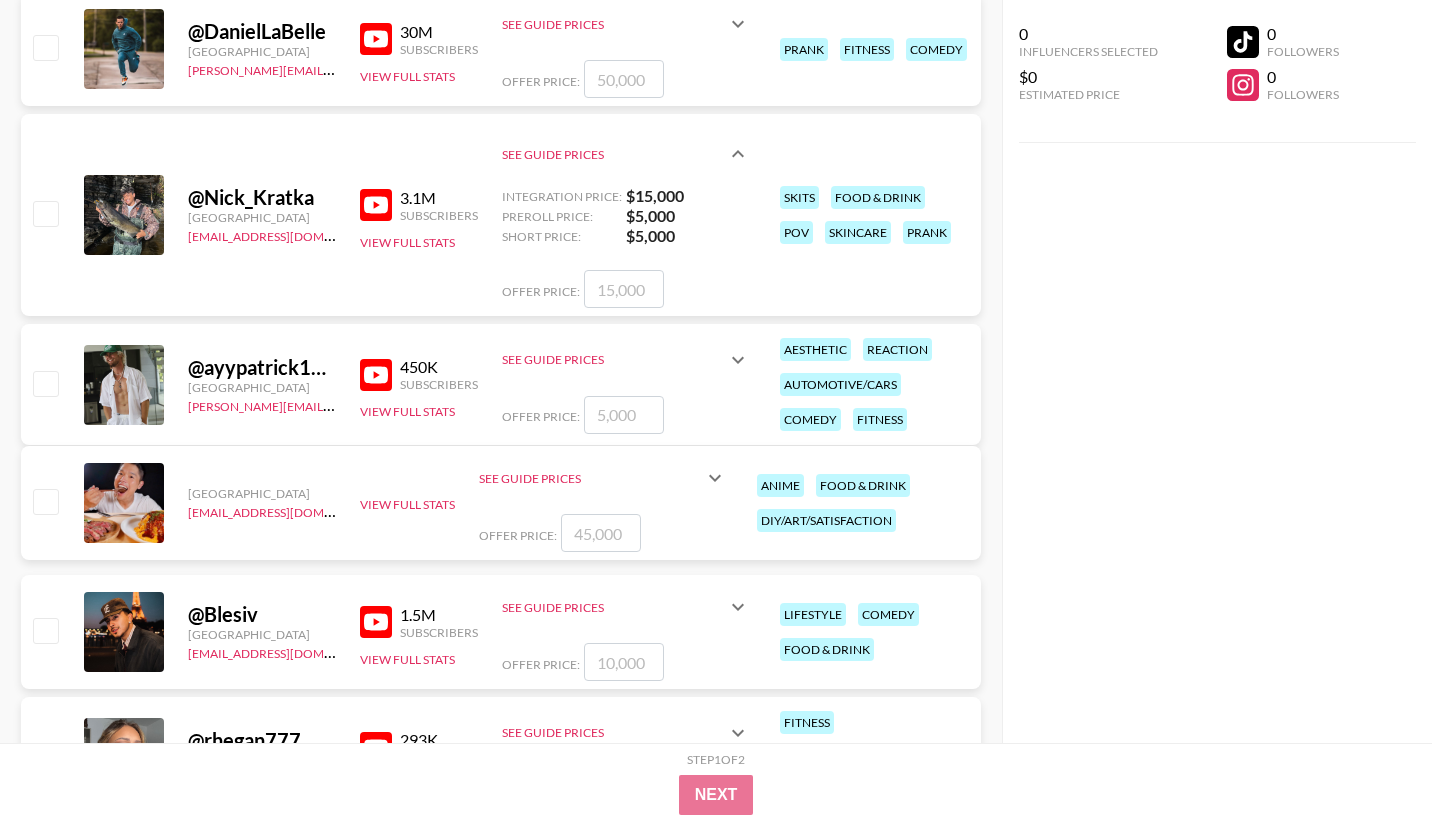 scroll, scrollTop: 443, scrollLeft: 0, axis: vertical 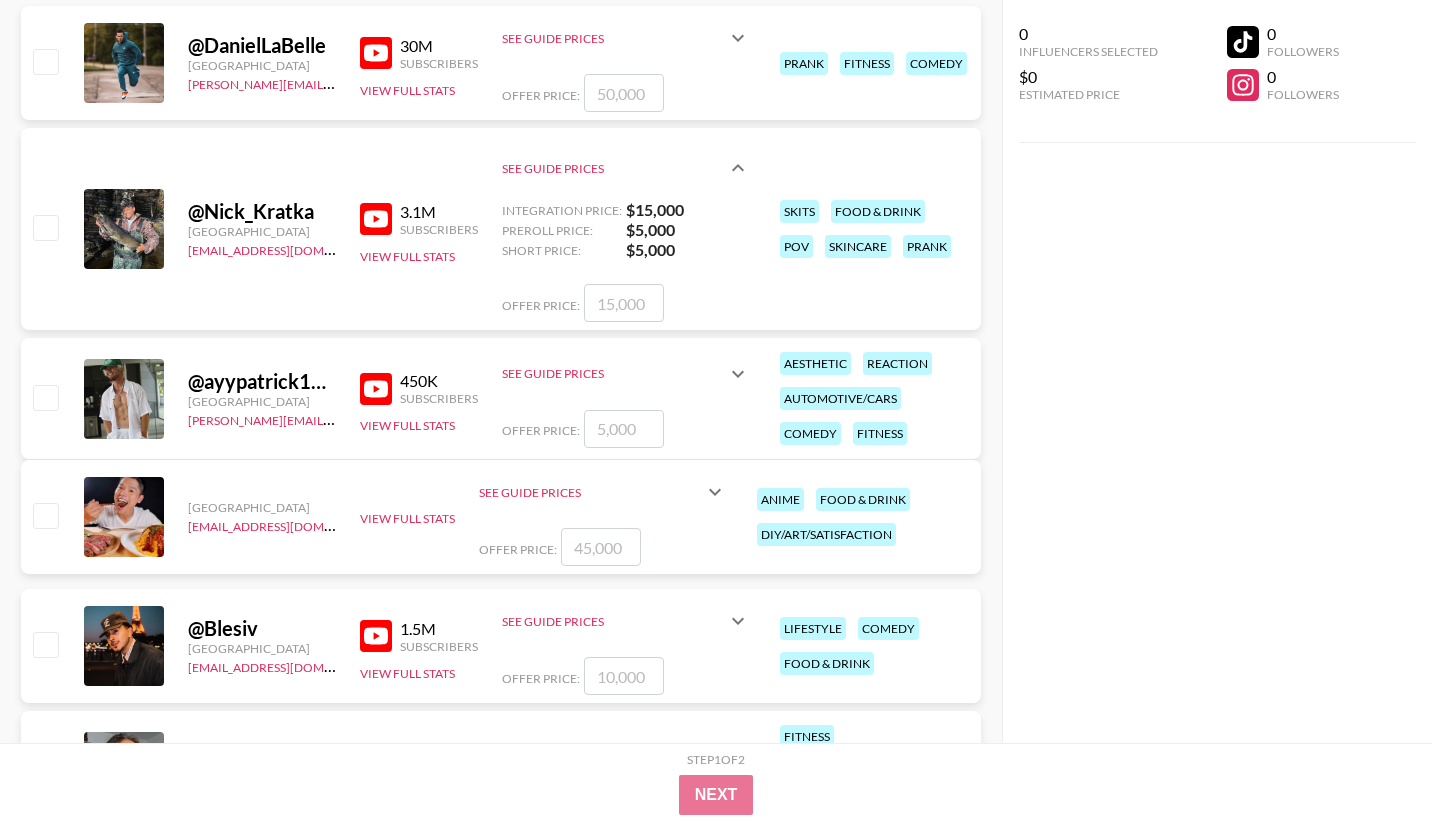 click at bounding box center (376, 219) 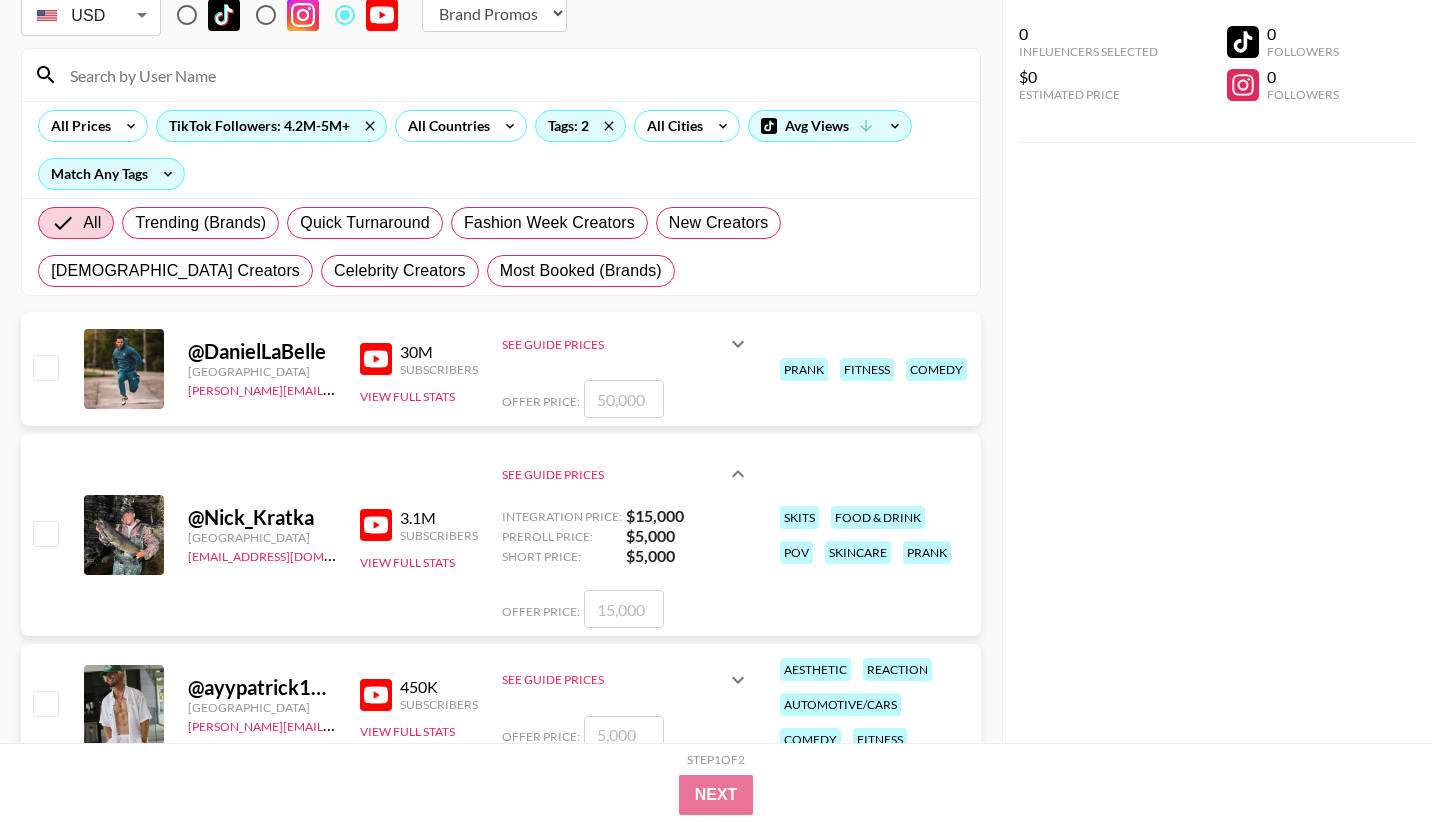 scroll, scrollTop: 0, scrollLeft: 0, axis: both 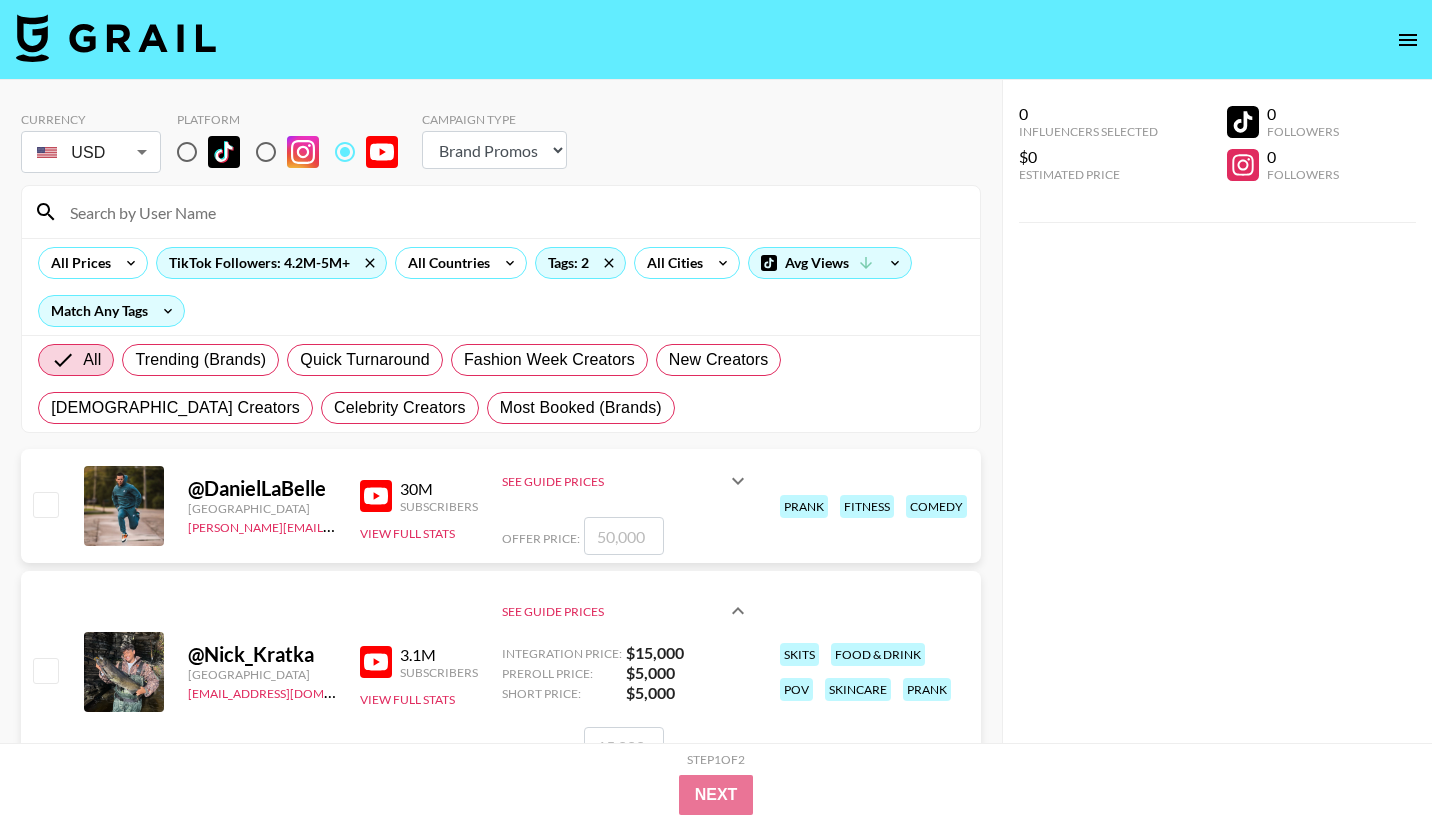 click on "0 Influencers Selected $0 Estimated Price 0 Followers 0 Followers" at bounding box center (1217, 451) 